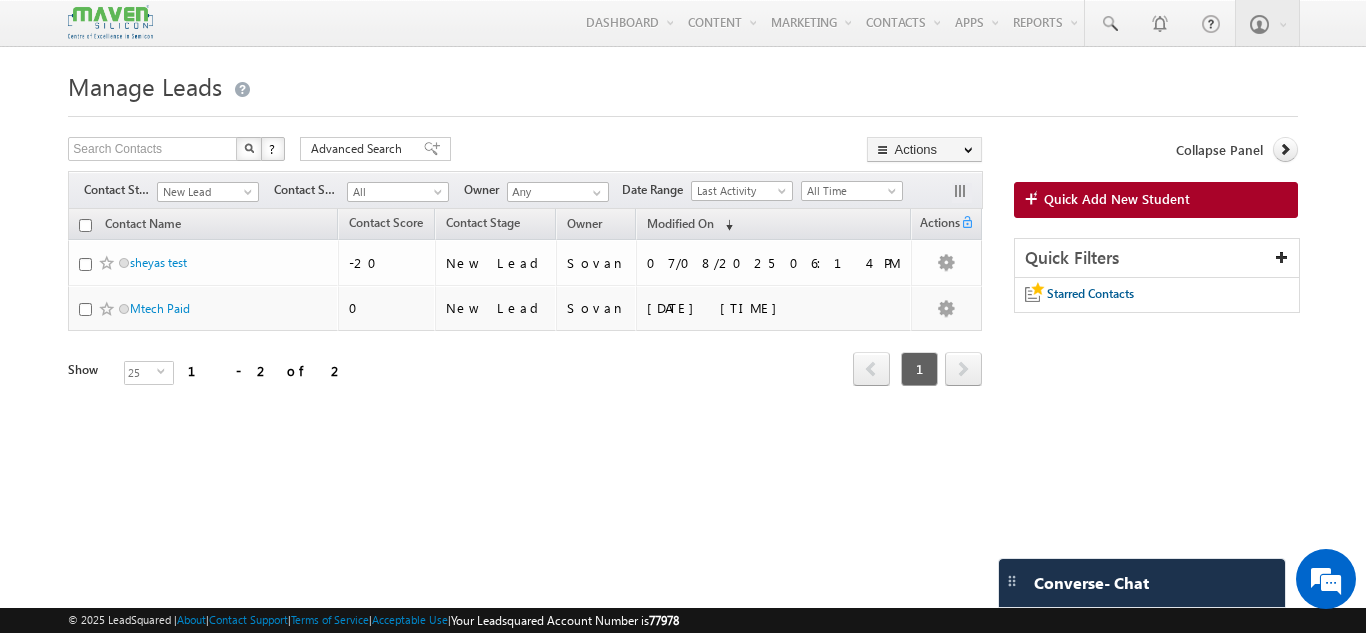 scroll, scrollTop: 0, scrollLeft: 0, axis: both 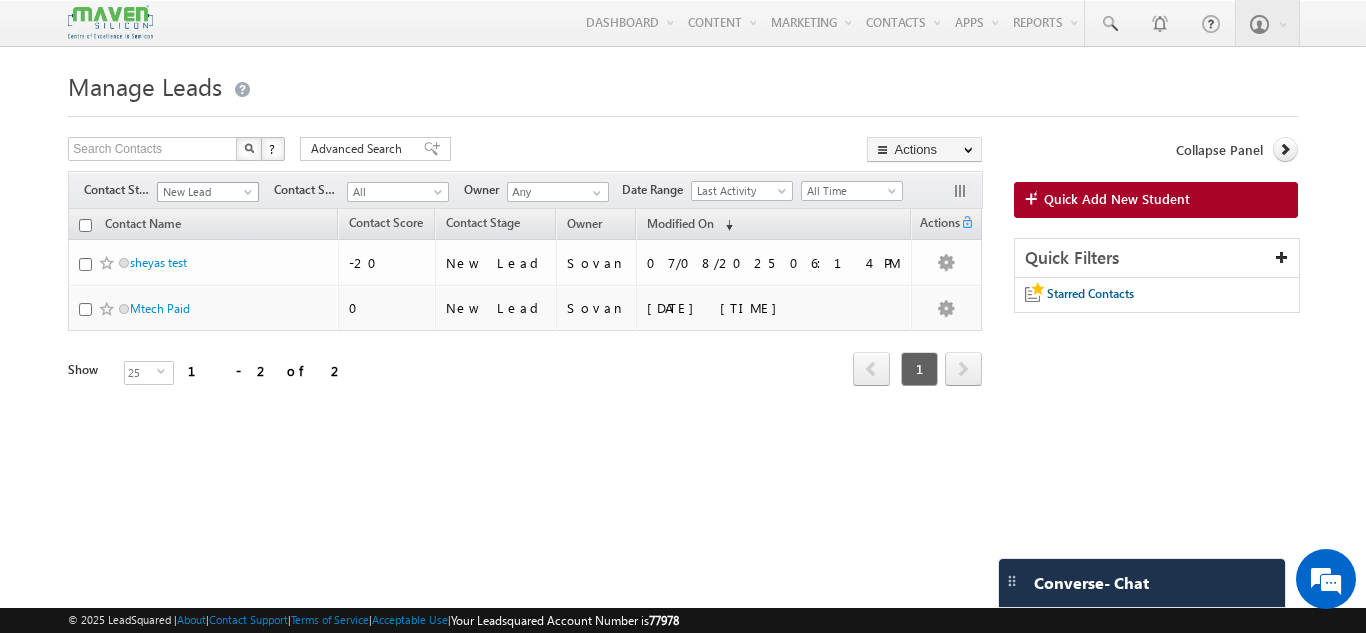click at bounding box center [250, 196] 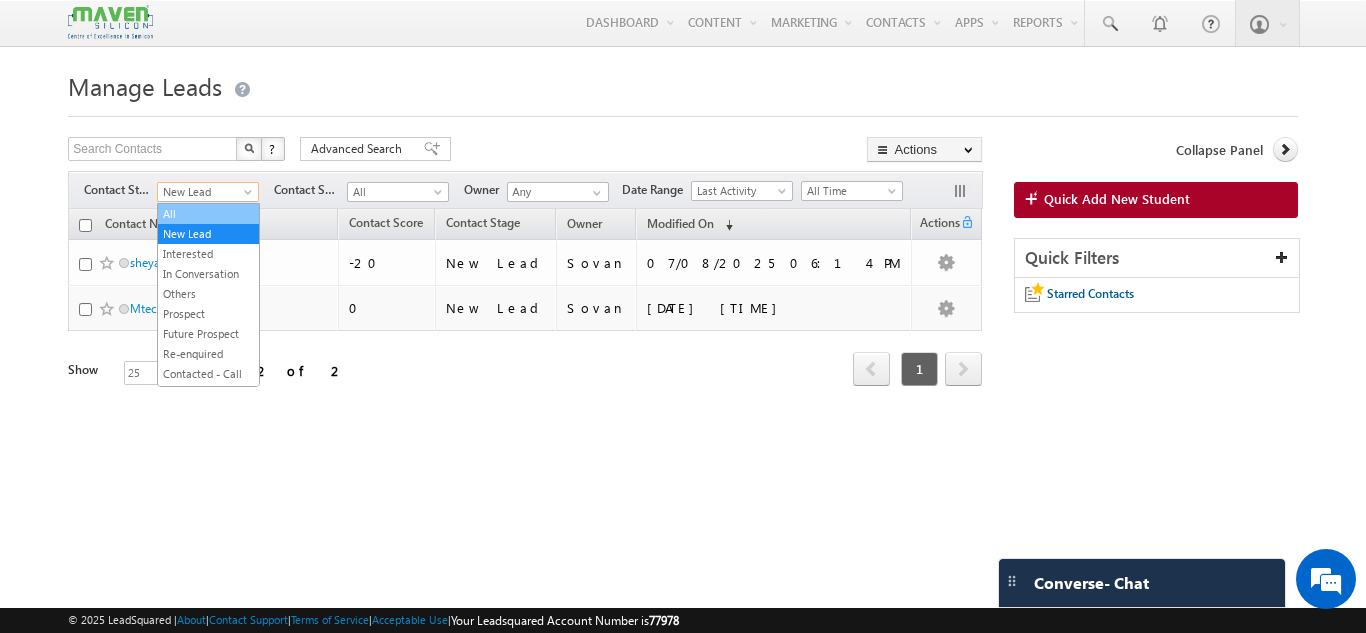 click on "All" at bounding box center [208, 214] 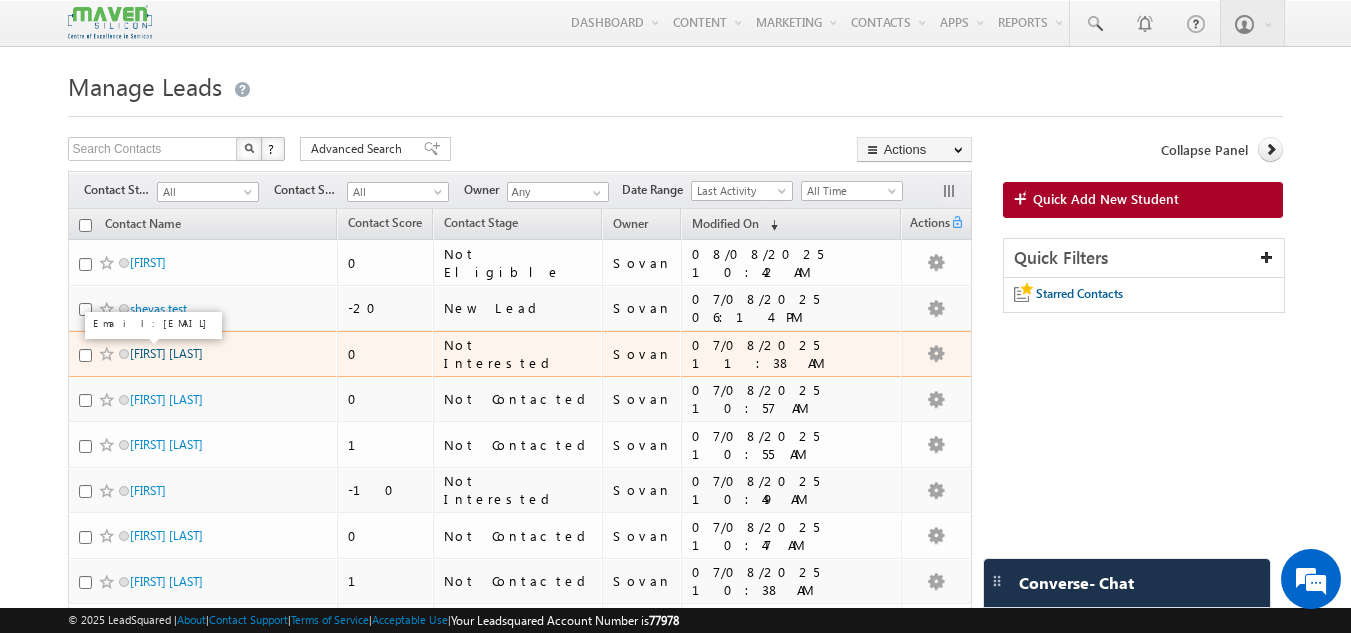click on "Roopesh D" at bounding box center (166, 353) 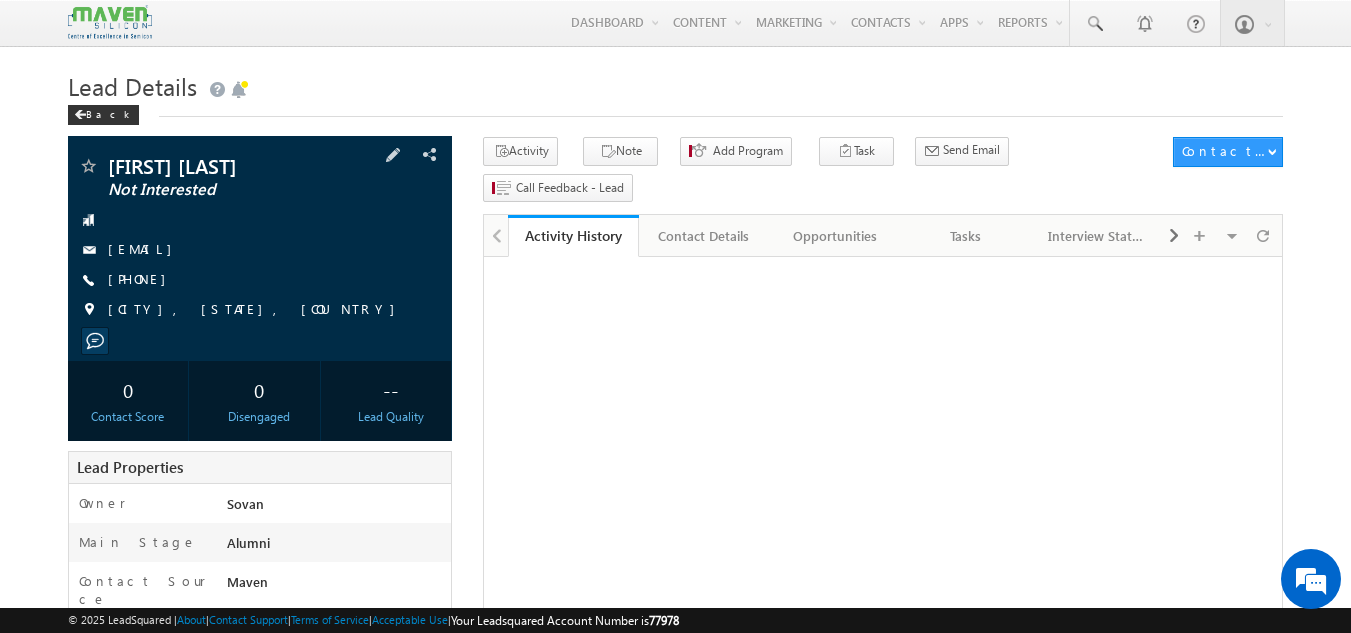 scroll, scrollTop: 0, scrollLeft: 0, axis: both 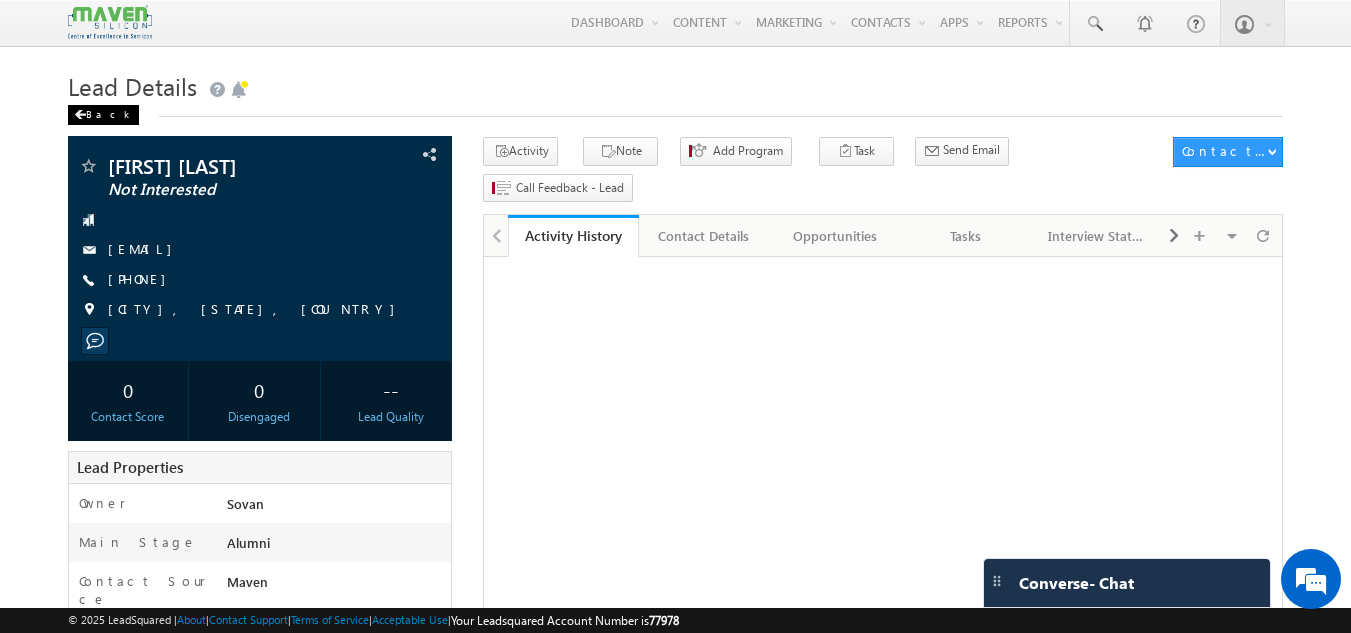 click on "Back" at bounding box center [103, 115] 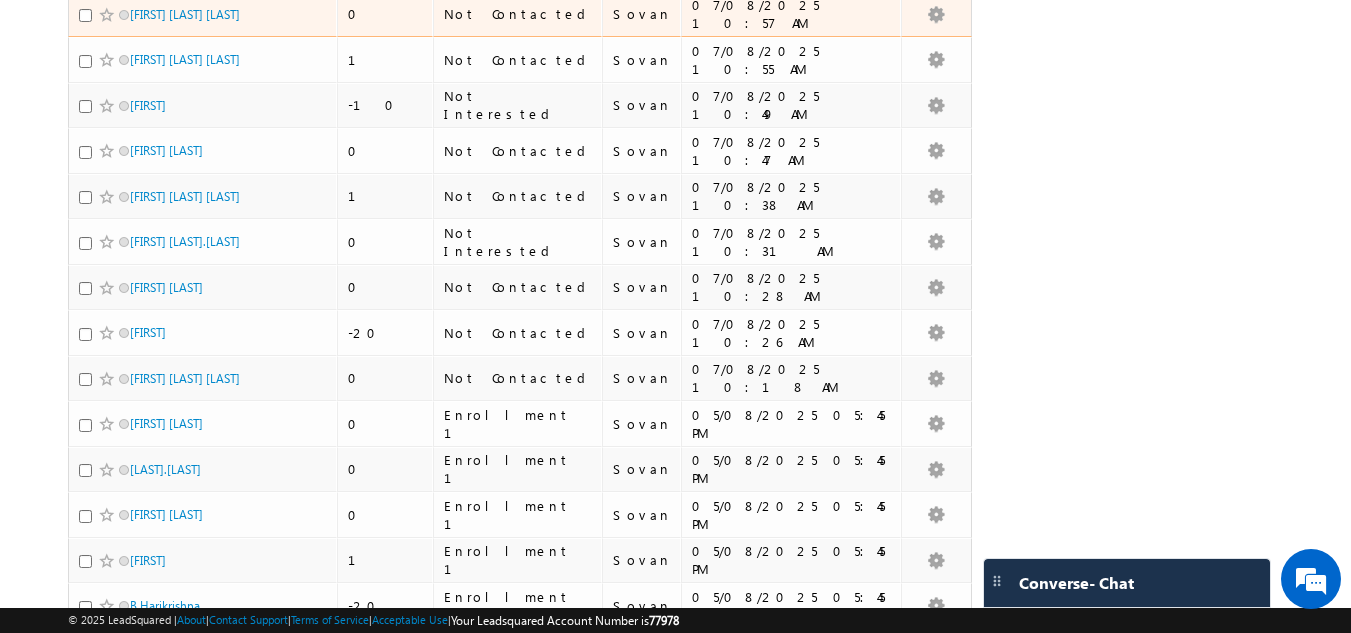 scroll, scrollTop: 500, scrollLeft: 0, axis: vertical 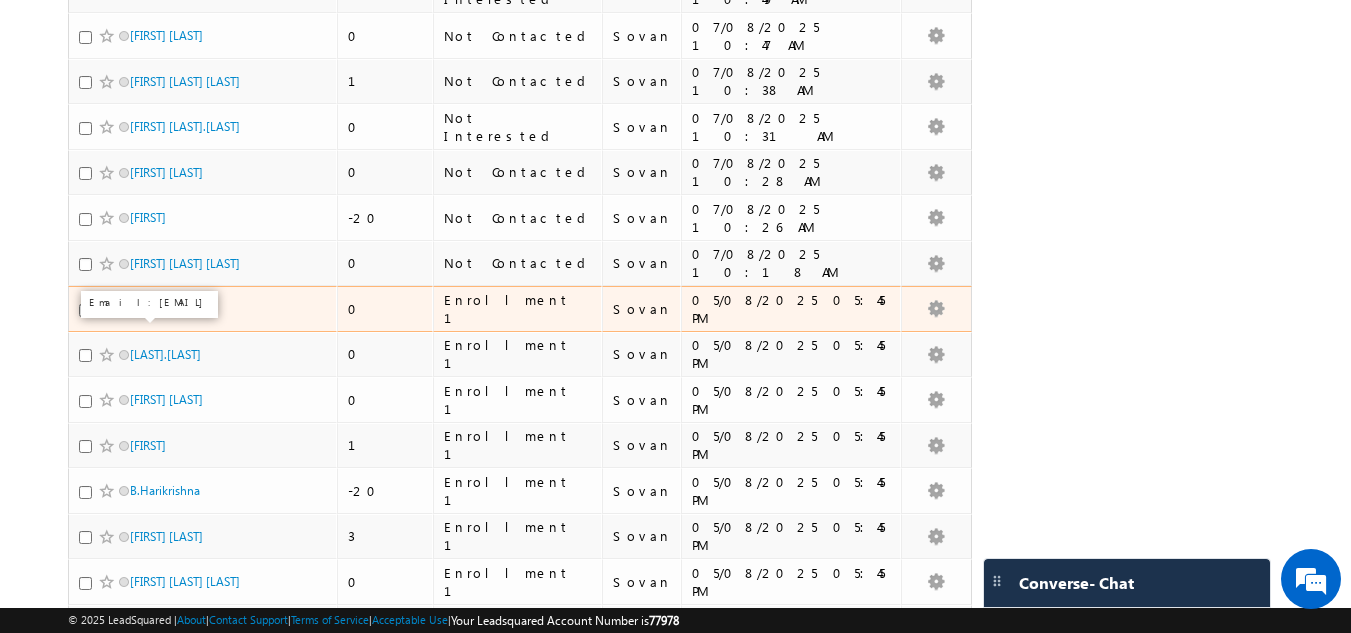 click on "Parul Bahuguna" at bounding box center [166, 308] 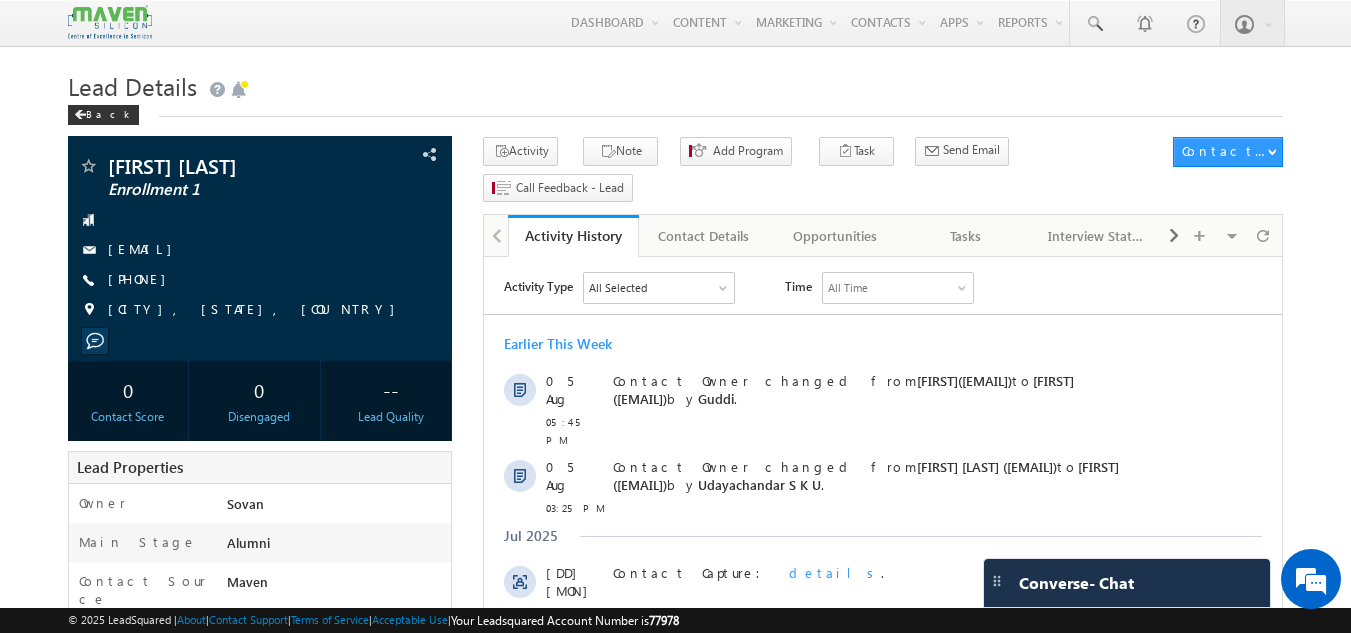 scroll, scrollTop: 0, scrollLeft: 0, axis: both 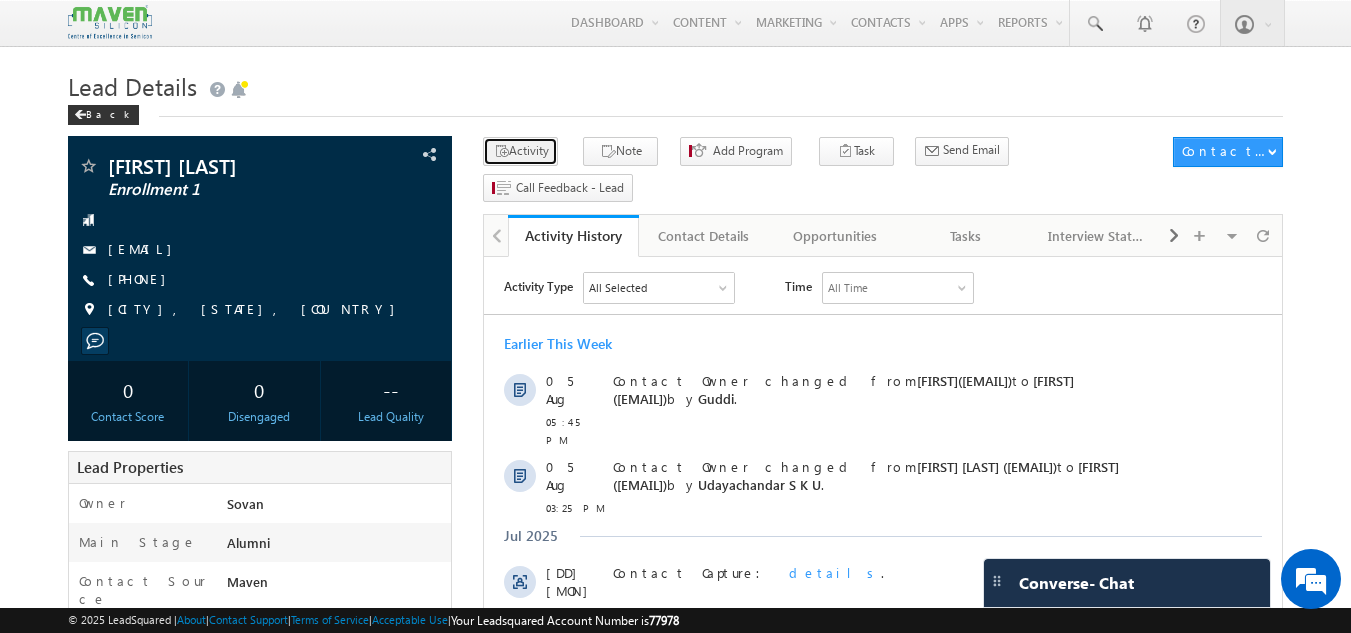 click on "Activity" at bounding box center (520, 151) 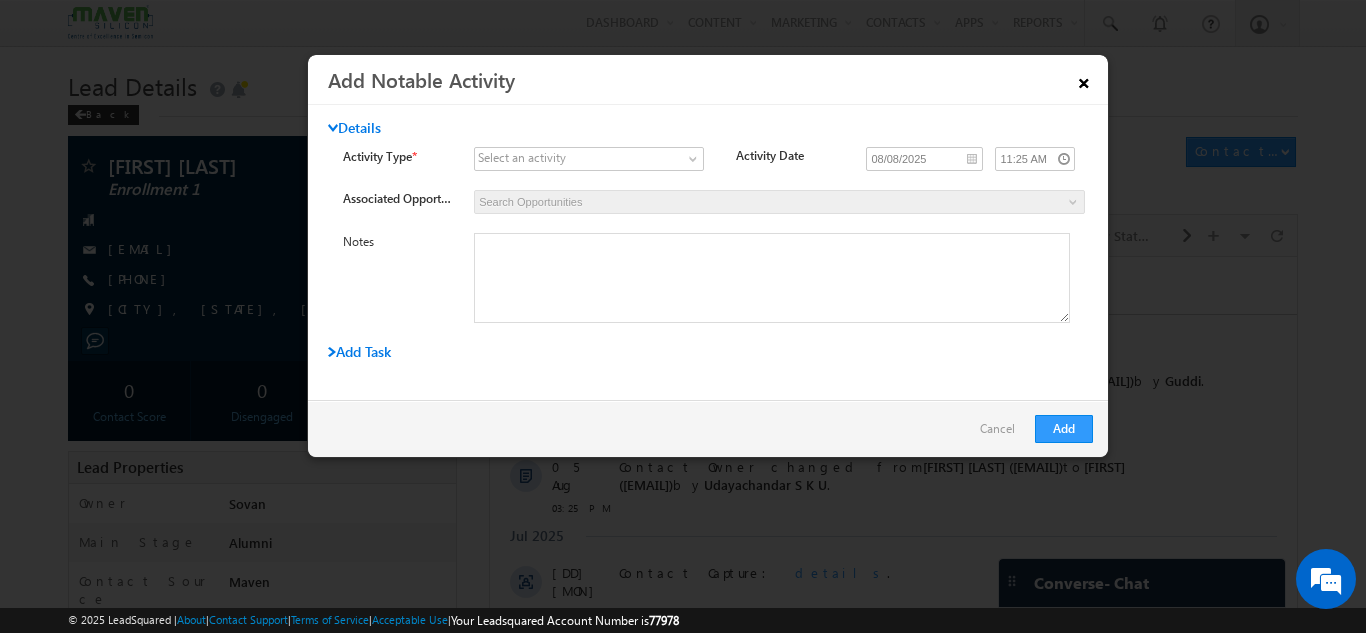 click on "×" at bounding box center [1084, 79] 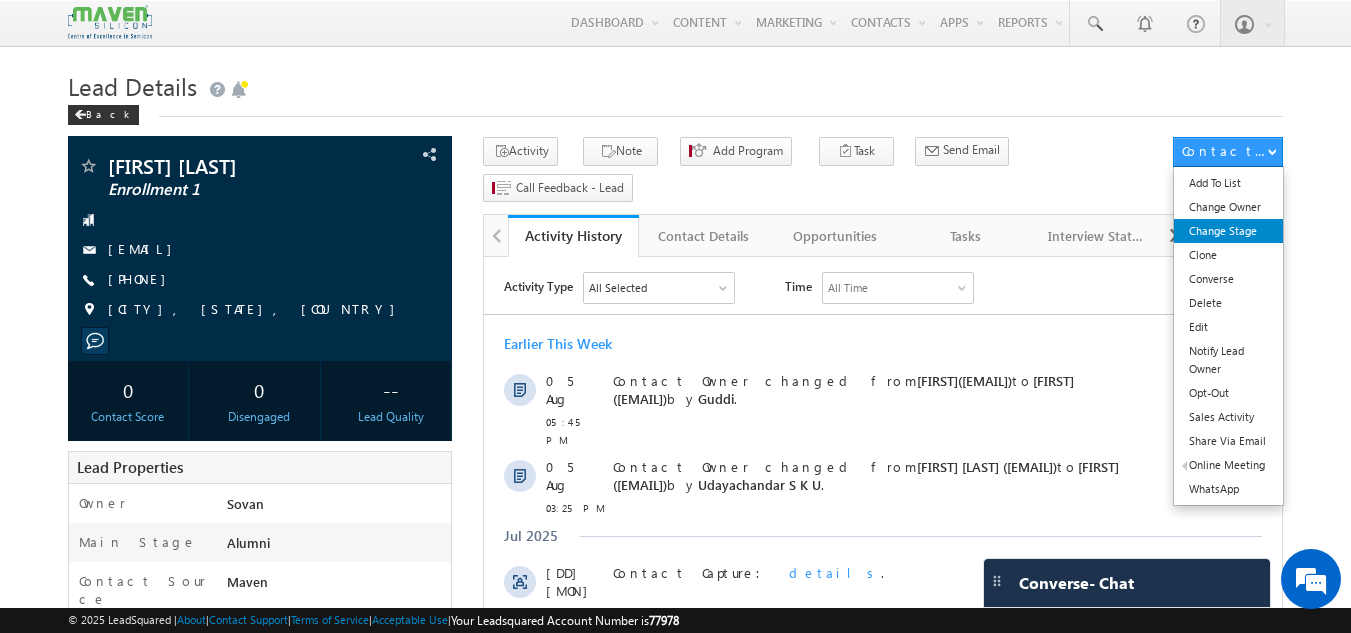 click on "Change Stage" at bounding box center [1228, 231] 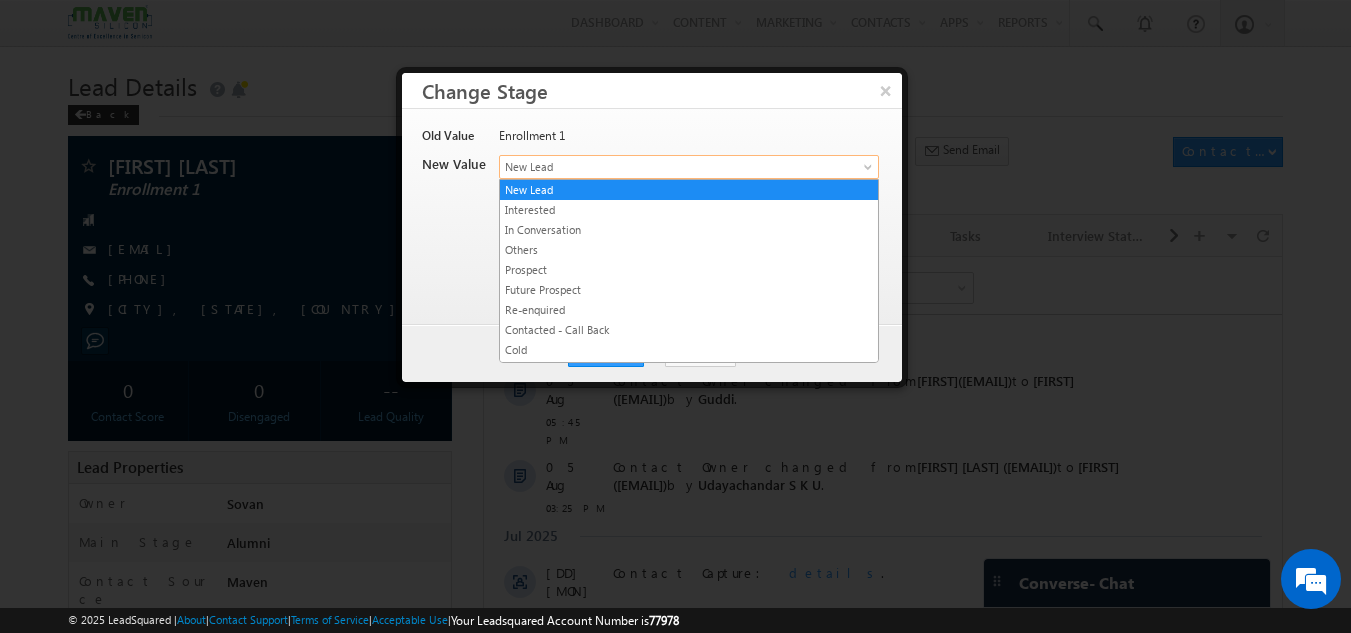 click on "New Lead" at bounding box center (656, 167) 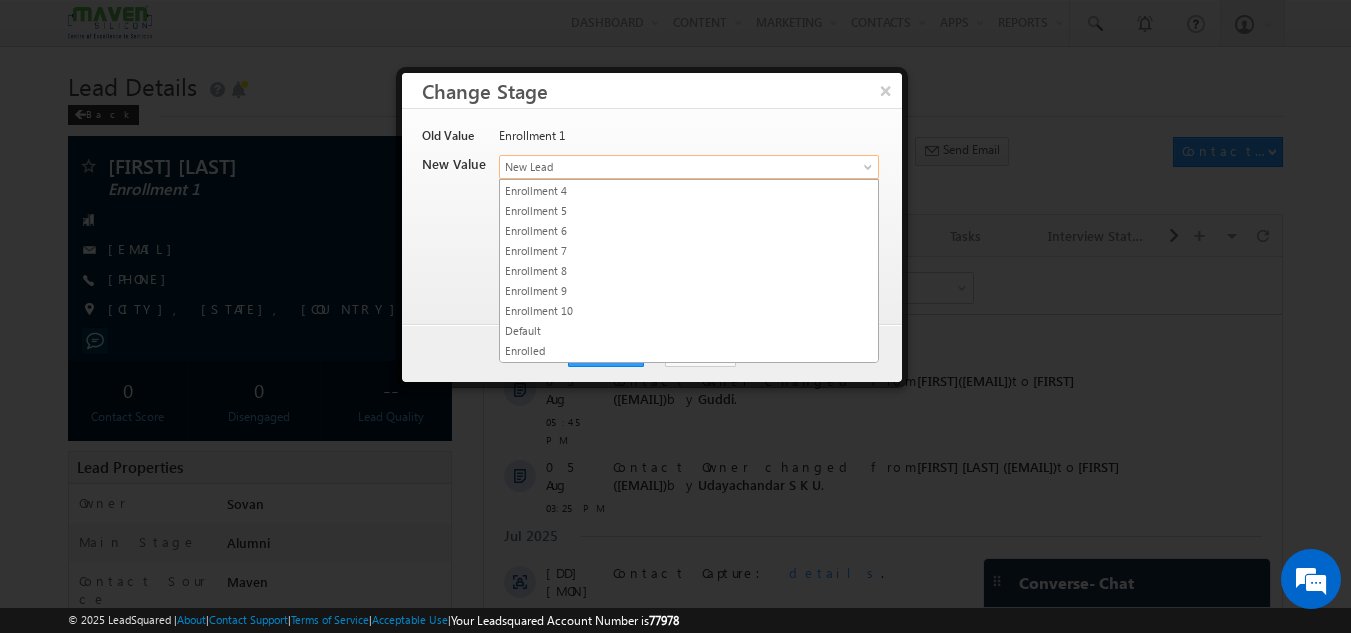 scroll, scrollTop: 378, scrollLeft: 0, axis: vertical 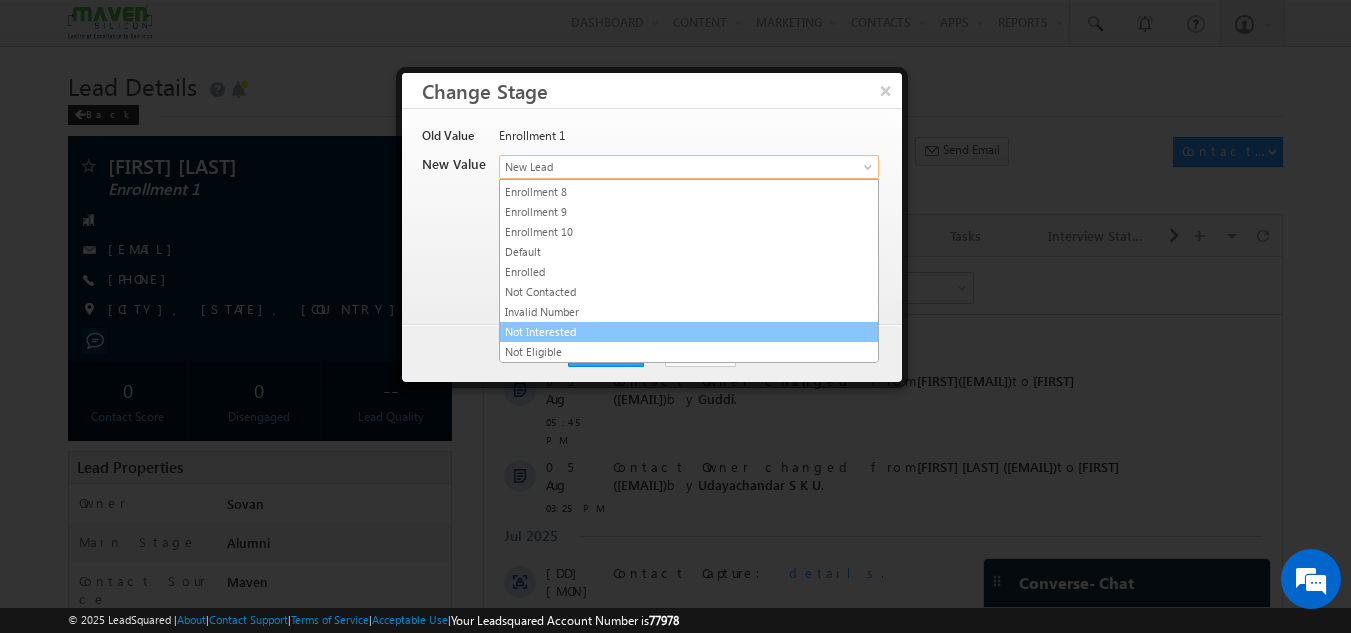 click on "Not Interested" at bounding box center [689, 332] 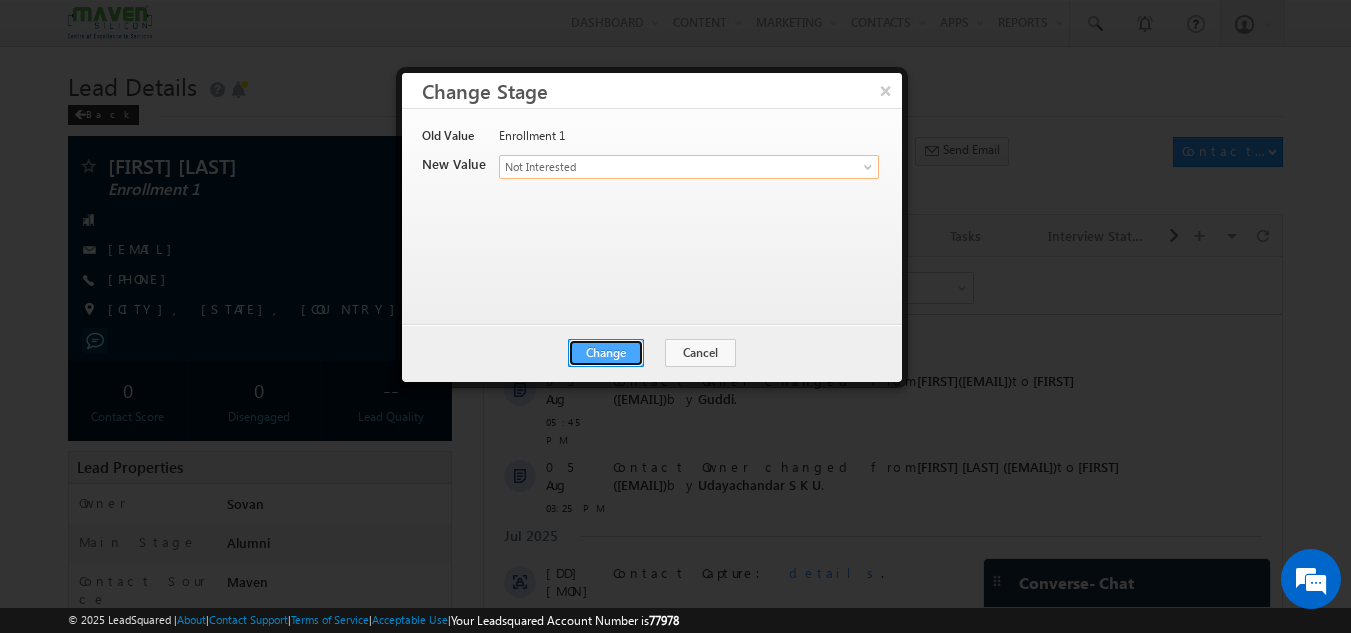 click on "Change" at bounding box center (606, 353) 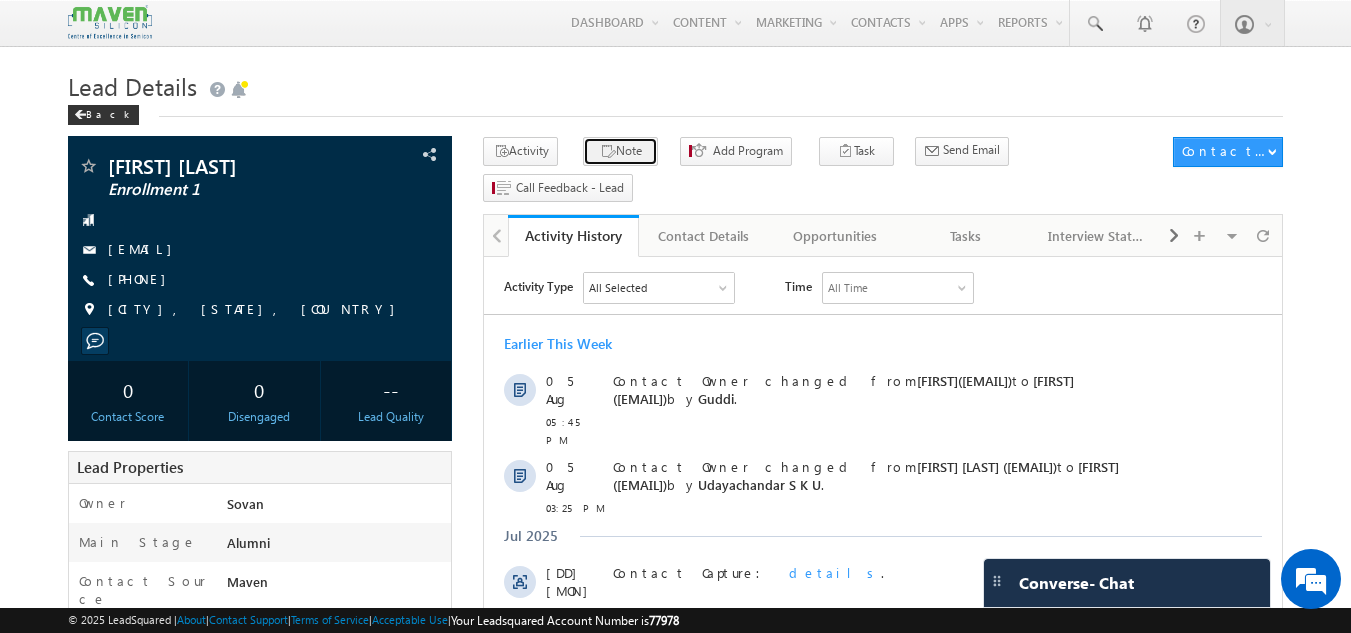 click on "Note" at bounding box center (620, 151) 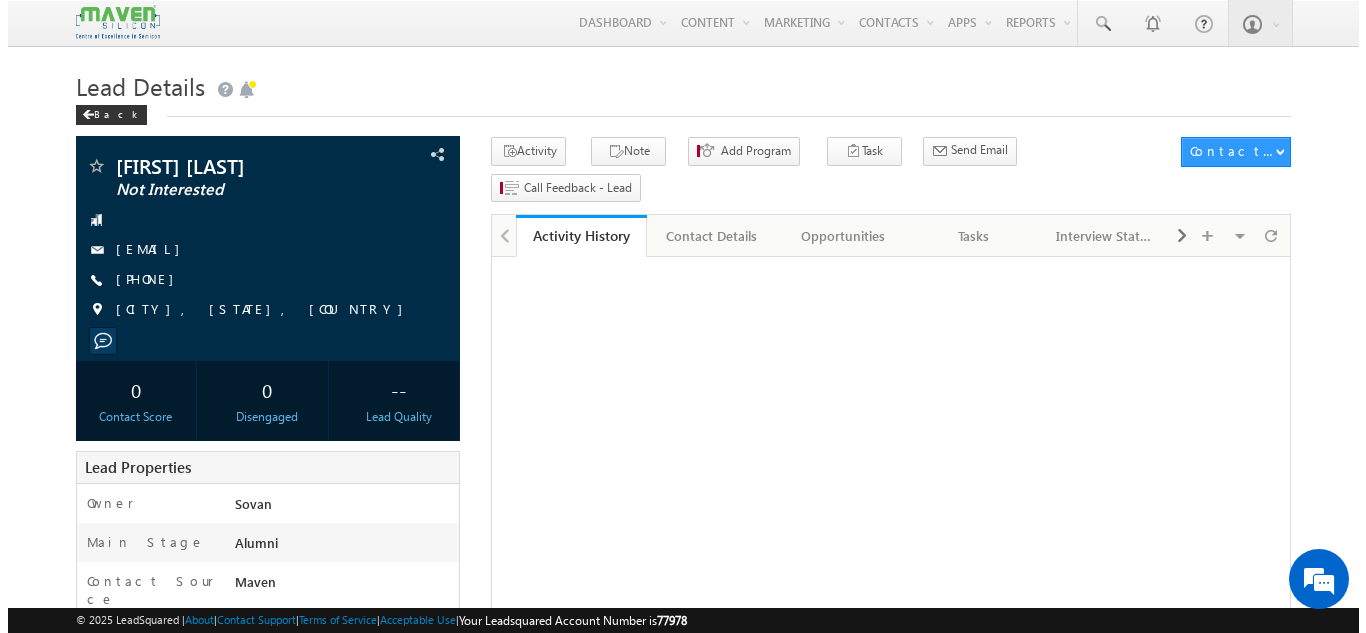scroll, scrollTop: 0, scrollLeft: 0, axis: both 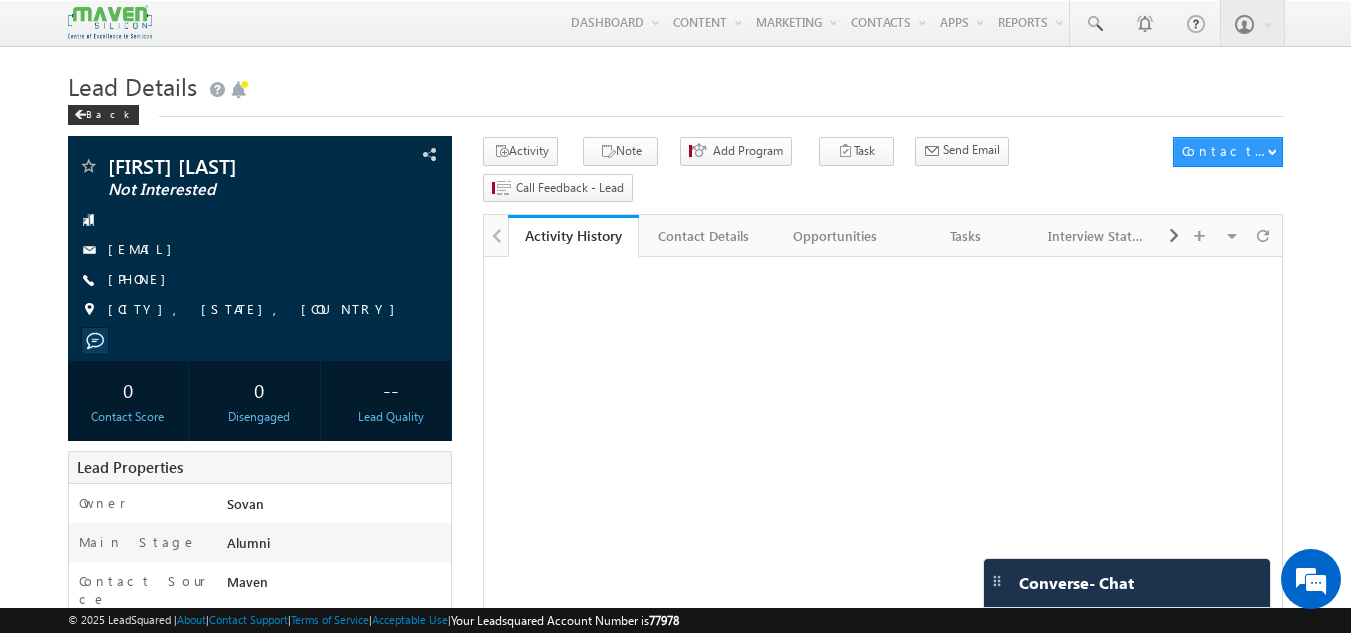 click on "Lead Details    Back" at bounding box center [676, 101] 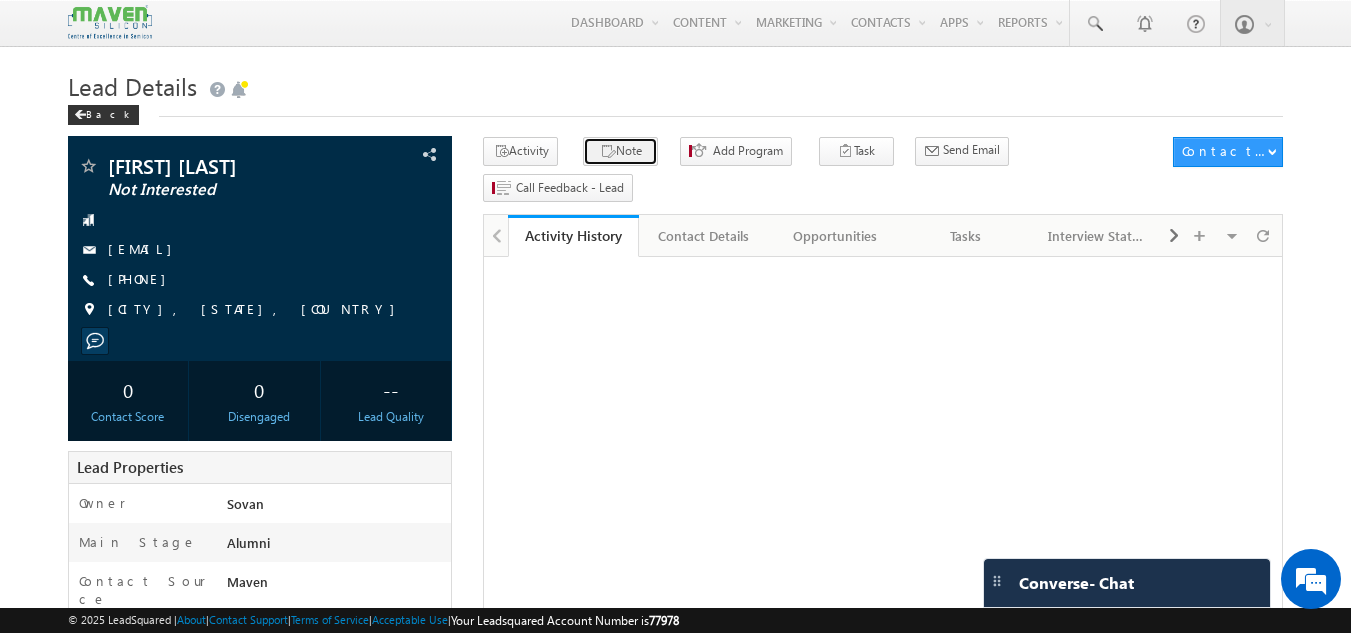 click on "Note" at bounding box center (620, 151) 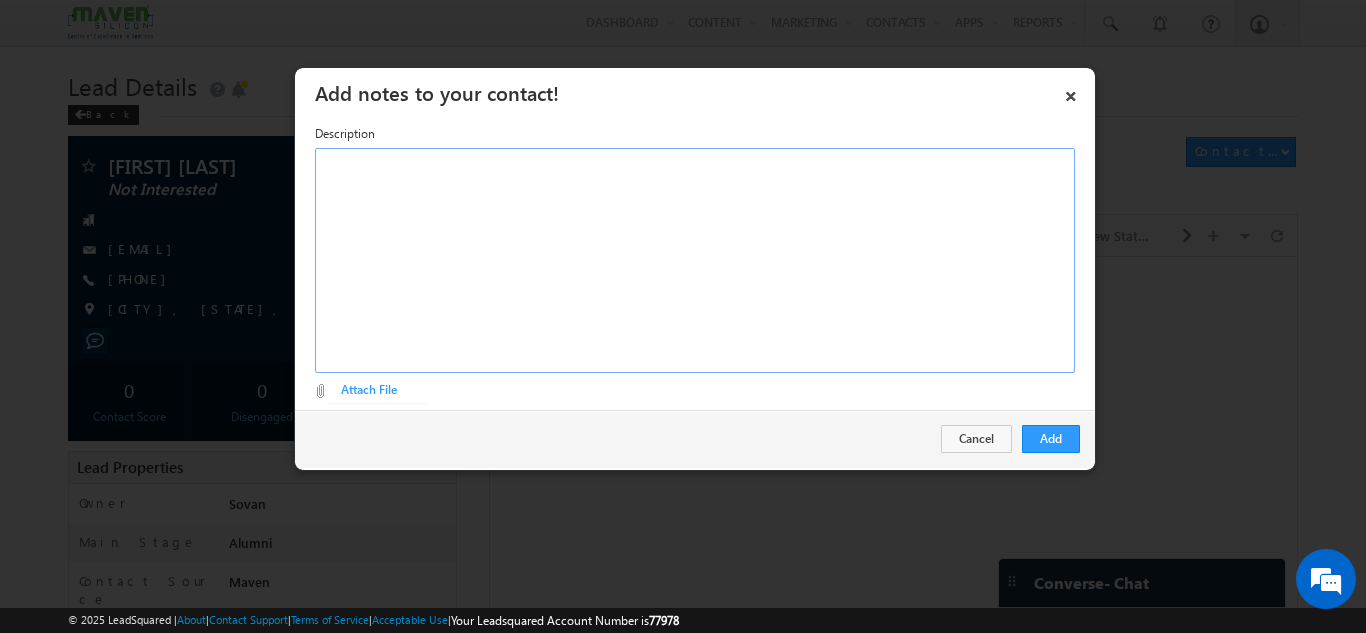 click at bounding box center (695, 260) 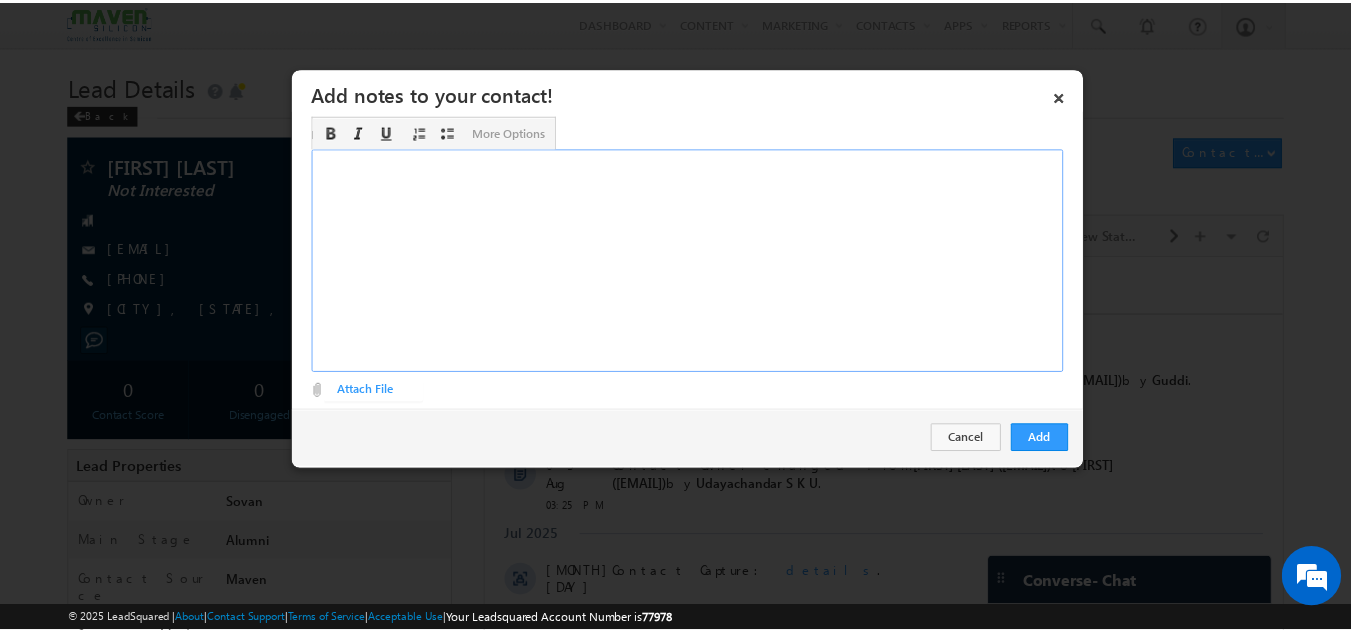 scroll, scrollTop: 0, scrollLeft: 0, axis: both 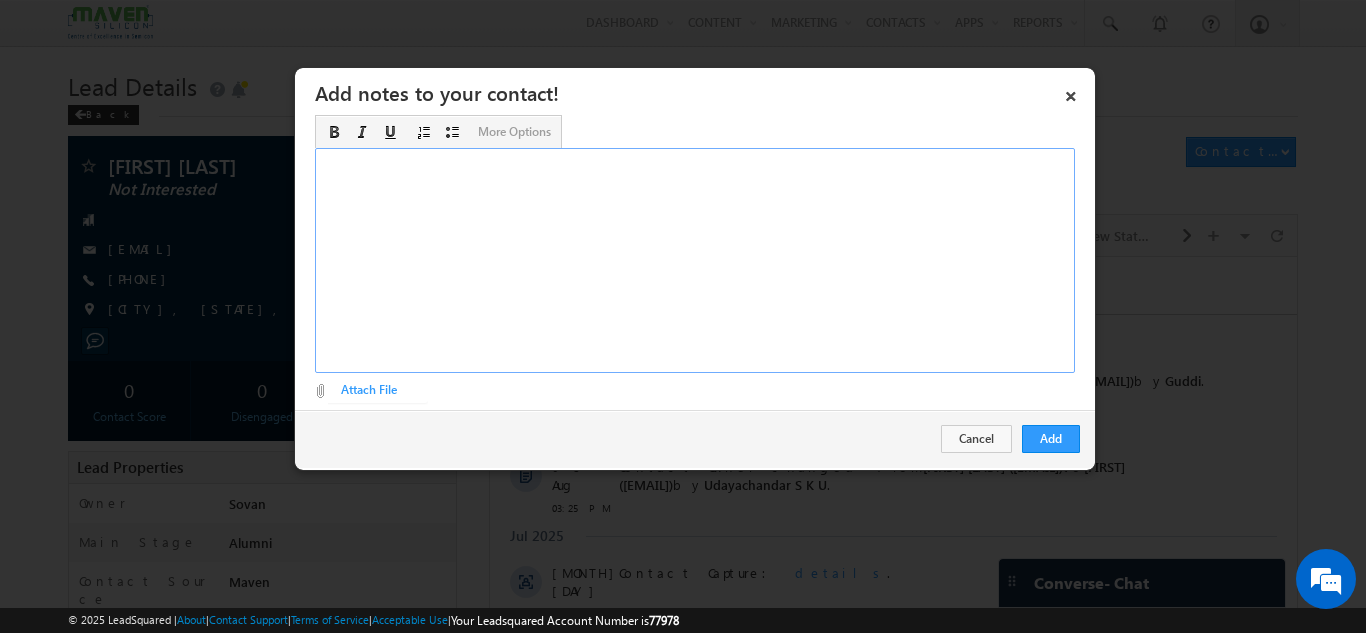 type 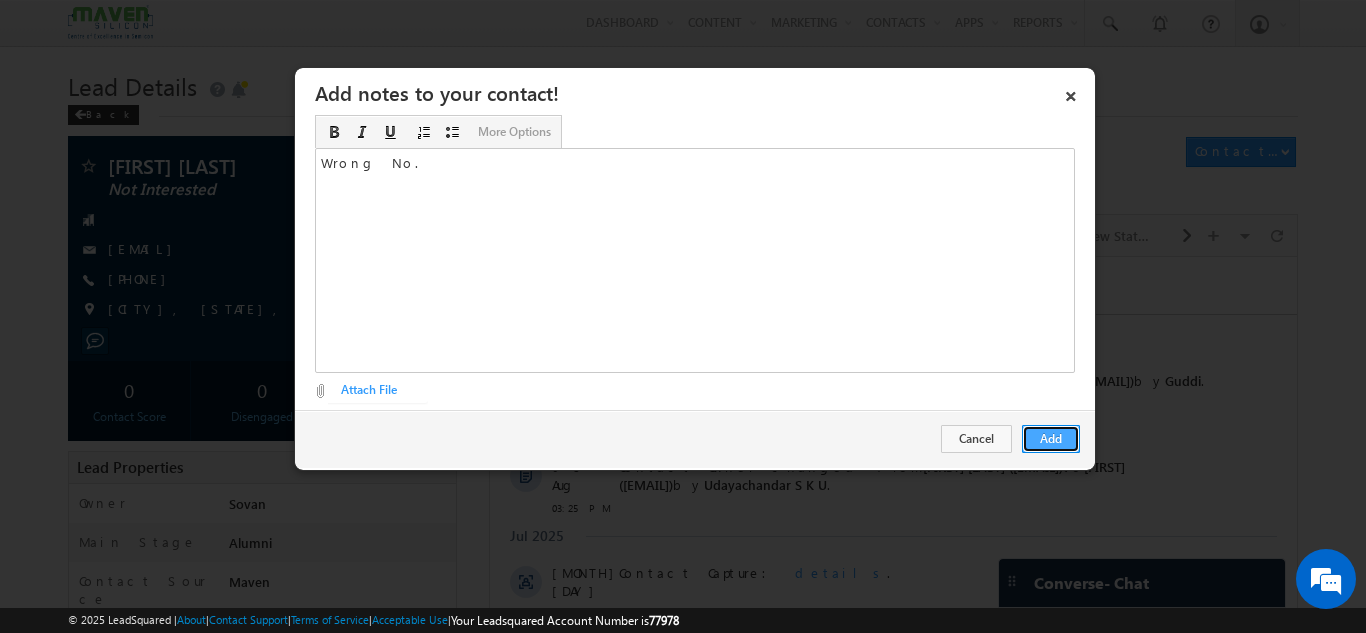 click on "Add" at bounding box center [1051, 439] 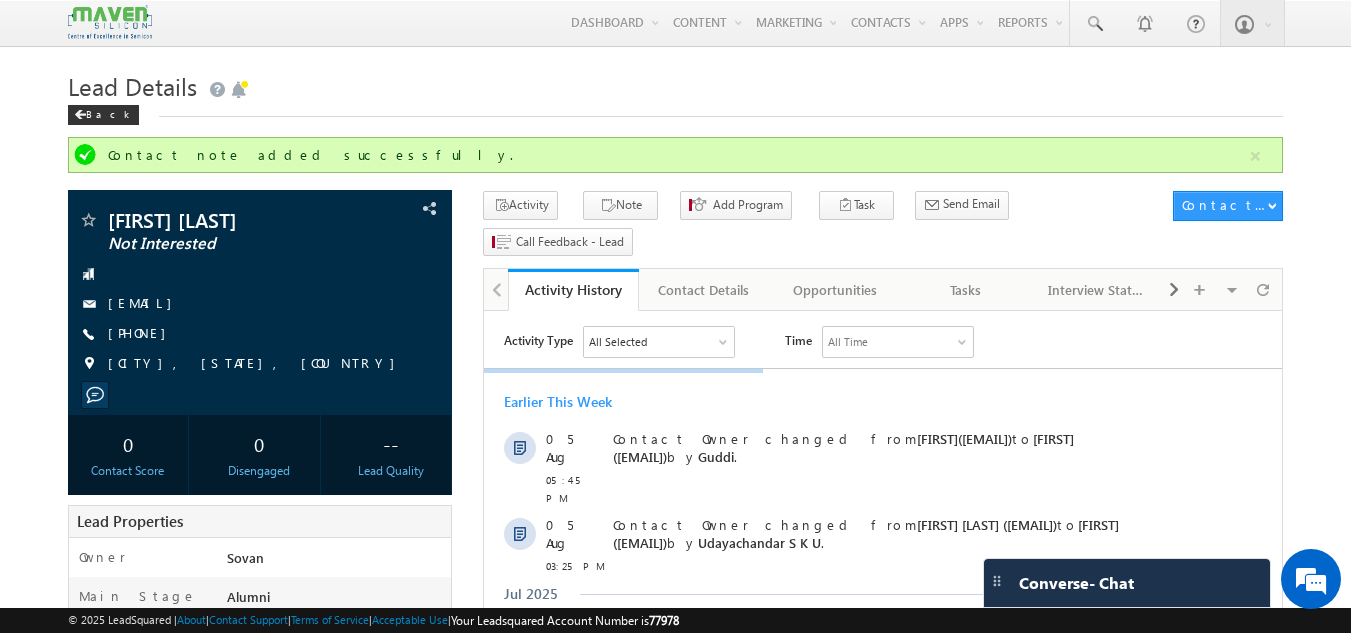 scroll, scrollTop: 0, scrollLeft: 0, axis: both 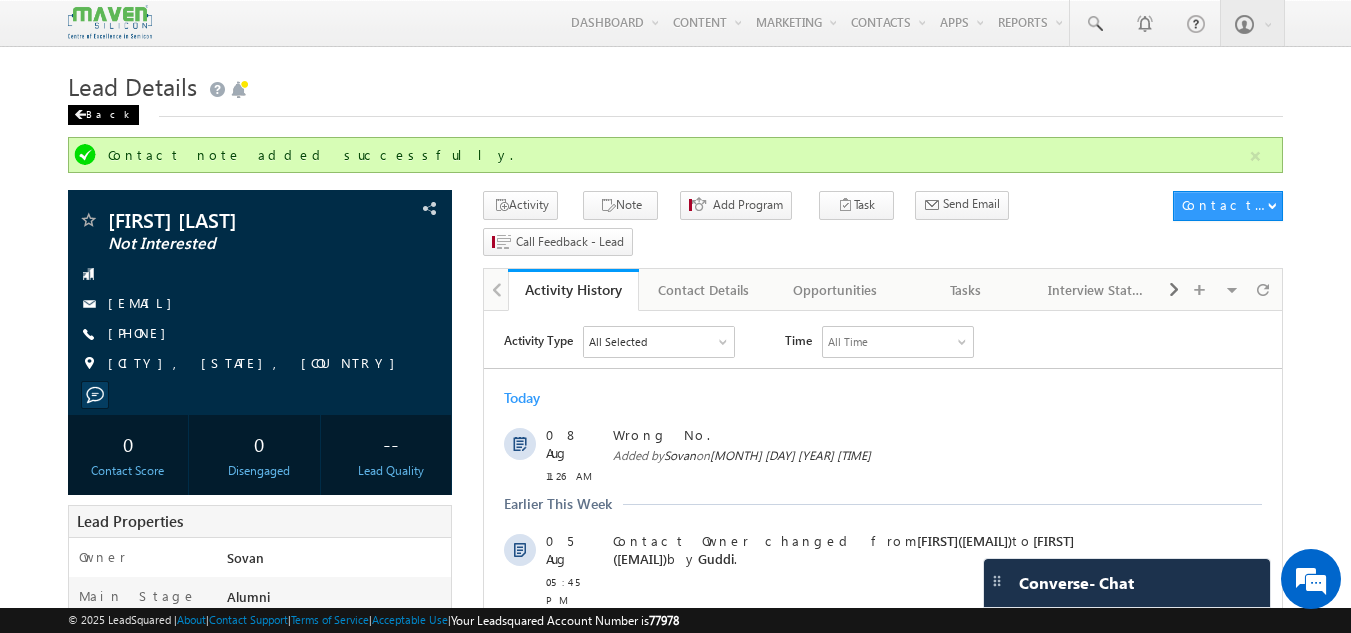 click on "Back" at bounding box center [103, 115] 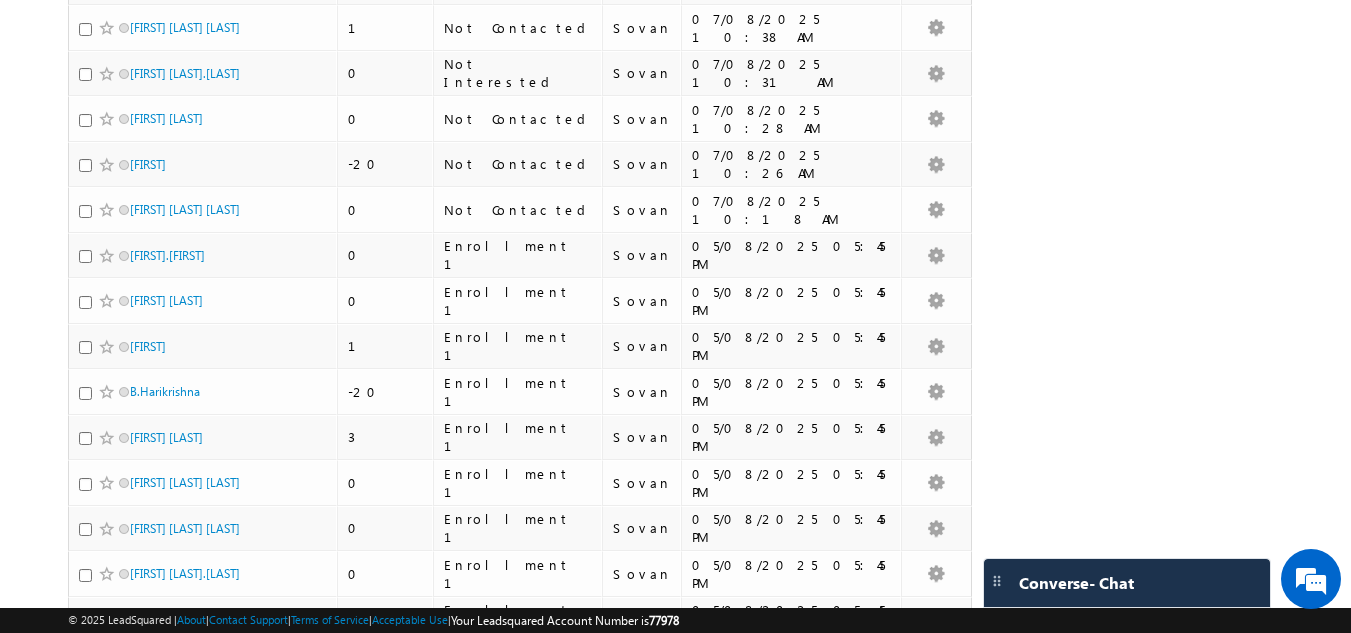 scroll, scrollTop: 600, scrollLeft: 0, axis: vertical 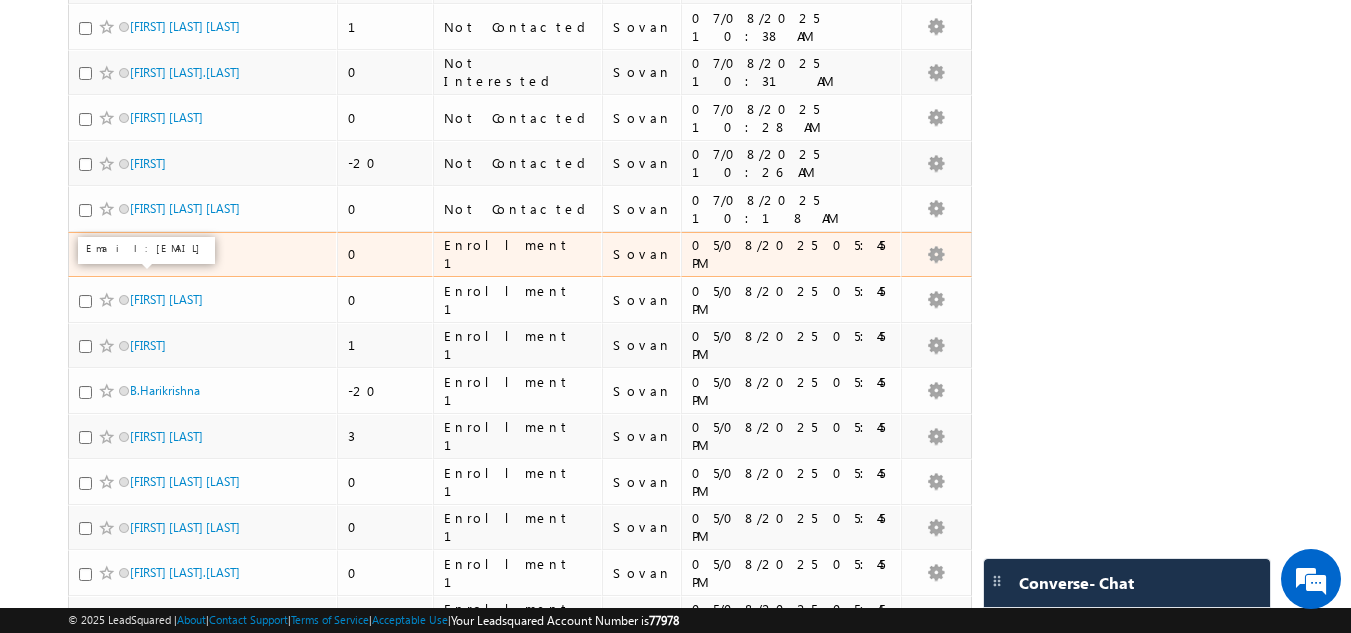 click on "B.Sriram" at bounding box center (167, 254) 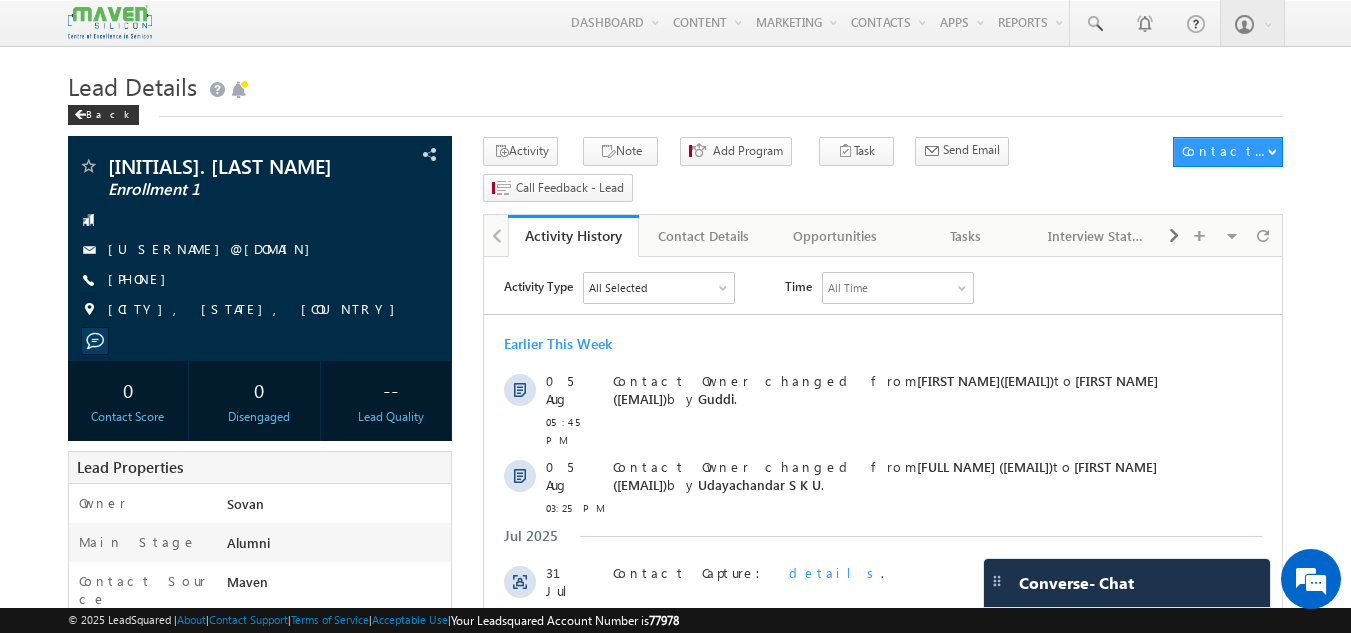 scroll, scrollTop: 0, scrollLeft: 0, axis: both 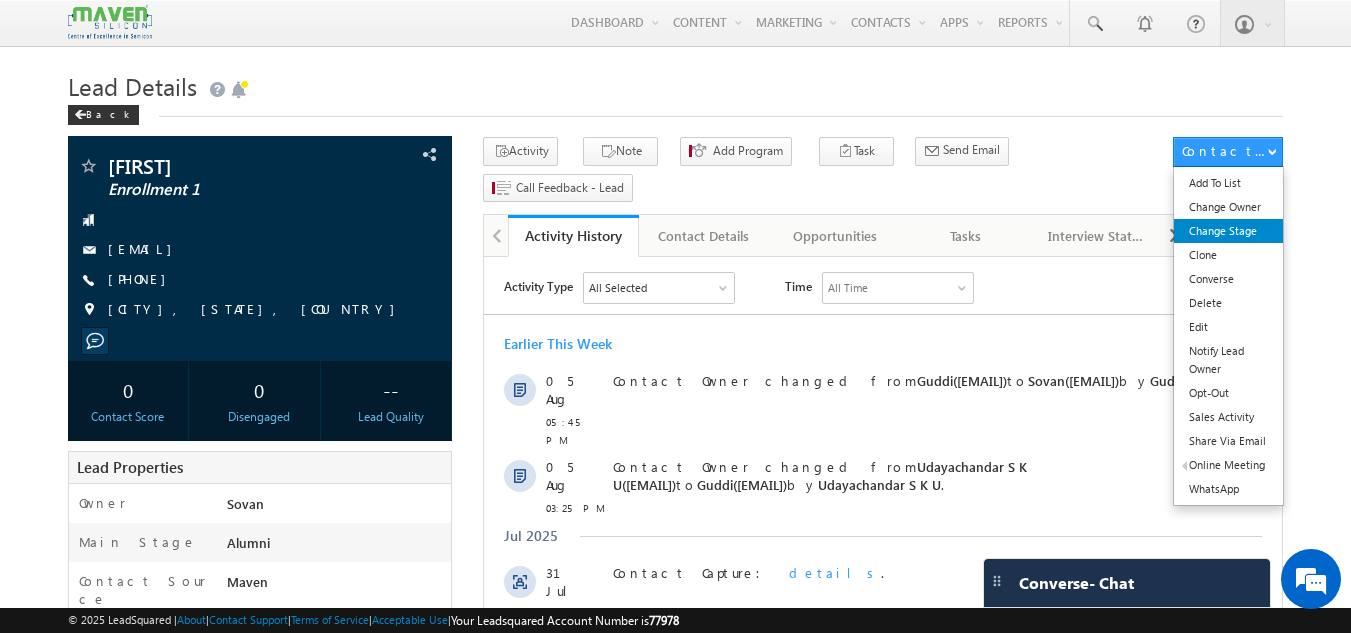 click on "Change Stage" at bounding box center (1228, 231) 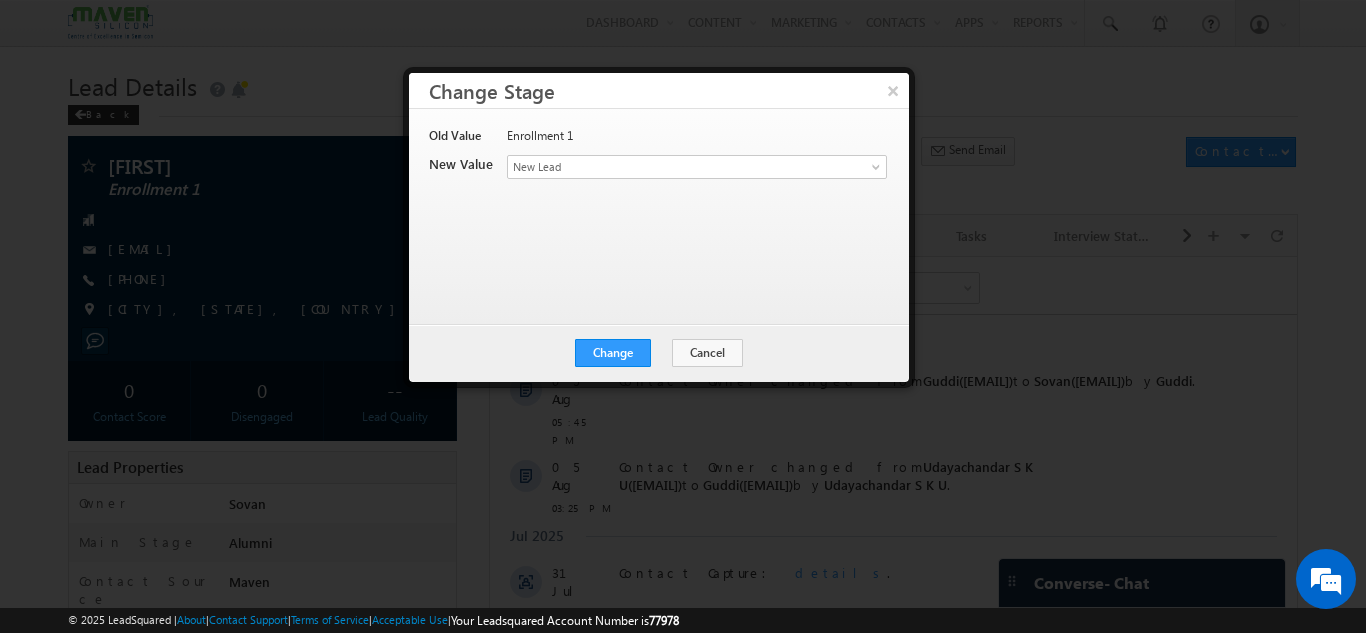 scroll, scrollTop: 0, scrollLeft: 0, axis: both 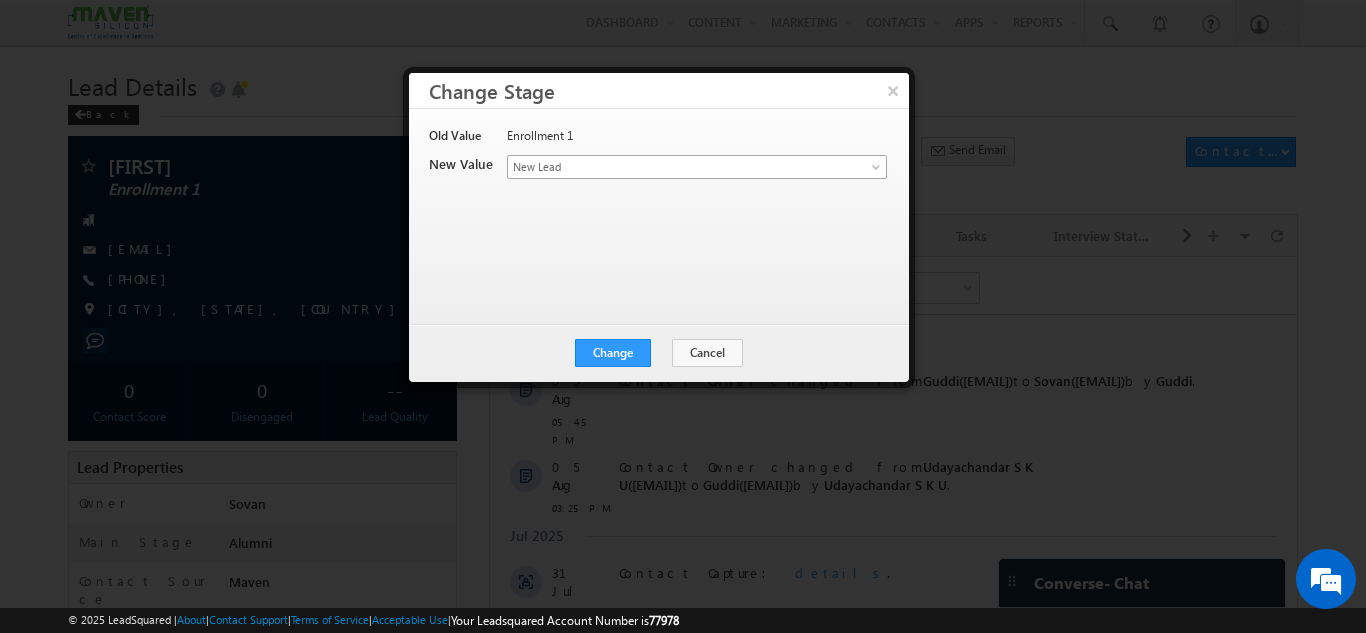 click on "New Lead" at bounding box center [664, 167] 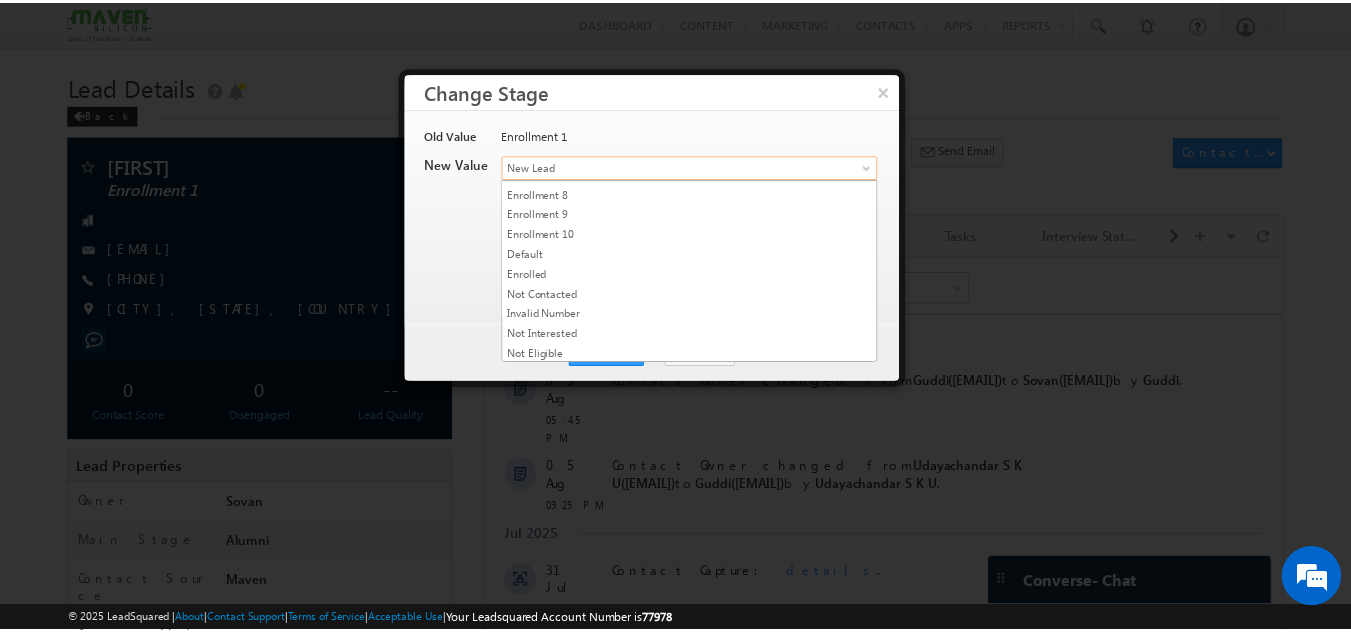 scroll, scrollTop: 378, scrollLeft: 0, axis: vertical 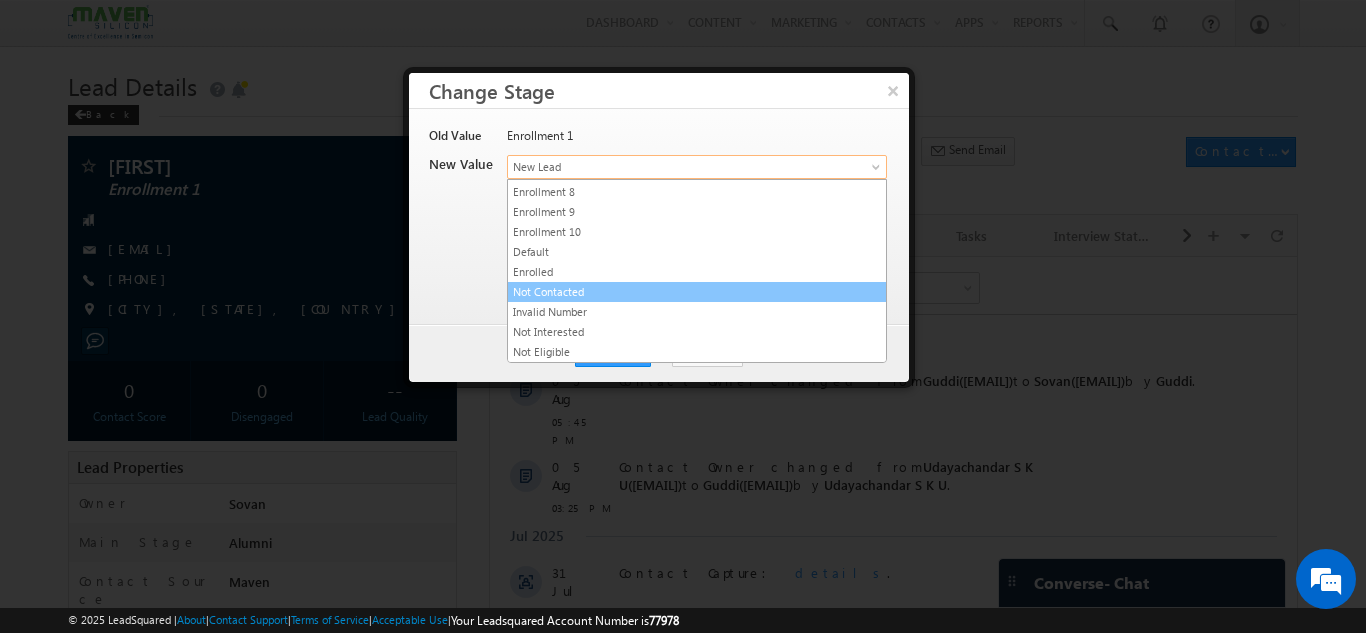 click on "Not Contacted" at bounding box center [697, 292] 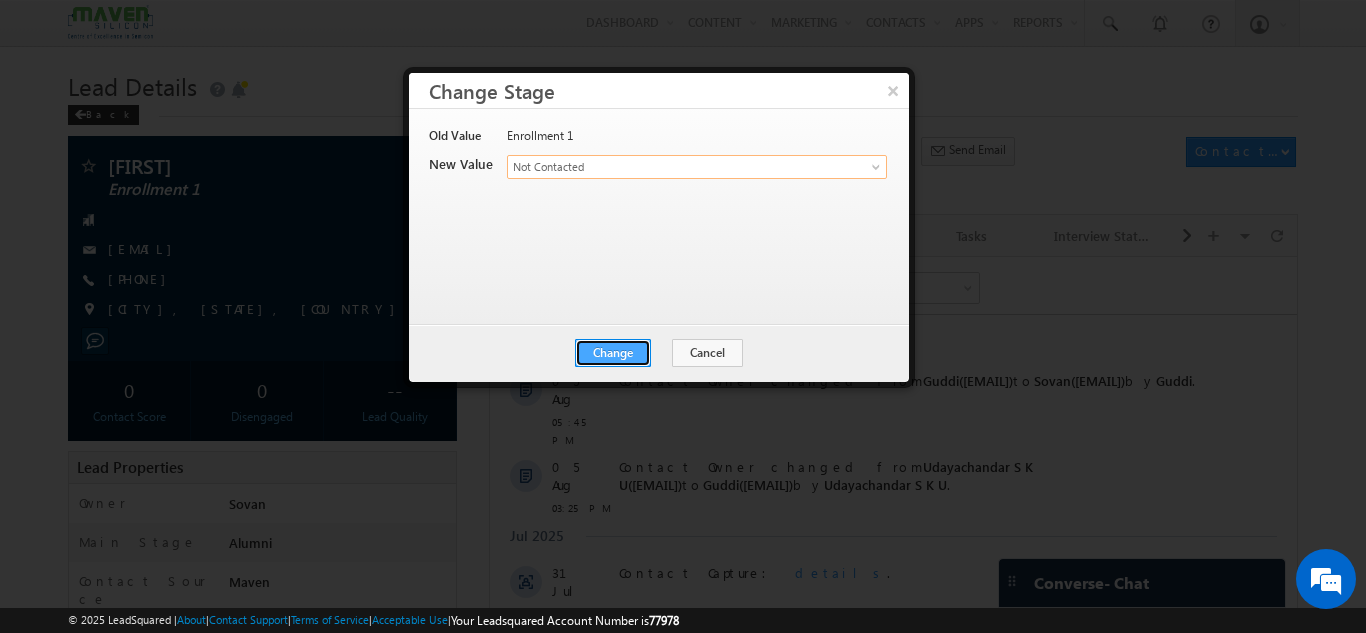 click on "Change" at bounding box center [613, 353] 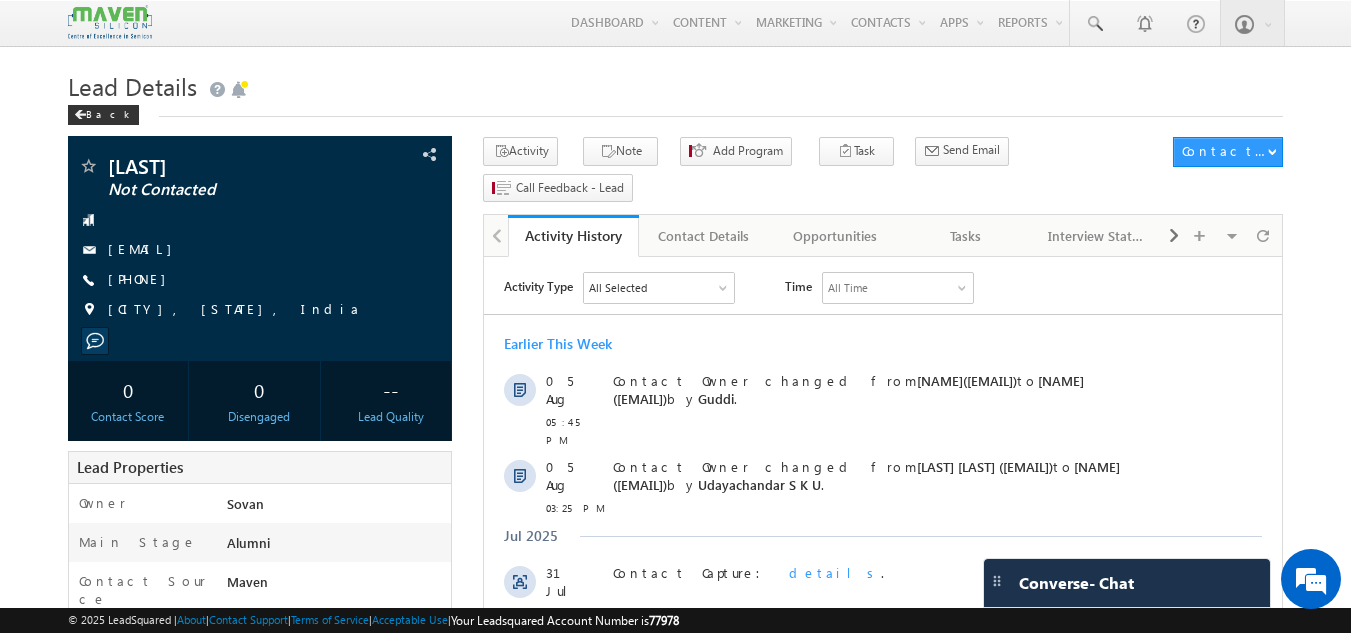 scroll, scrollTop: 0, scrollLeft: 0, axis: both 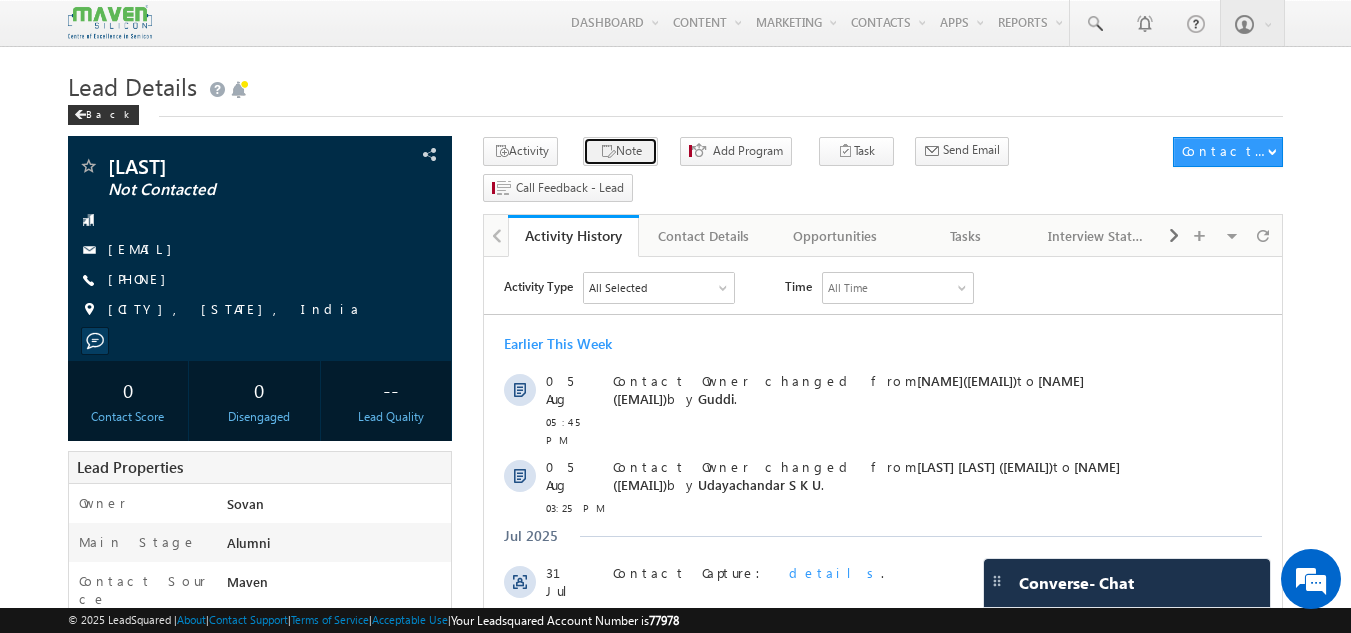 click at bounding box center [608, 152] 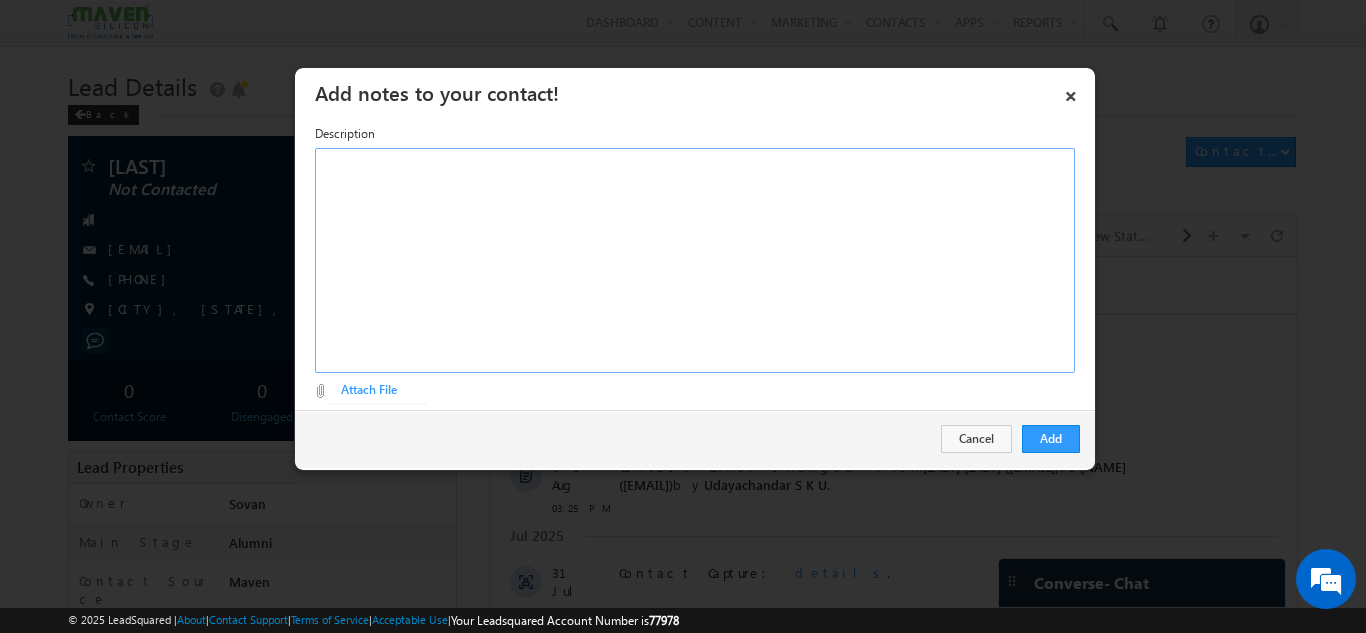 click at bounding box center (695, 260) 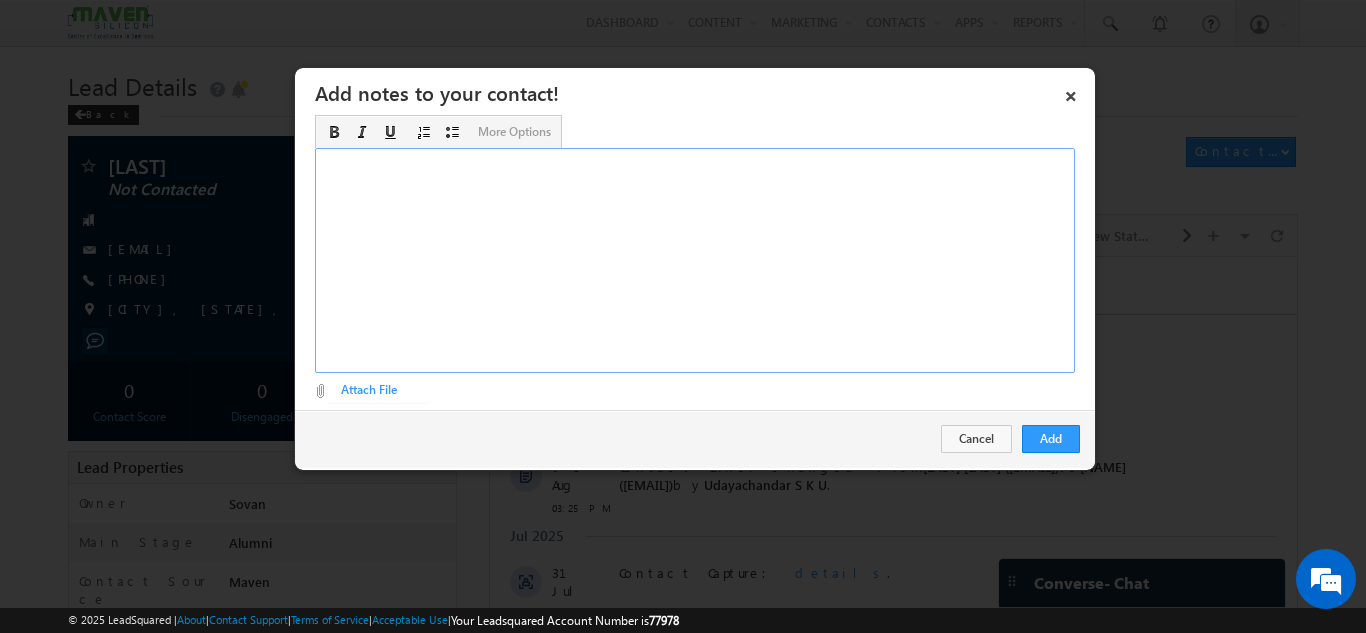 type 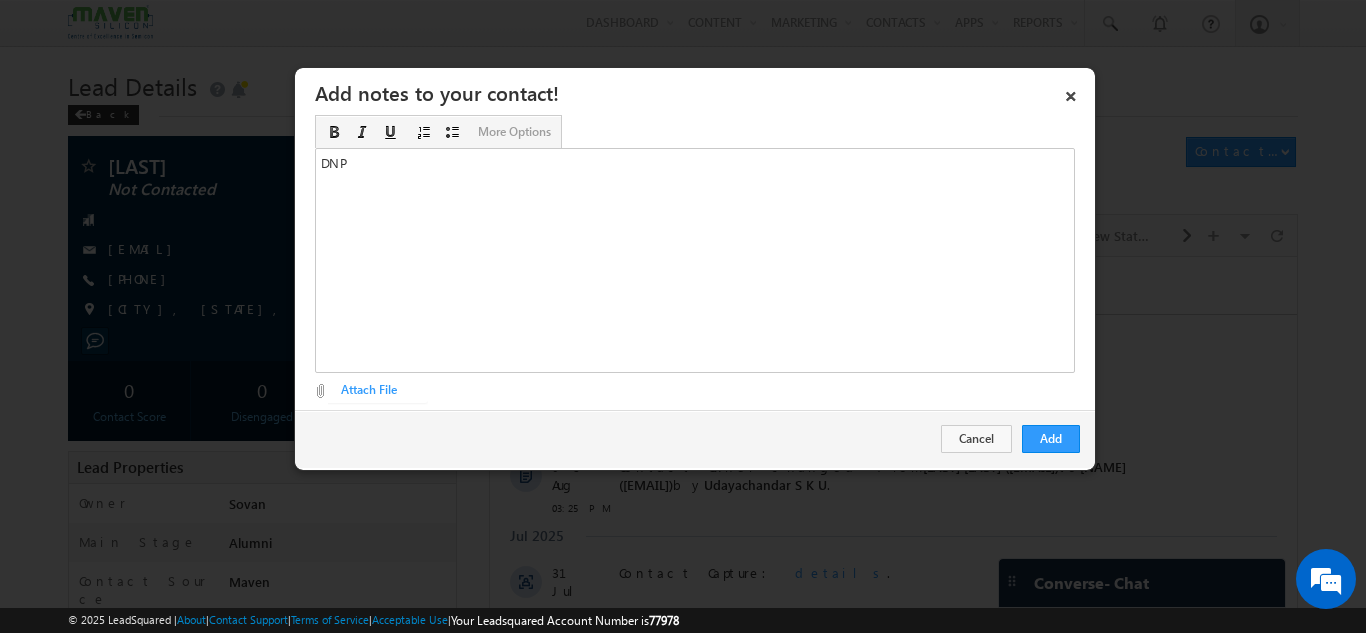 click on "Add
Cancel" at bounding box center (695, 439) 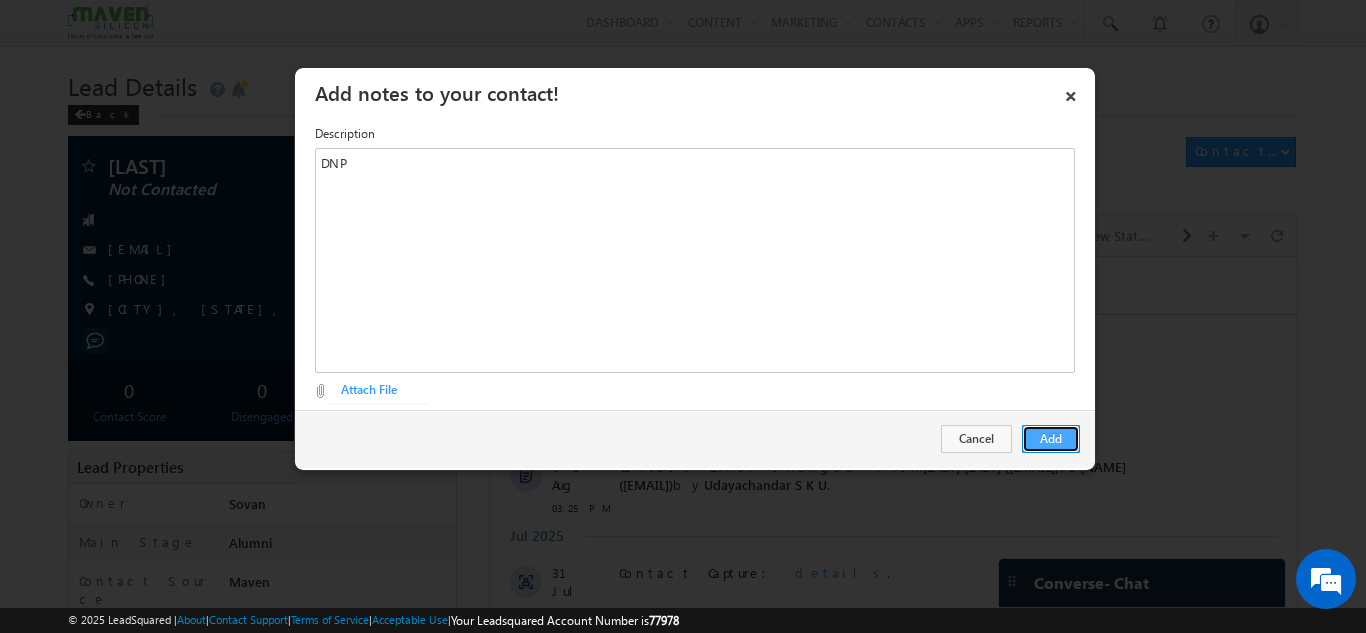 click on "Add" at bounding box center (1051, 439) 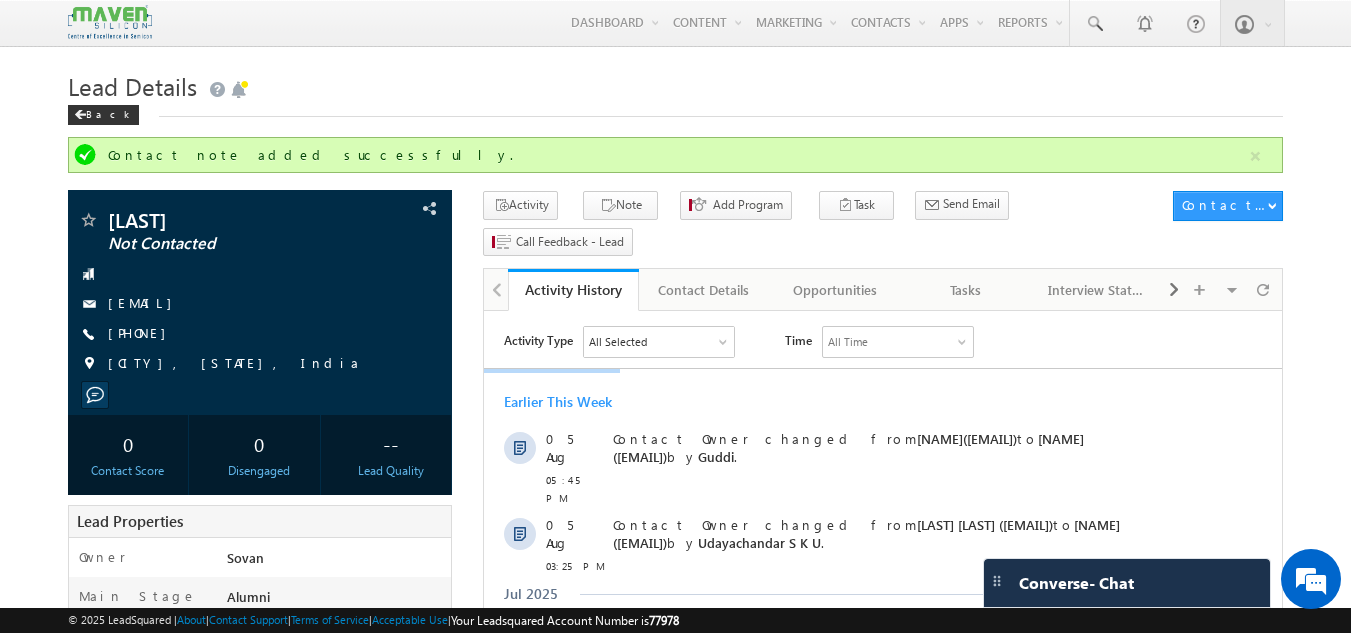 scroll, scrollTop: 0, scrollLeft: 0, axis: both 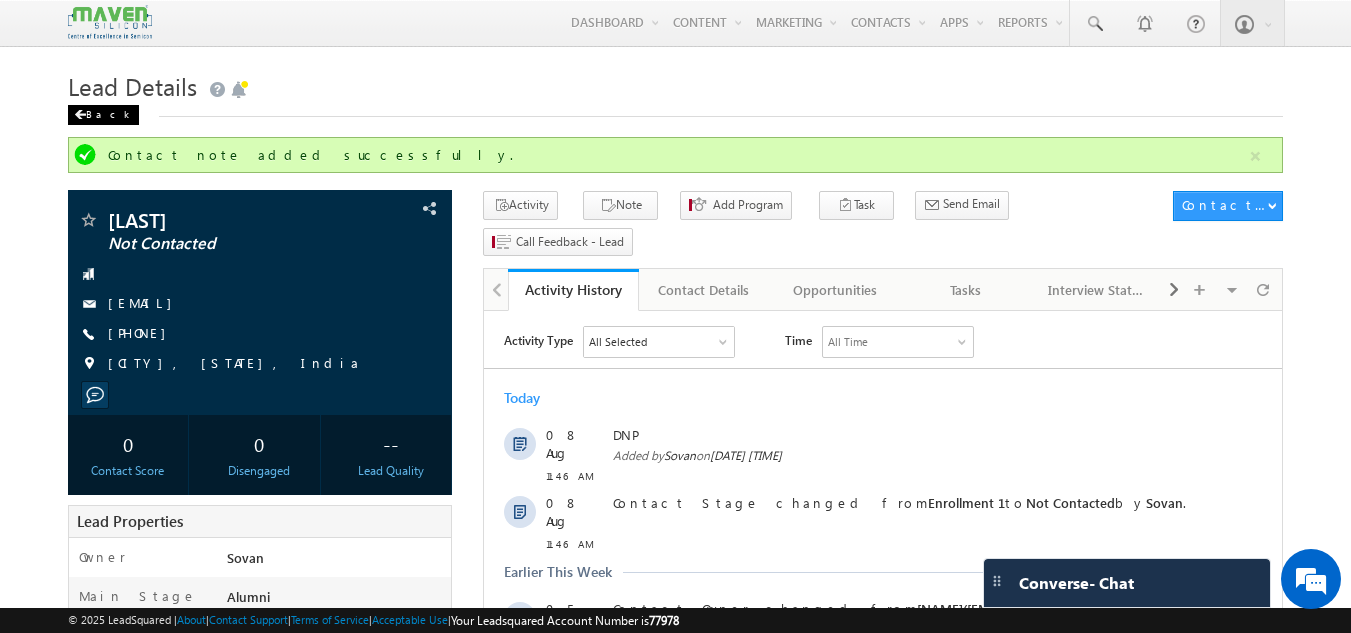 click on "Back" at bounding box center (103, 115) 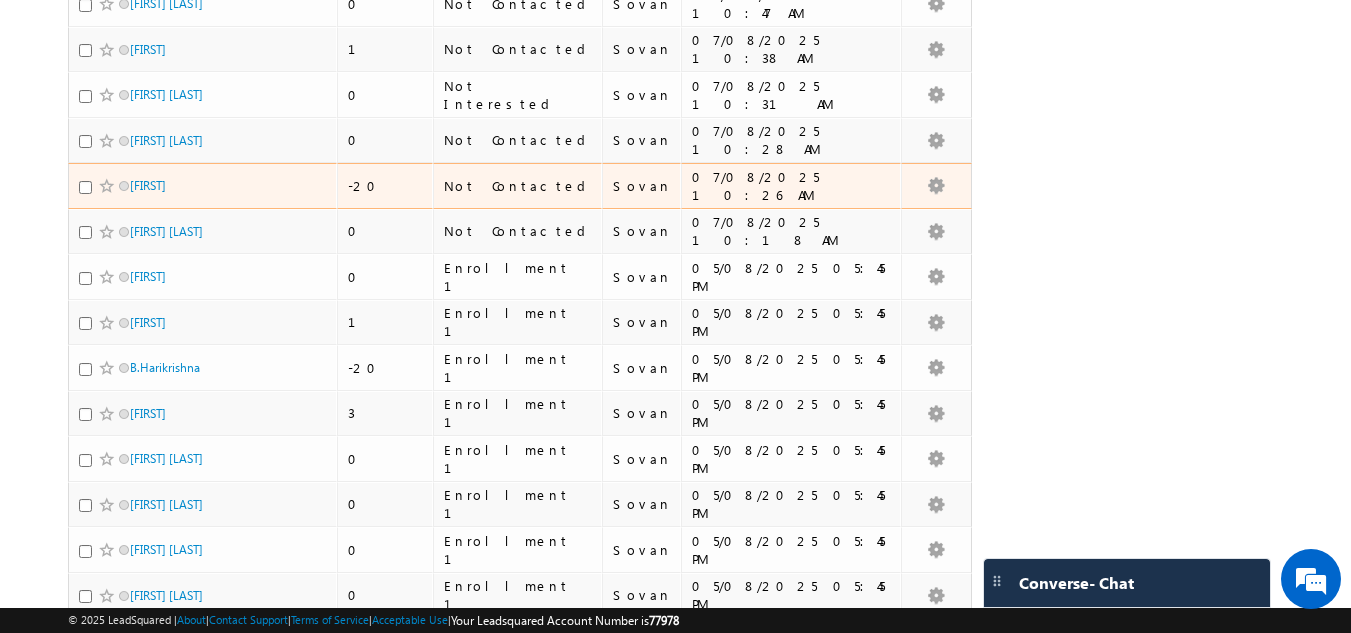 scroll, scrollTop: 630, scrollLeft: 0, axis: vertical 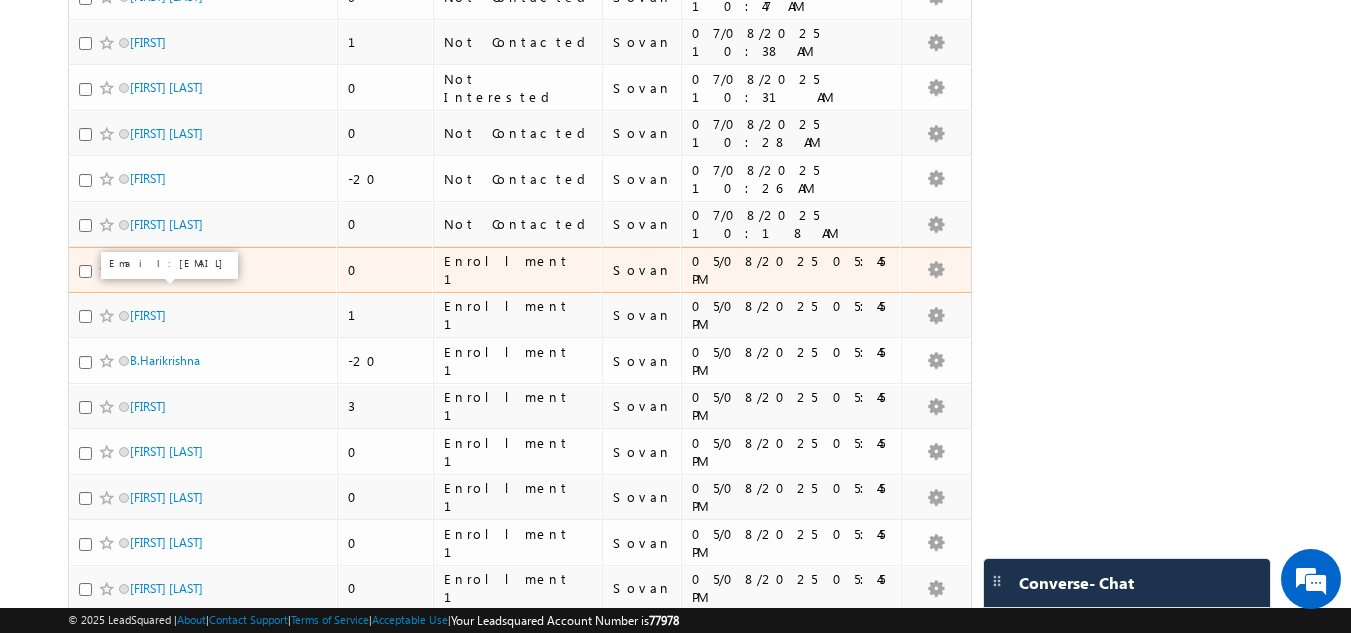 click on "[FIRST]" at bounding box center (148, 269) 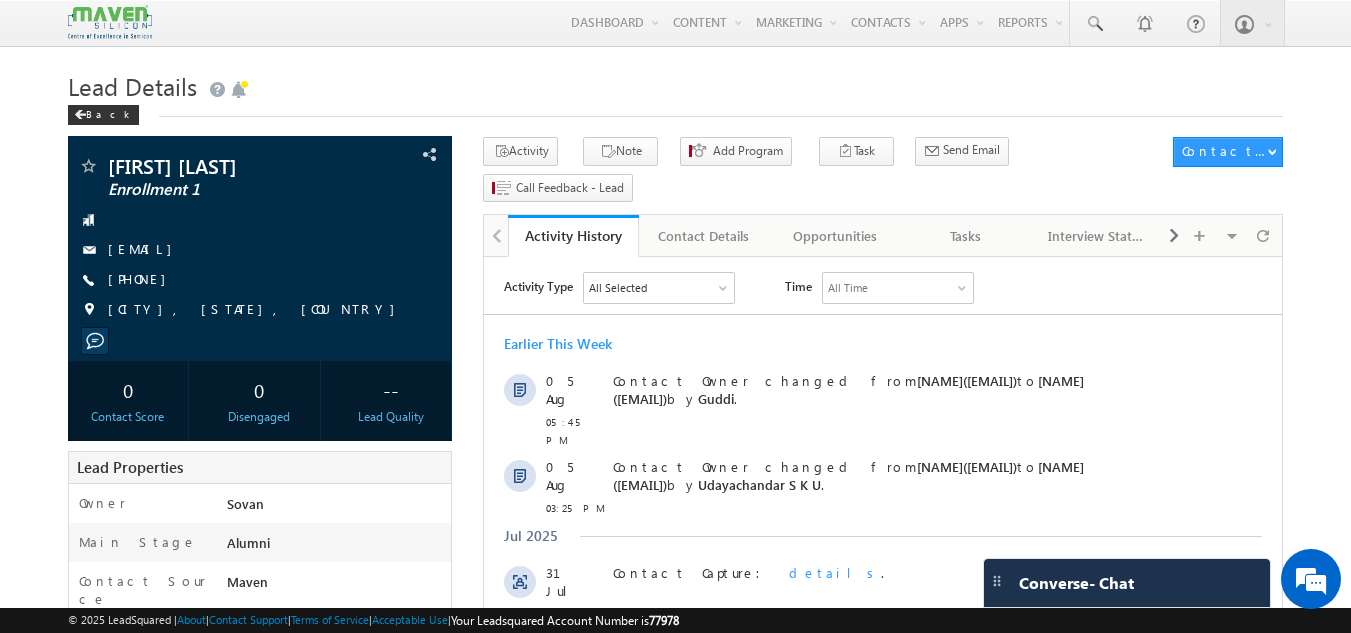 scroll, scrollTop: 0, scrollLeft: 0, axis: both 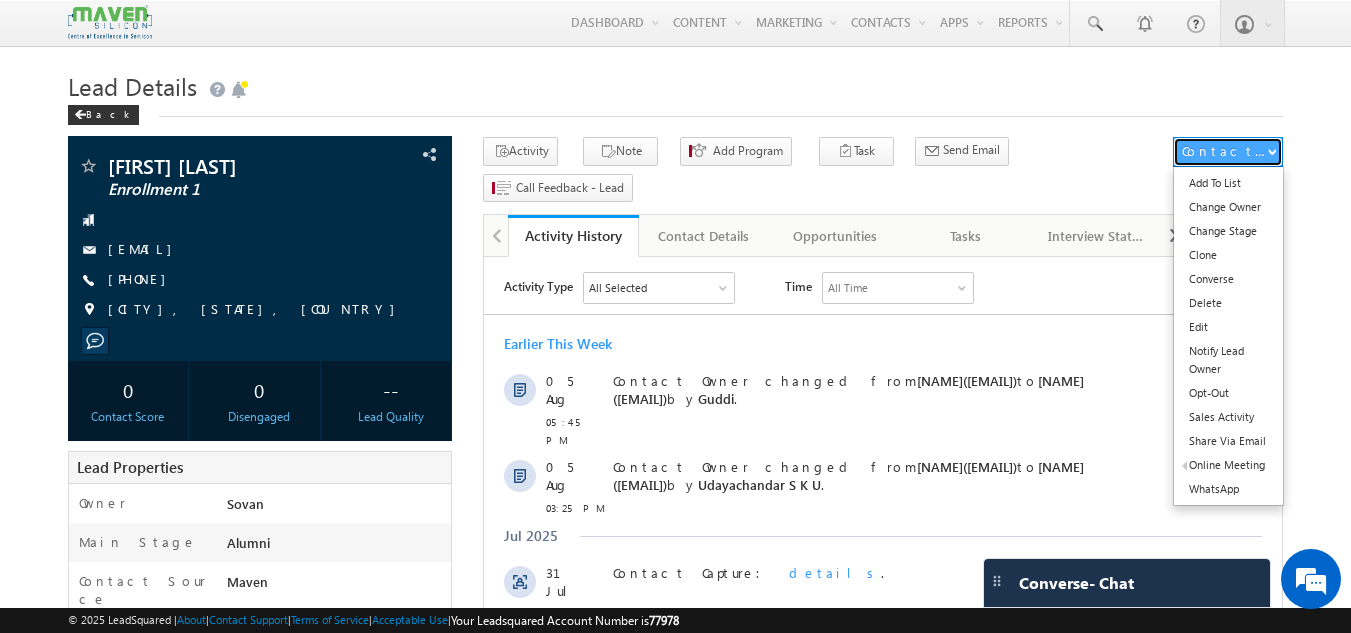 click on "Contact Actions" at bounding box center (1224, 151) 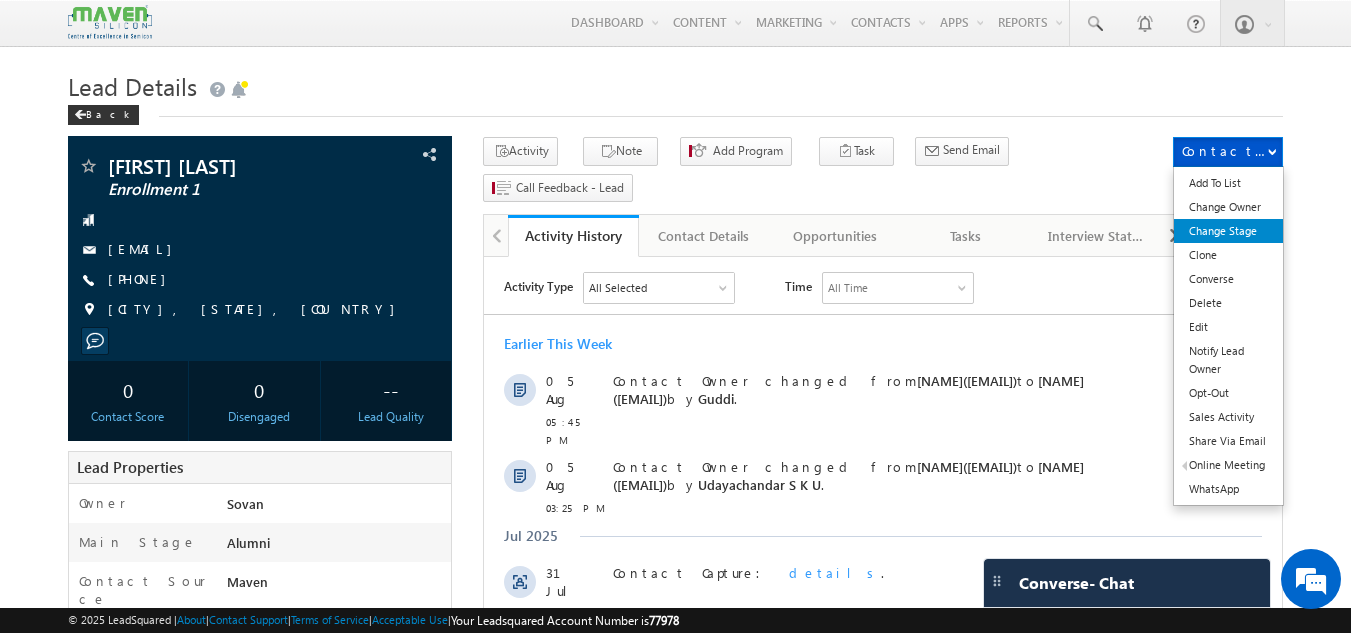 click on "Change Stage" at bounding box center (1228, 231) 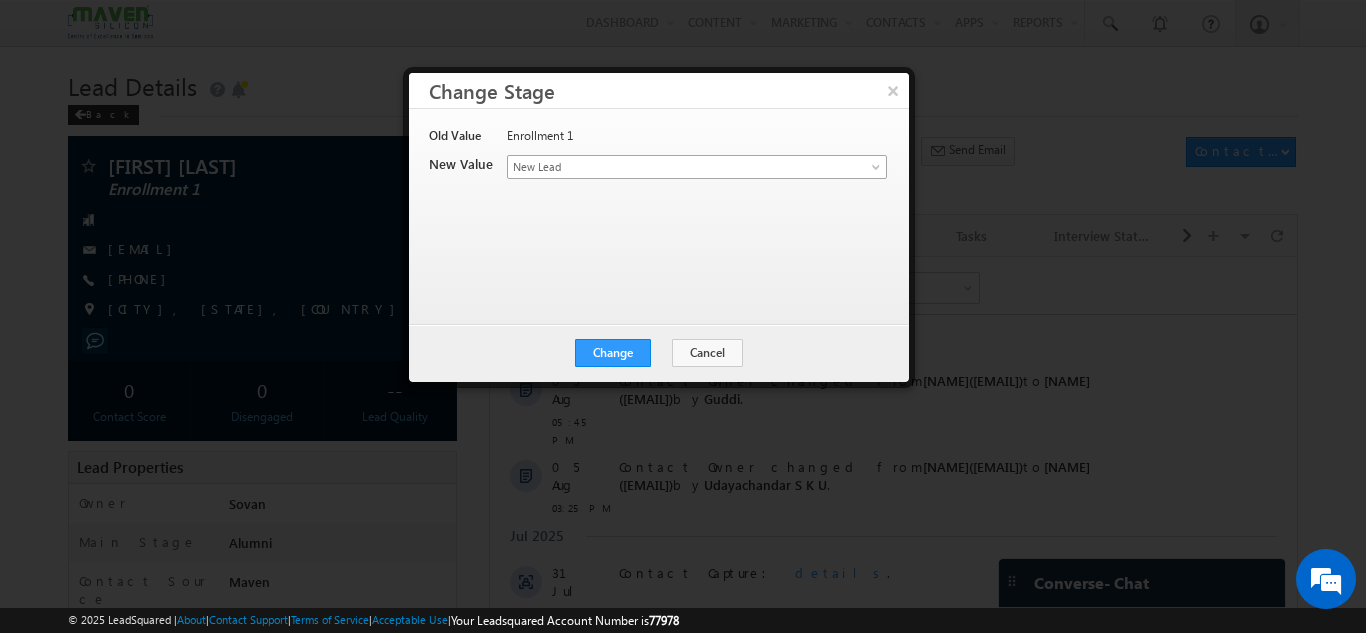 click on "New Lead" at bounding box center [664, 167] 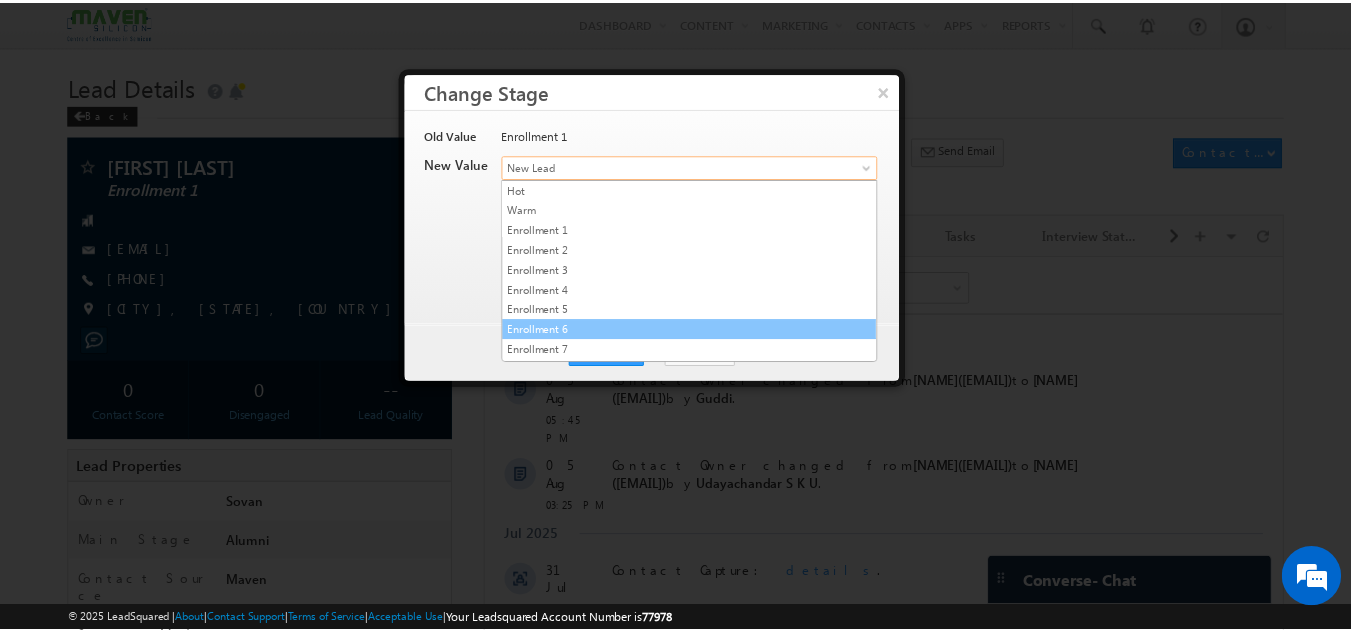 scroll, scrollTop: 378, scrollLeft: 0, axis: vertical 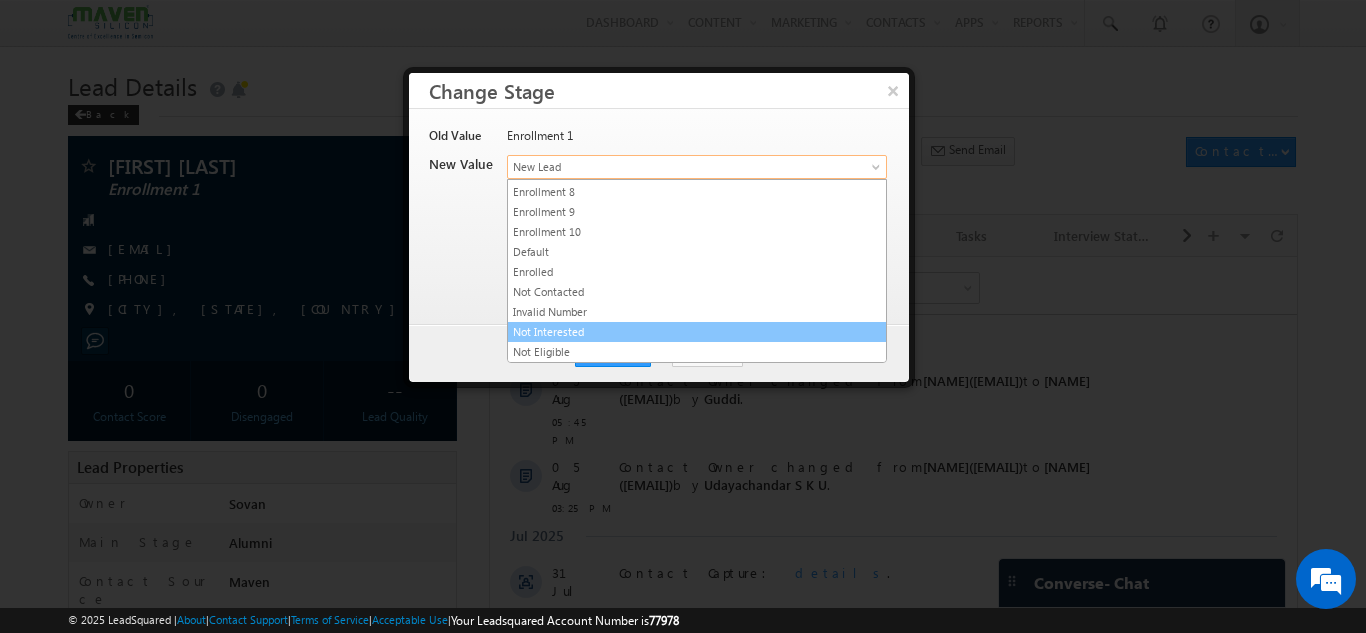 click on "Not Interested" at bounding box center [697, 332] 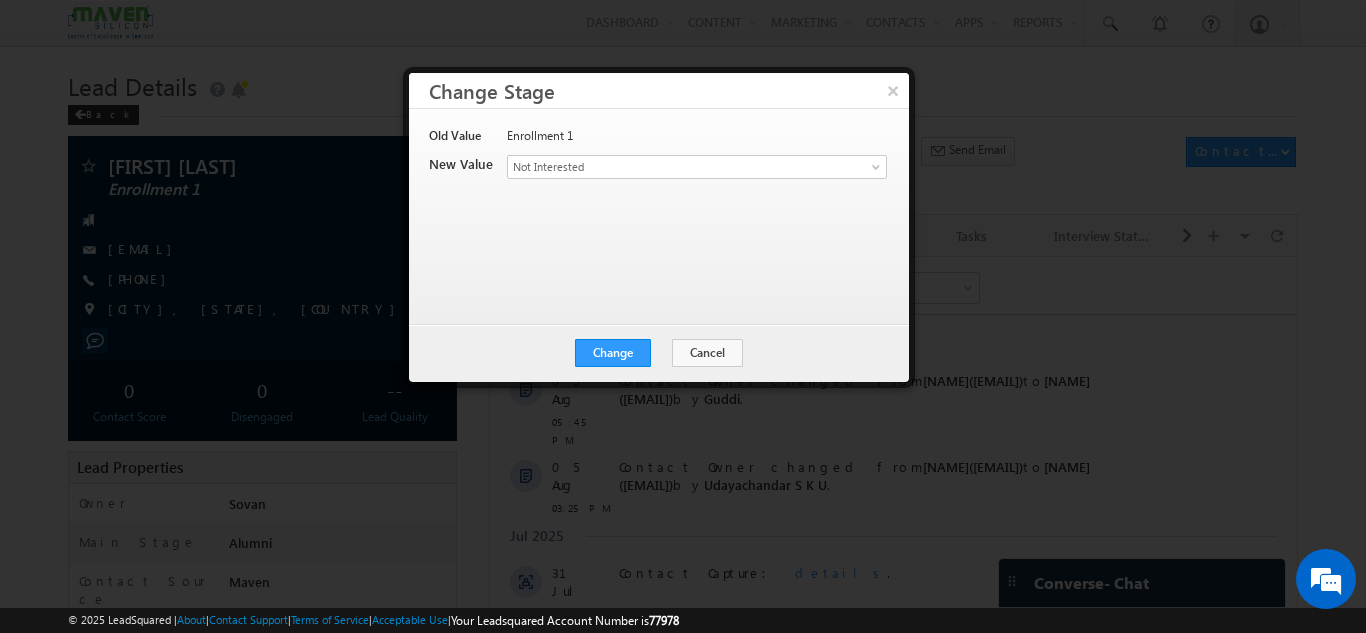 click on "Change
Cancel
Close" at bounding box center [659, 353] 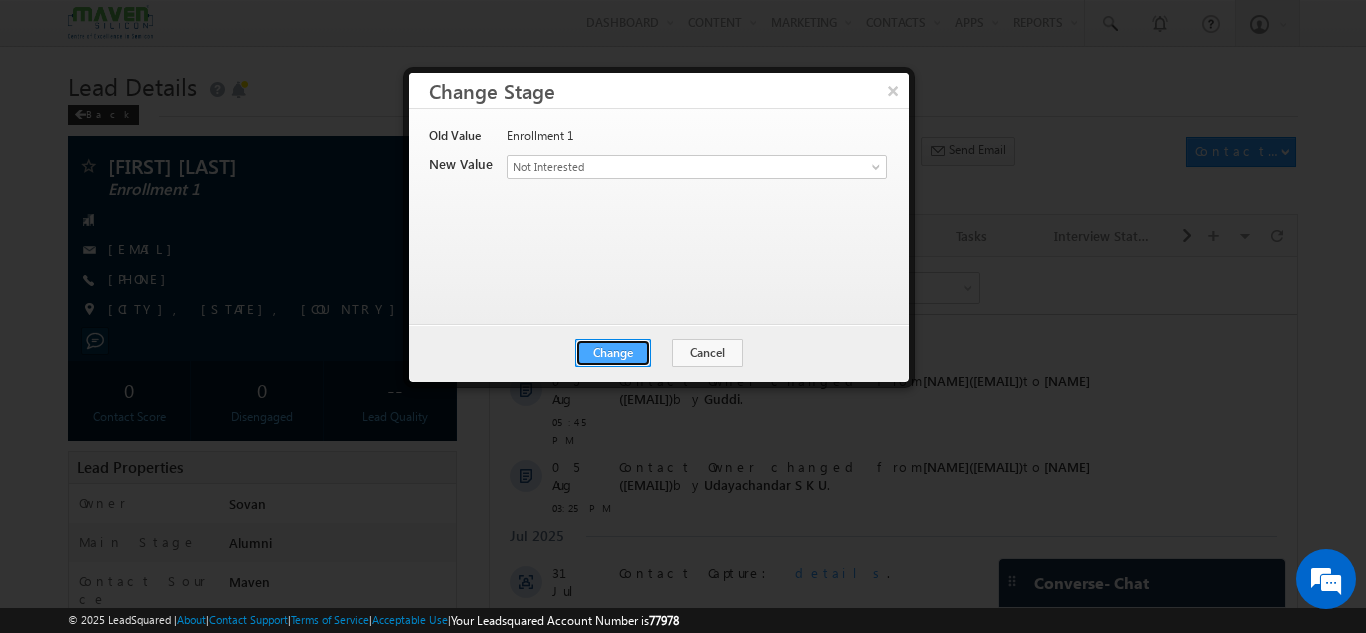 click on "Change" at bounding box center [613, 353] 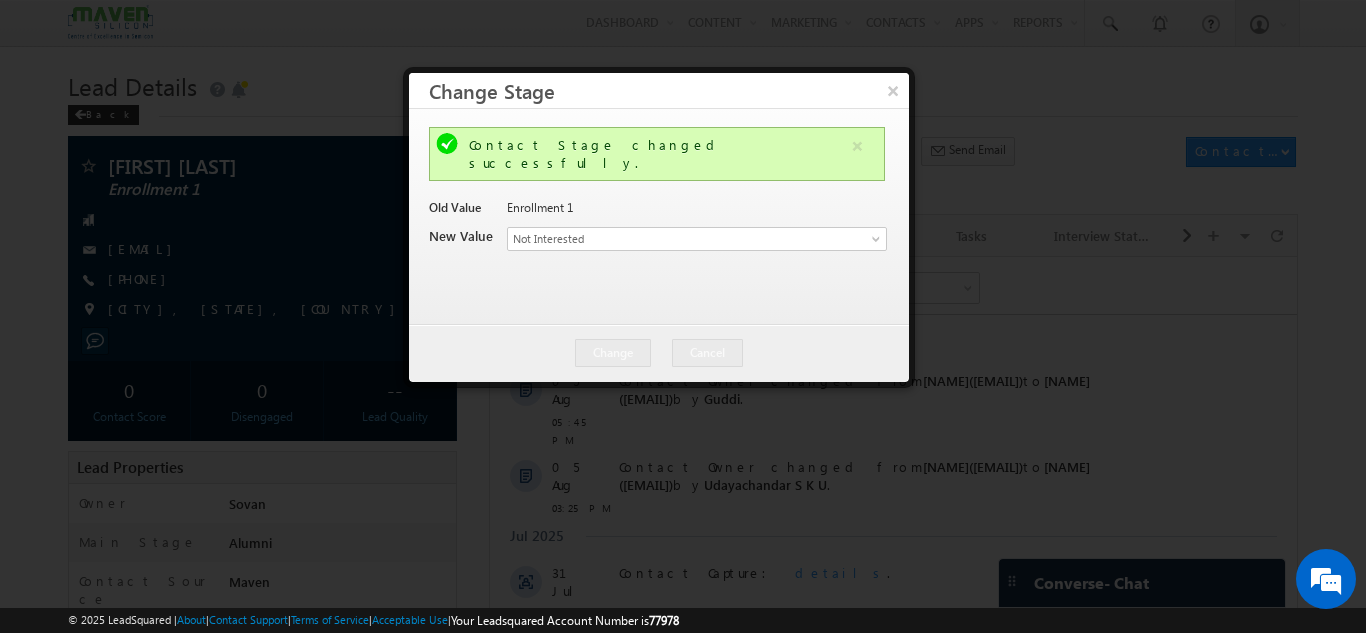 click at bounding box center (683, 316) 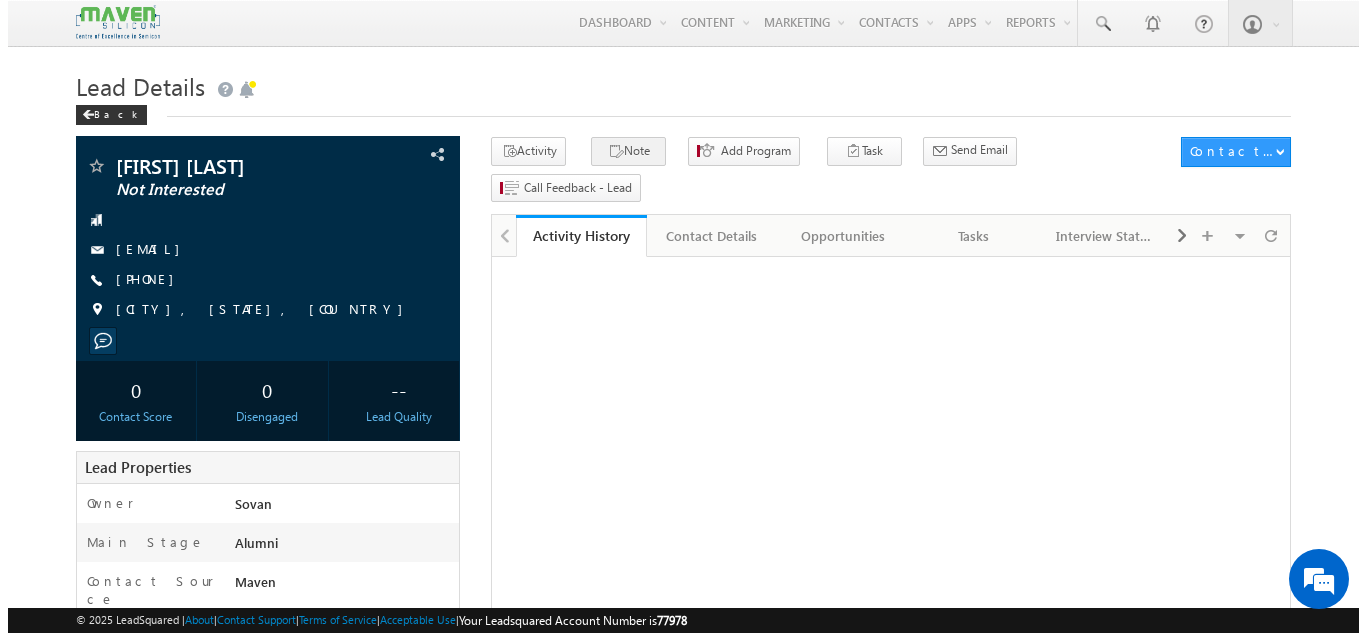 scroll, scrollTop: 0, scrollLeft: 0, axis: both 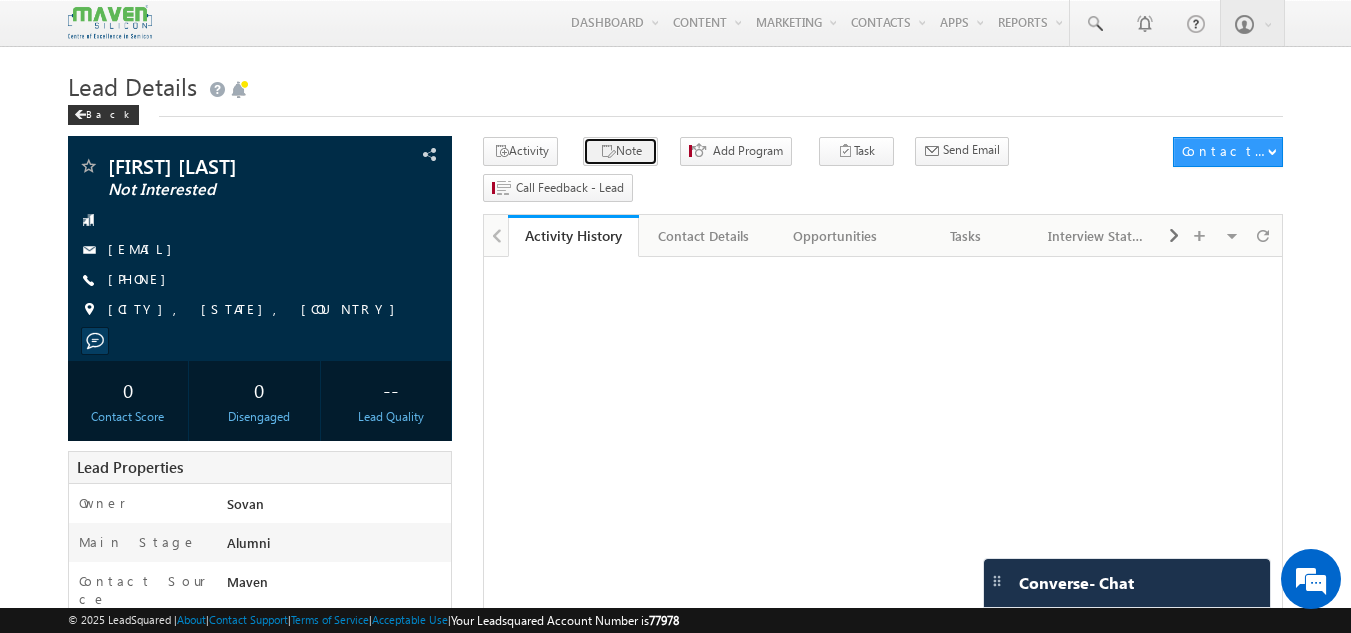 click on "Note" at bounding box center [620, 151] 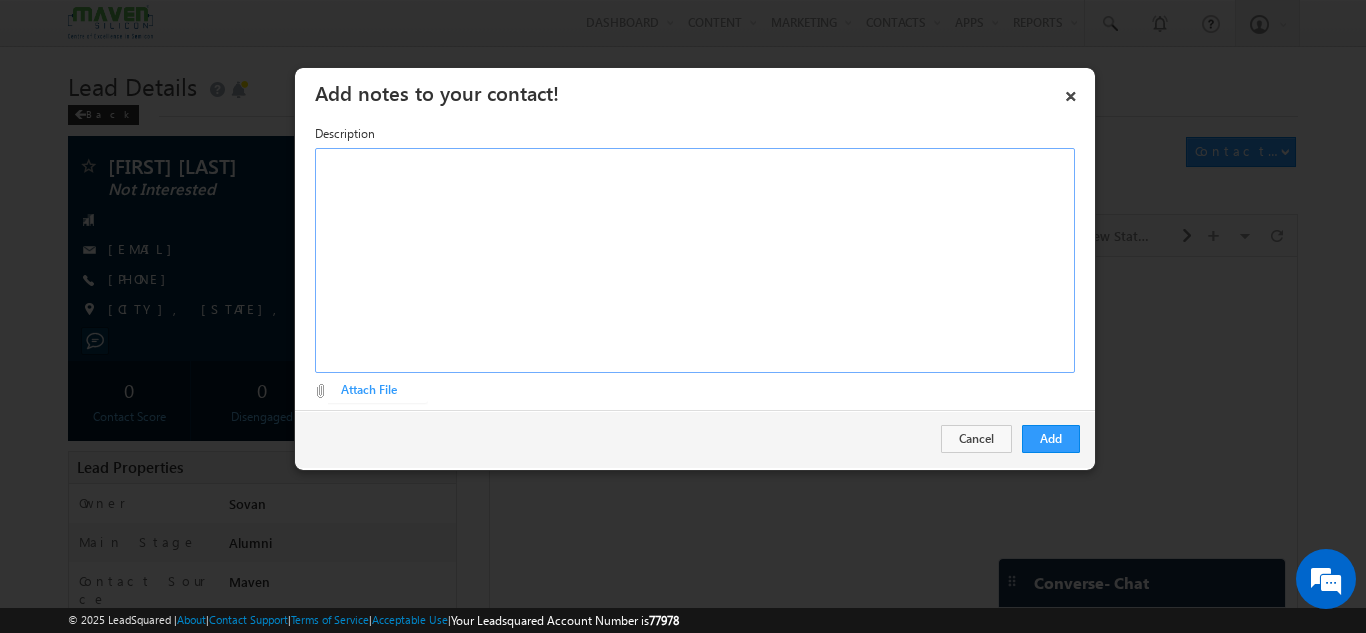 click at bounding box center [695, 260] 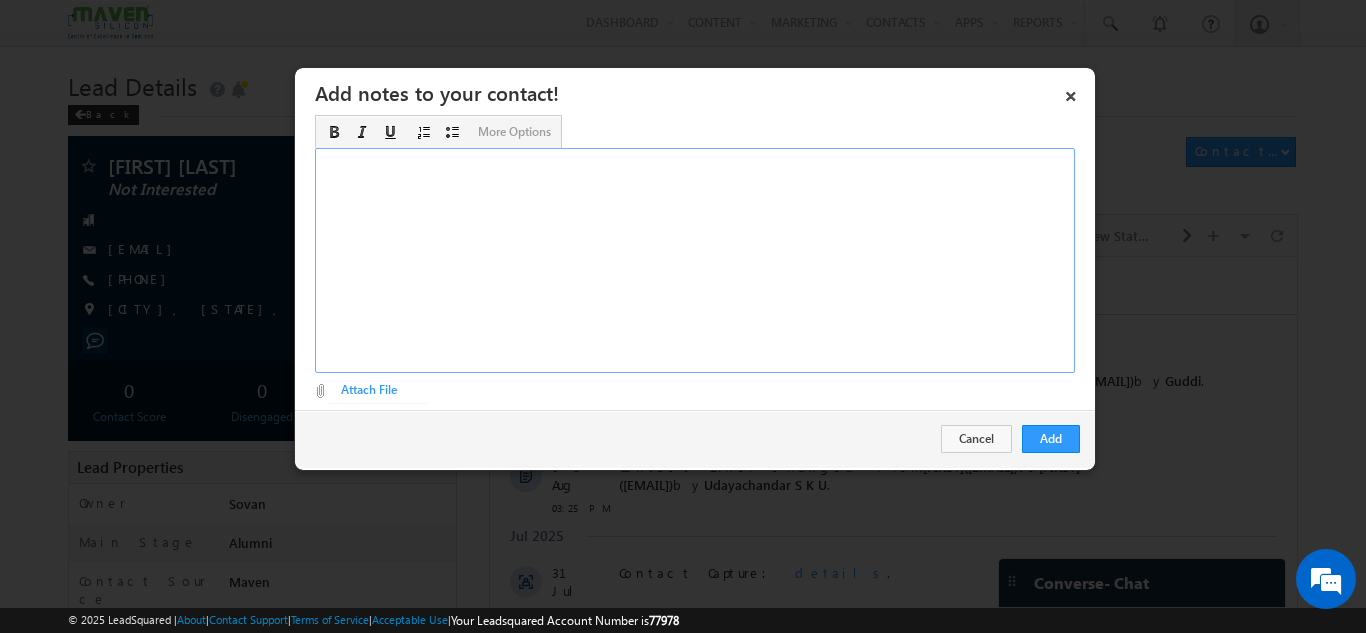 scroll, scrollTop: 0, scrollLeft: 0, axis: both 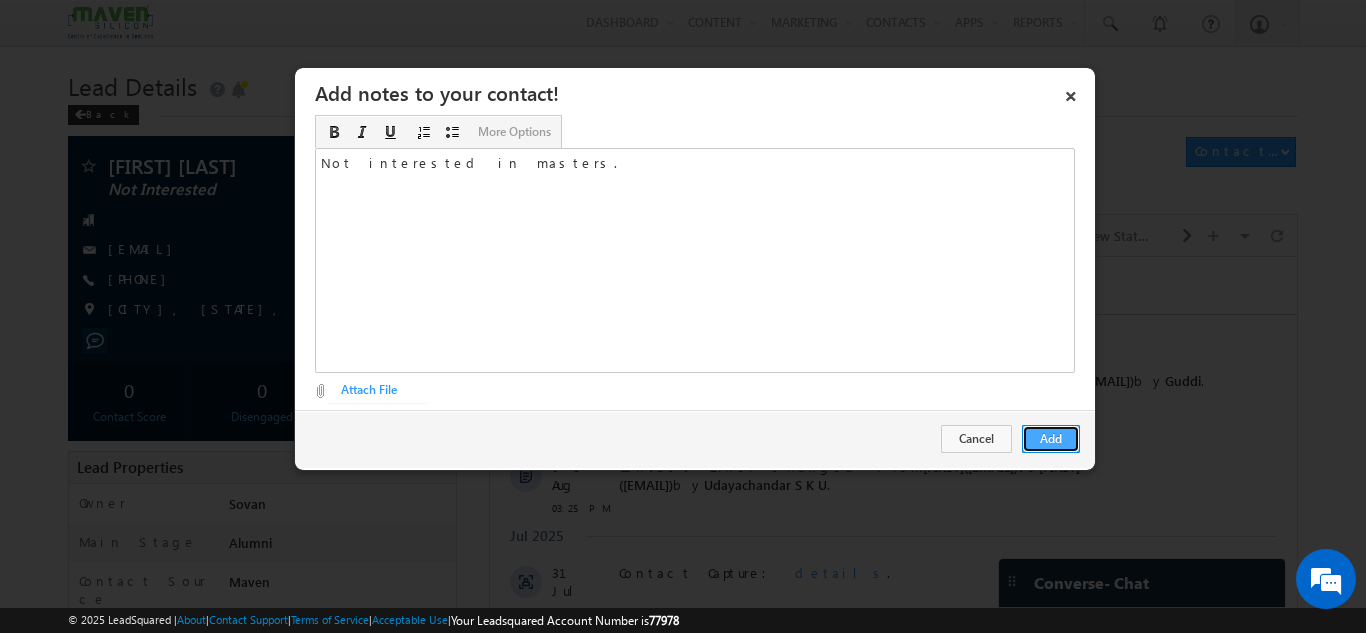click on "Add" at bounding box center (1051, 439) 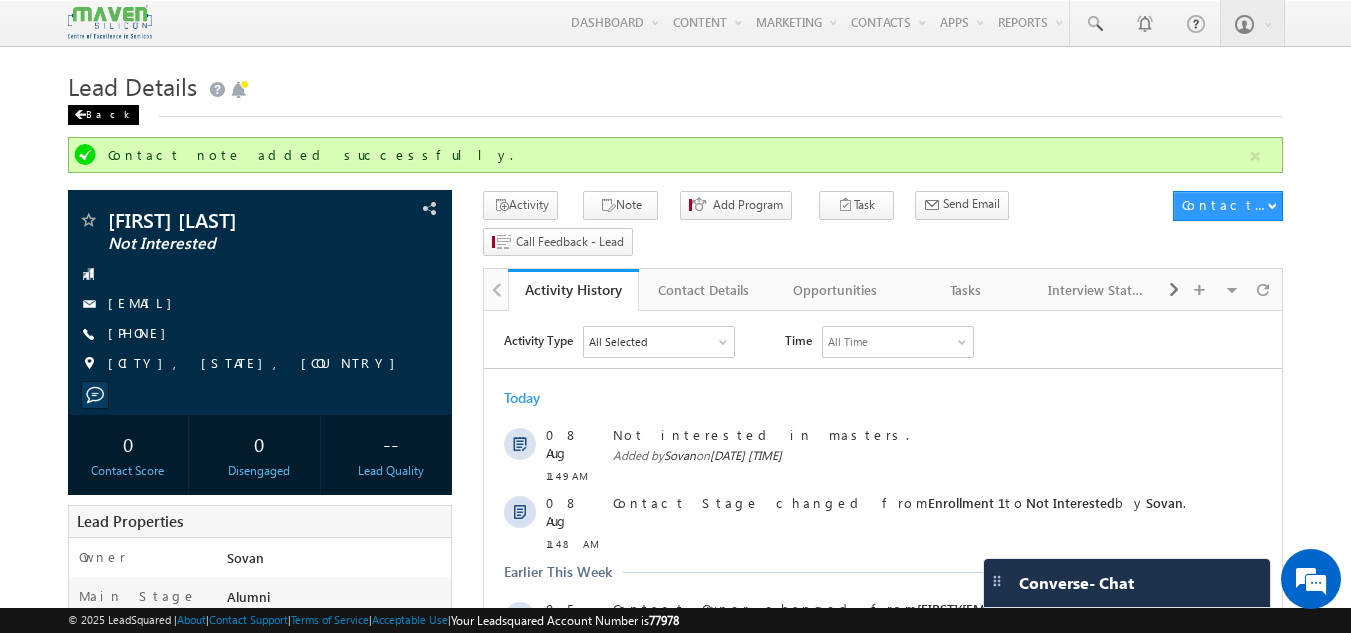 click on "Back" at bounding box center (103, 115) 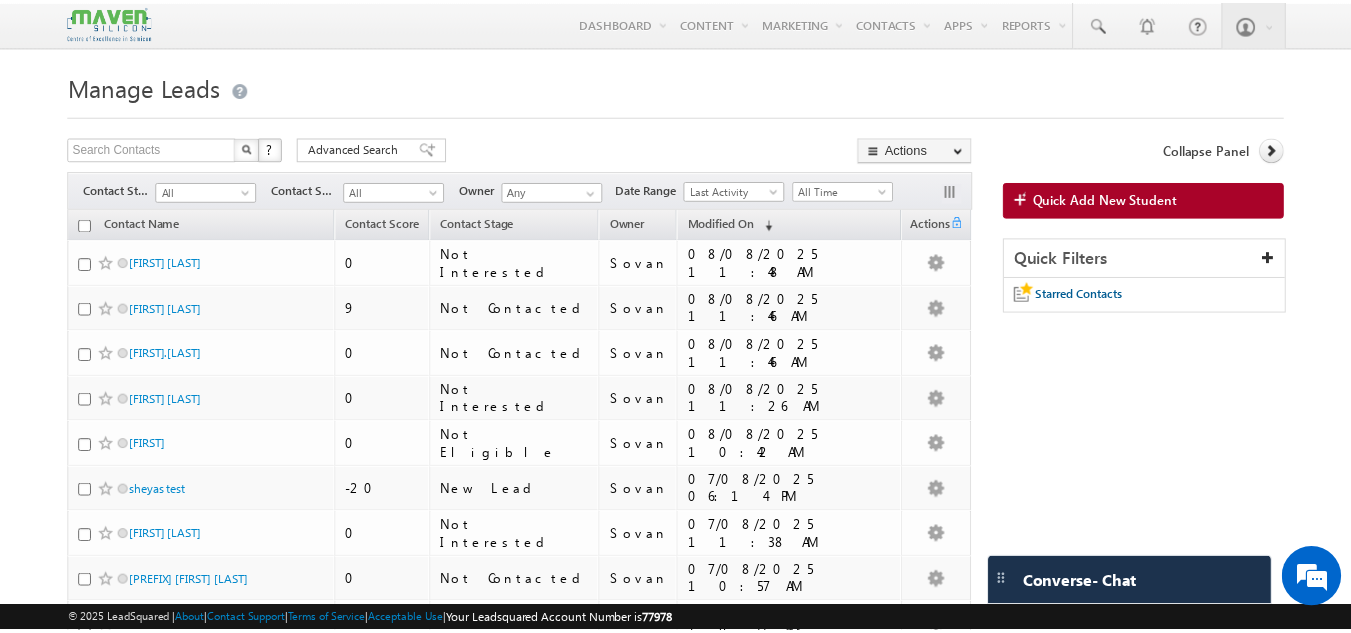 scroll, scrollTop: 0, scrollLeft: 0, axis: both 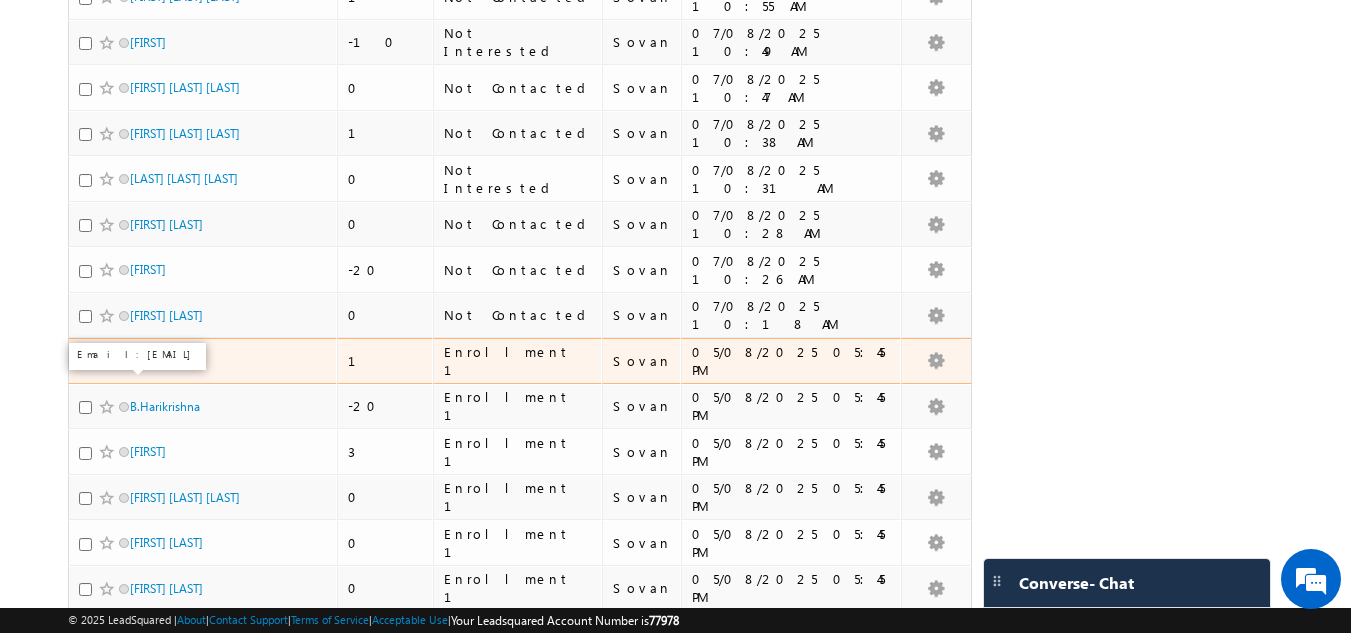 click on "Lalitha" at bounding box center (148, 360) 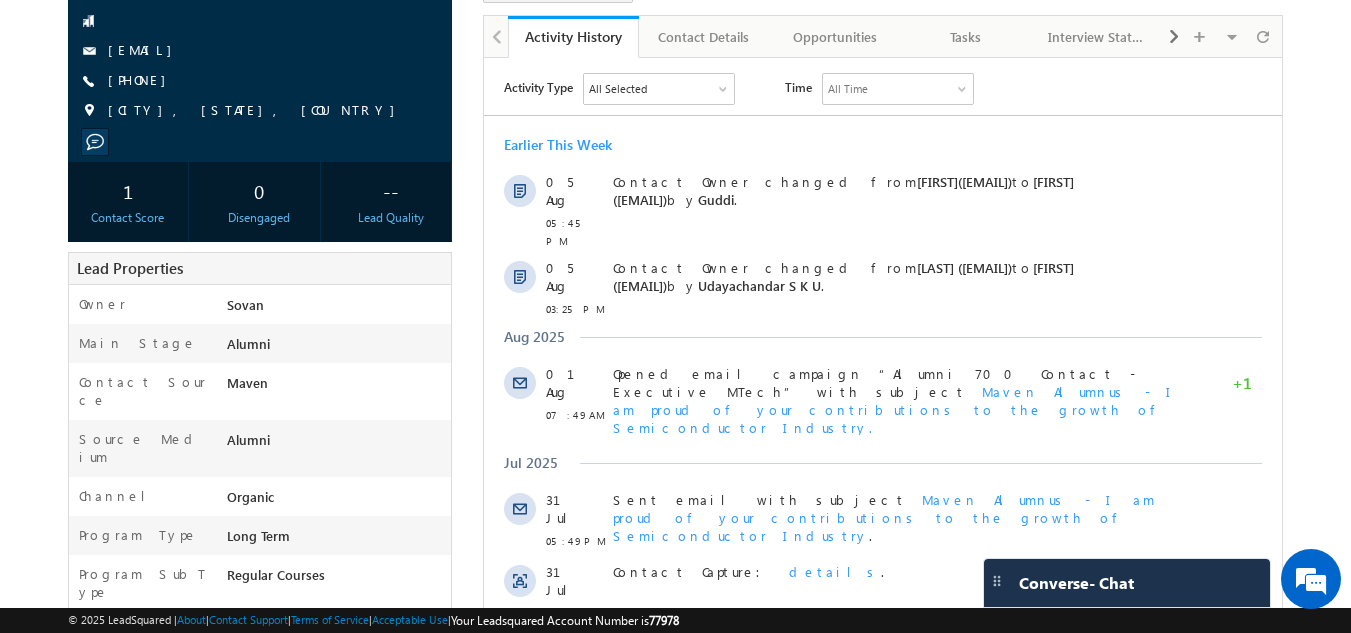 scroll, scrollTop: 200, scrollLeft: 0, axis: vertical 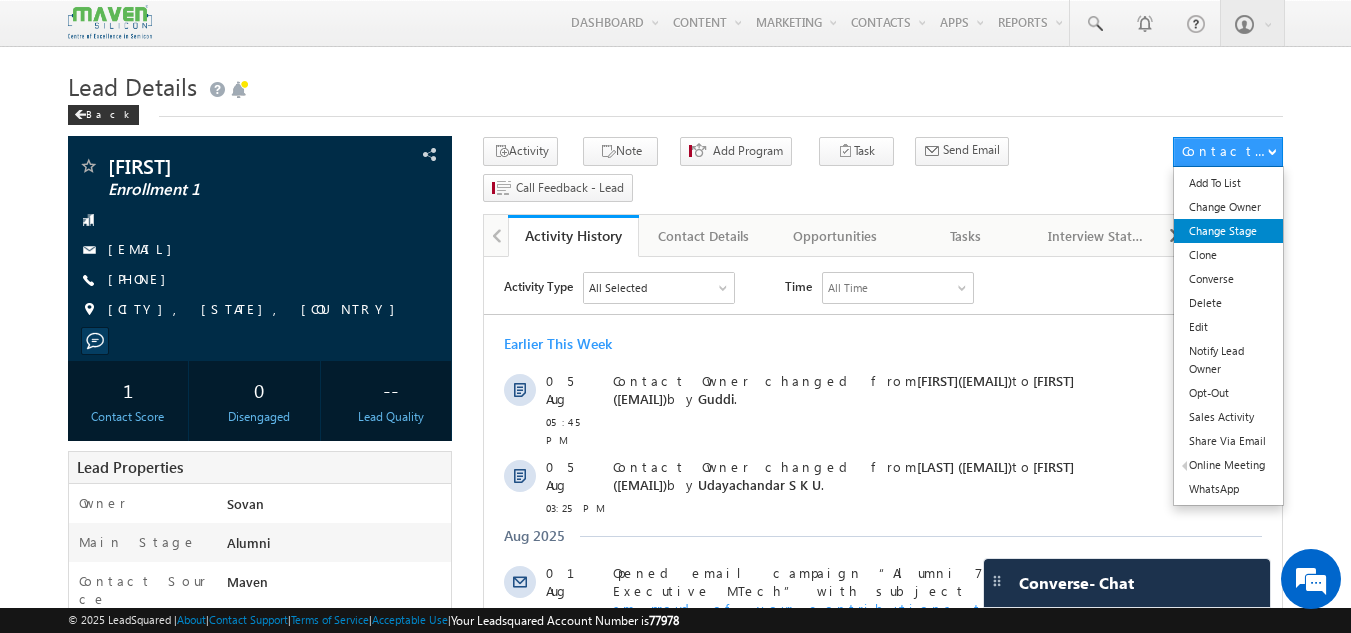 click on "Change Stage" at bounding box center [1228, 231] 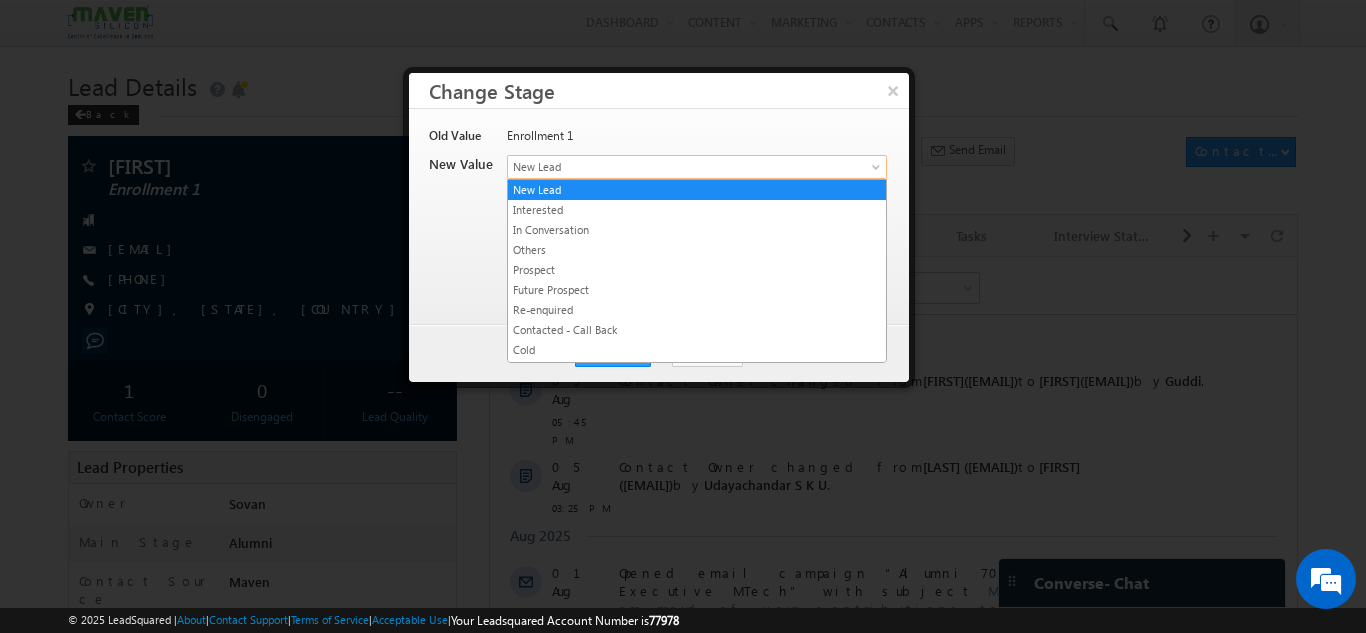 click on "New Lead" at bounding box center [664, 167] 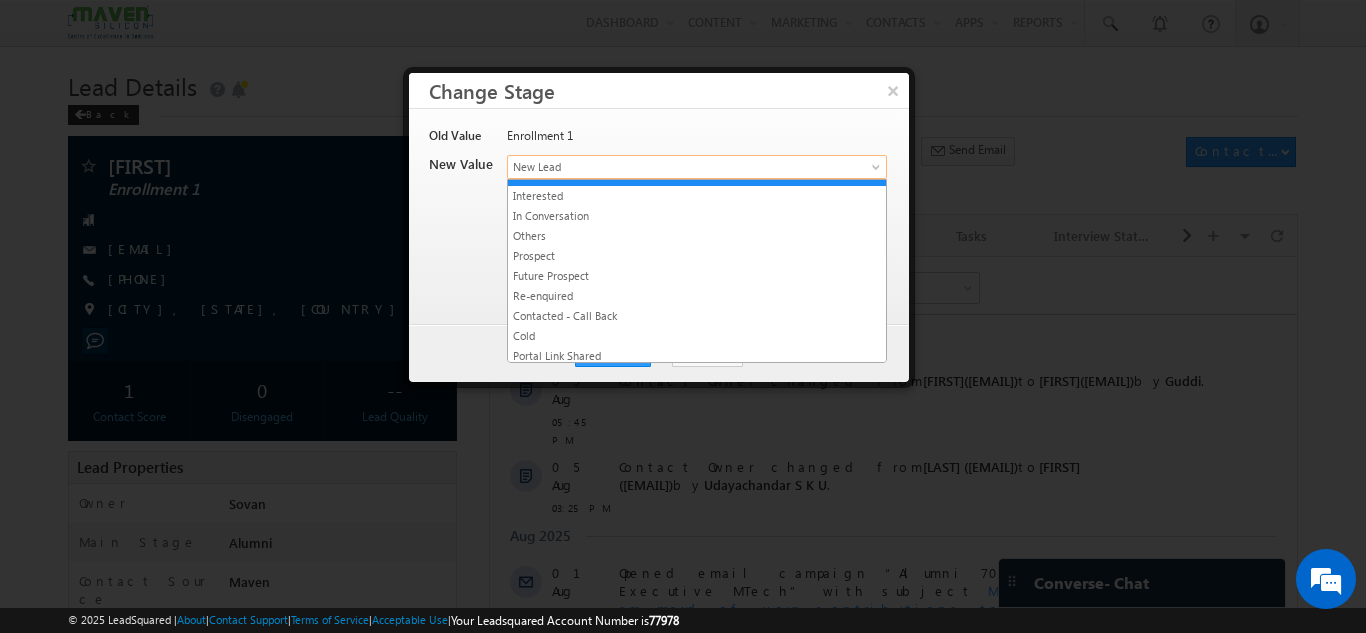 scroll, scrollTop: 0, scrollLeft: 0, axis: both 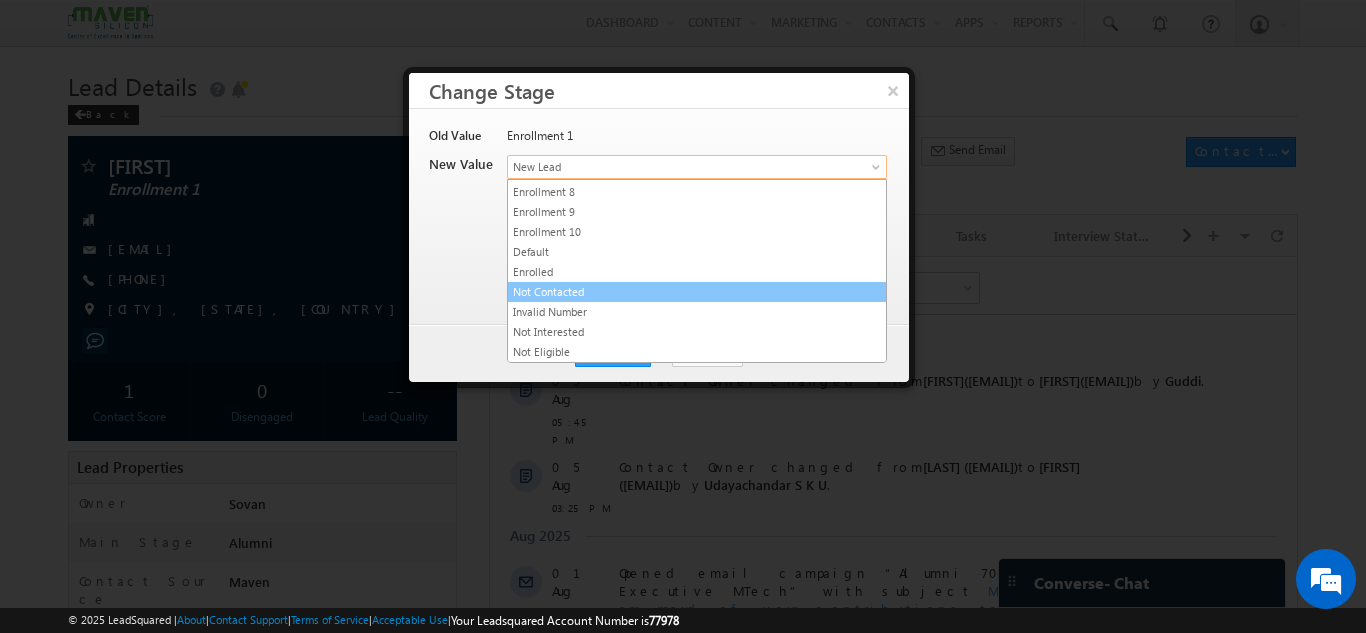 click on "Not Contacted" at bounding box center (697, 292) 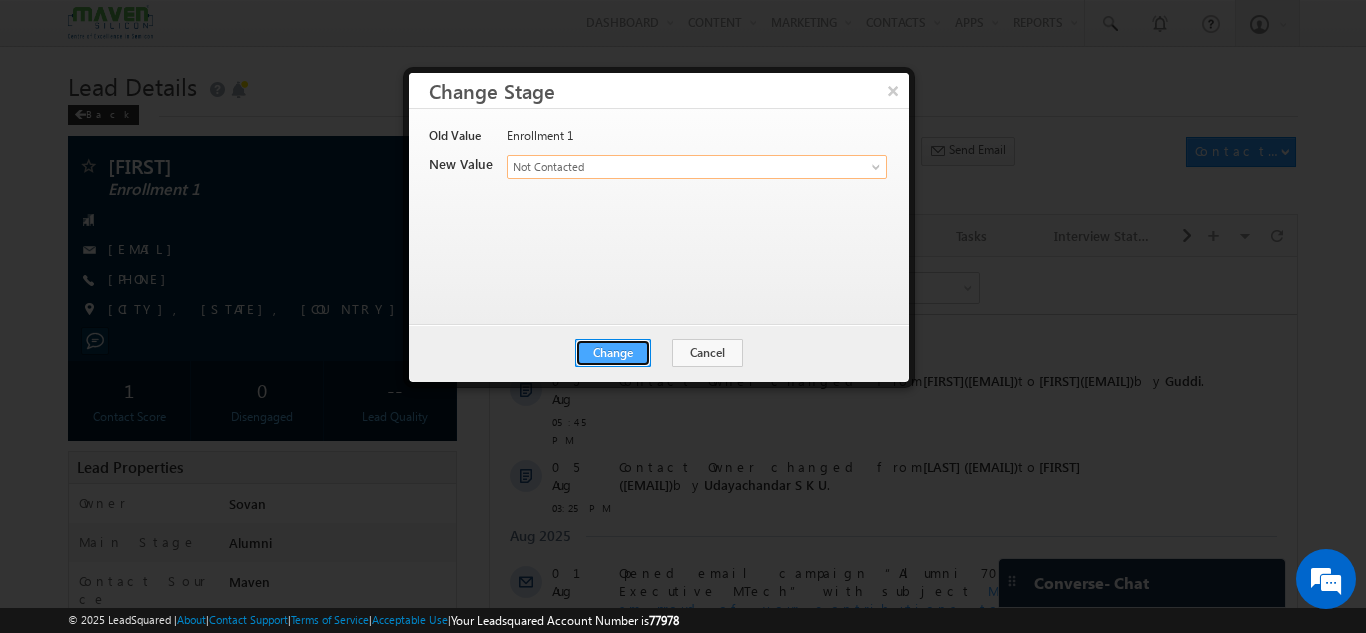 click on "Change" at bounding box center [613, 353] 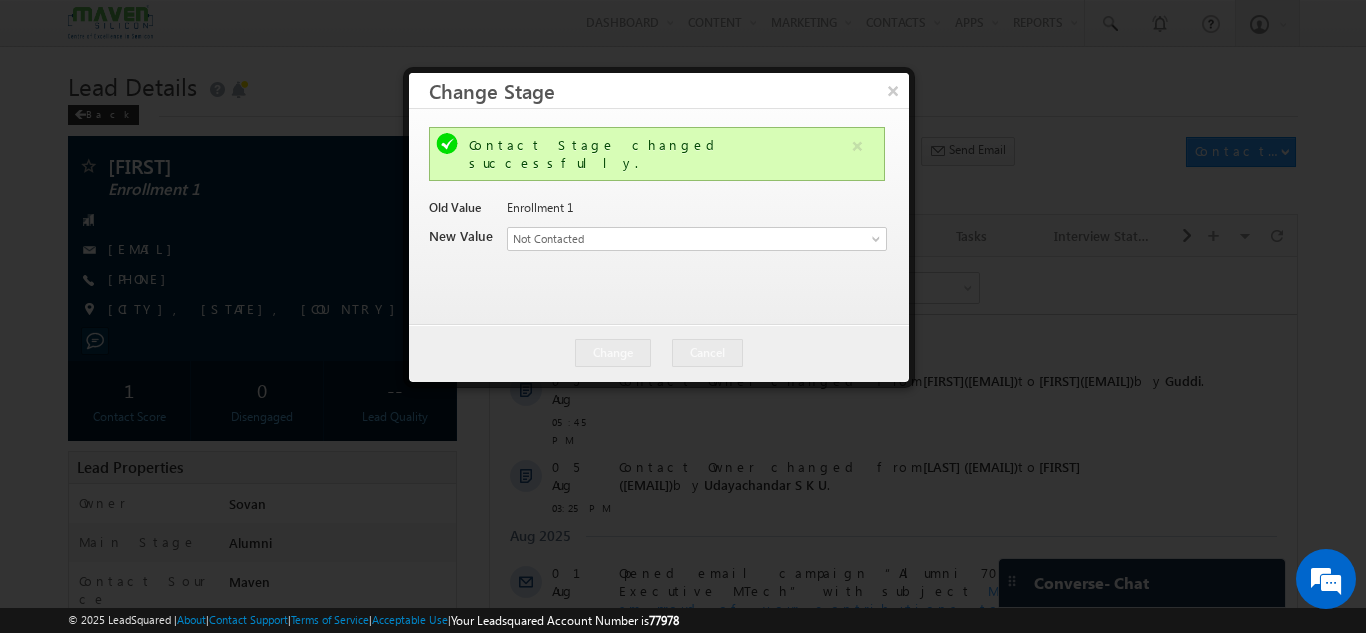 click at bounding box center (683, 316) 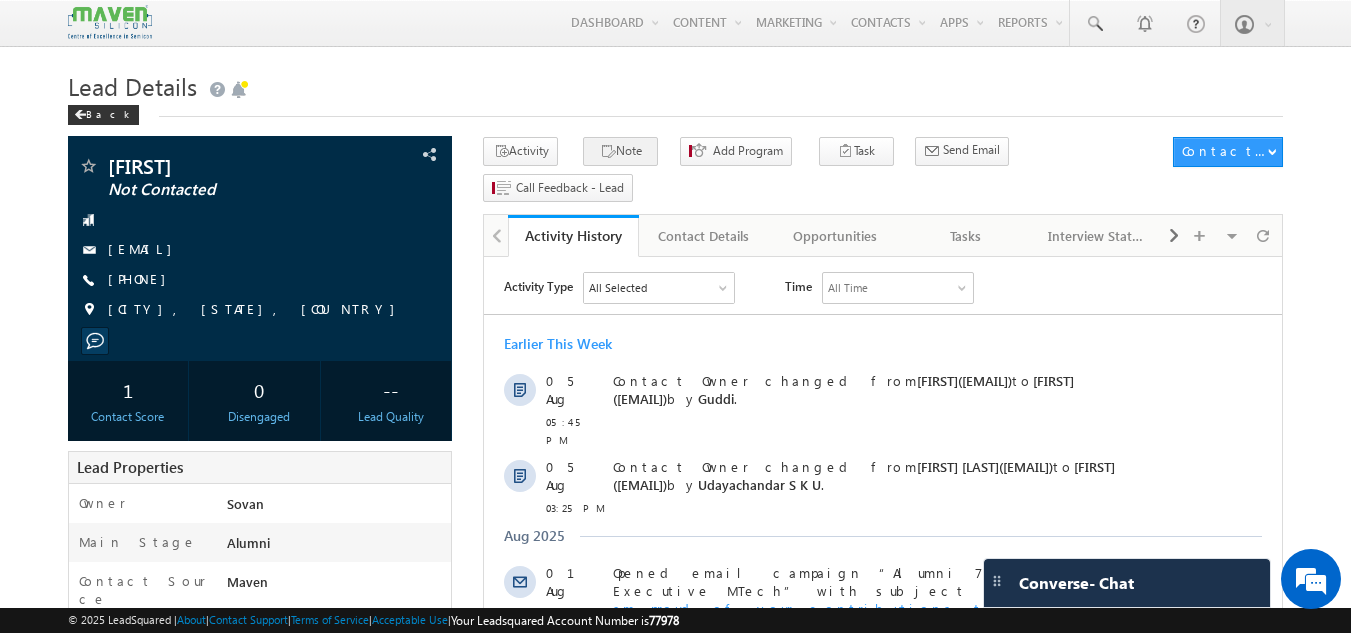 scroll, scrollTop: 0, scrollLeft: 0, axis: both 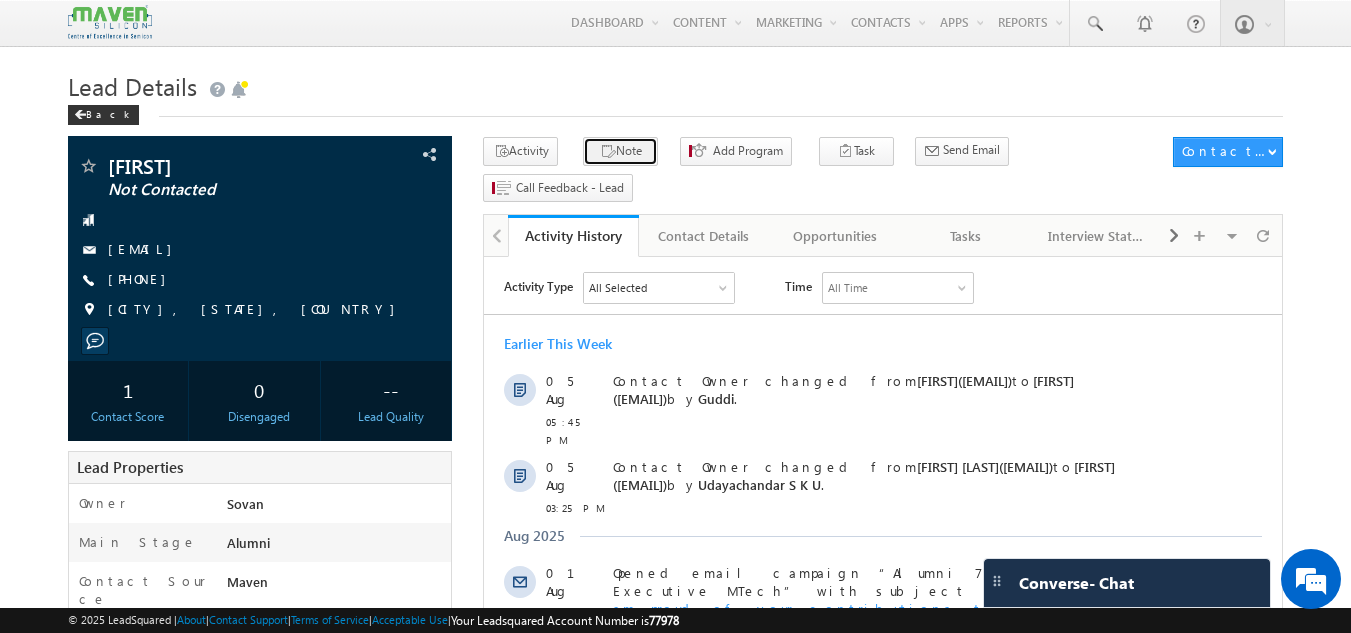 click on "Note" at bounding box center (620, 151) 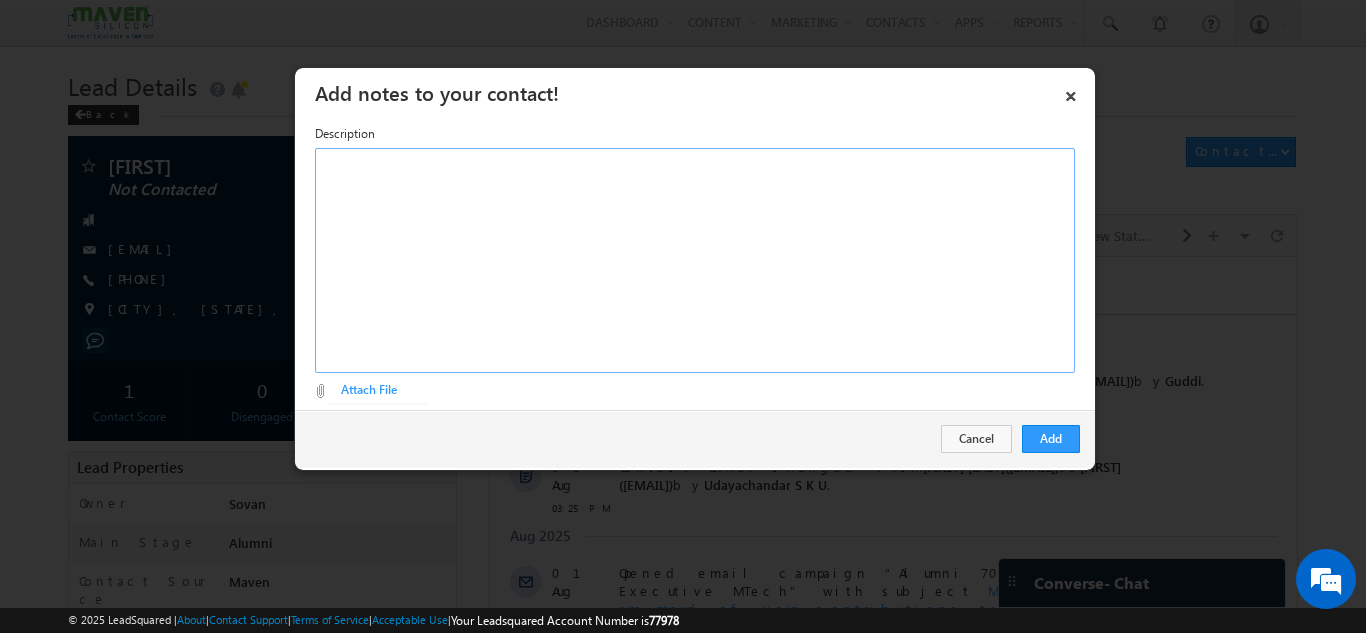 click at bounding box center [695, 260] 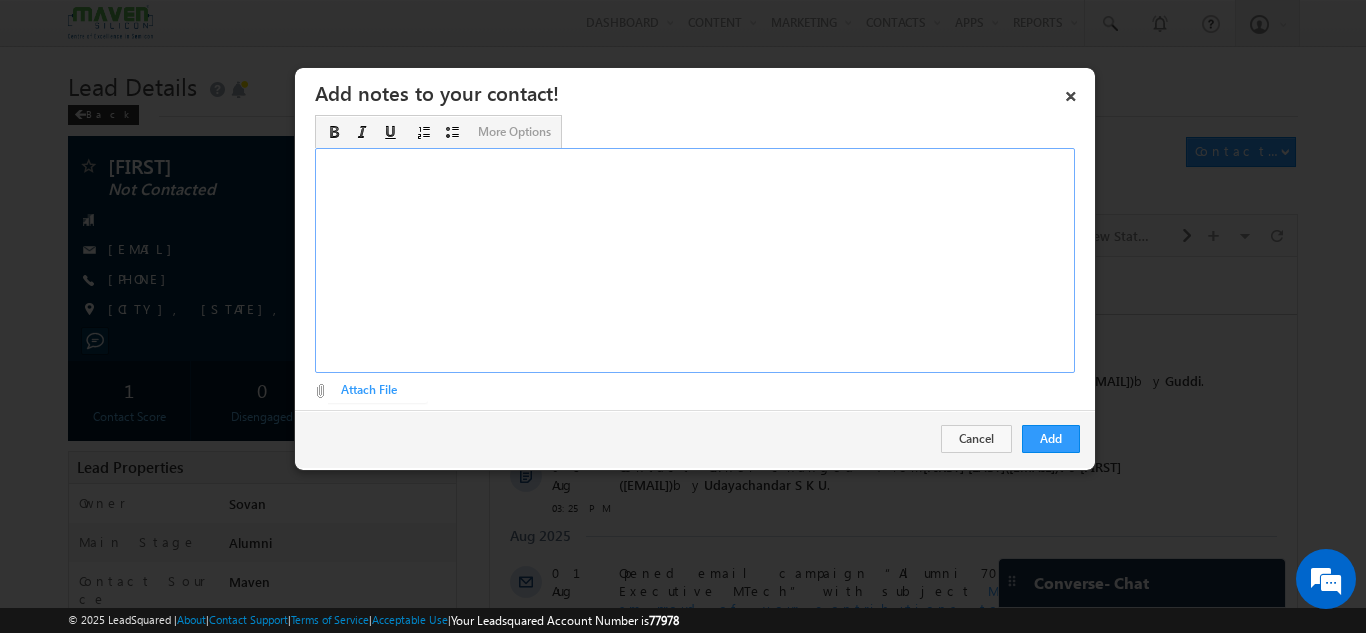 type 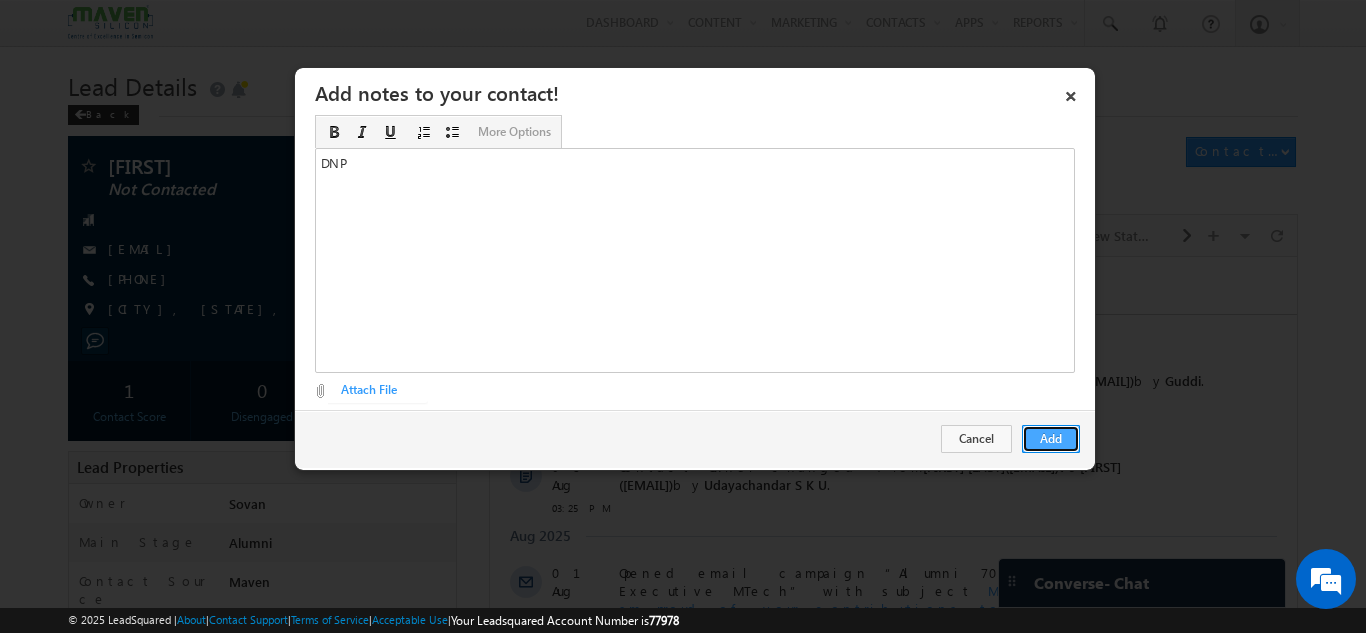 click on "Add" at bounding box center [1051, 439] 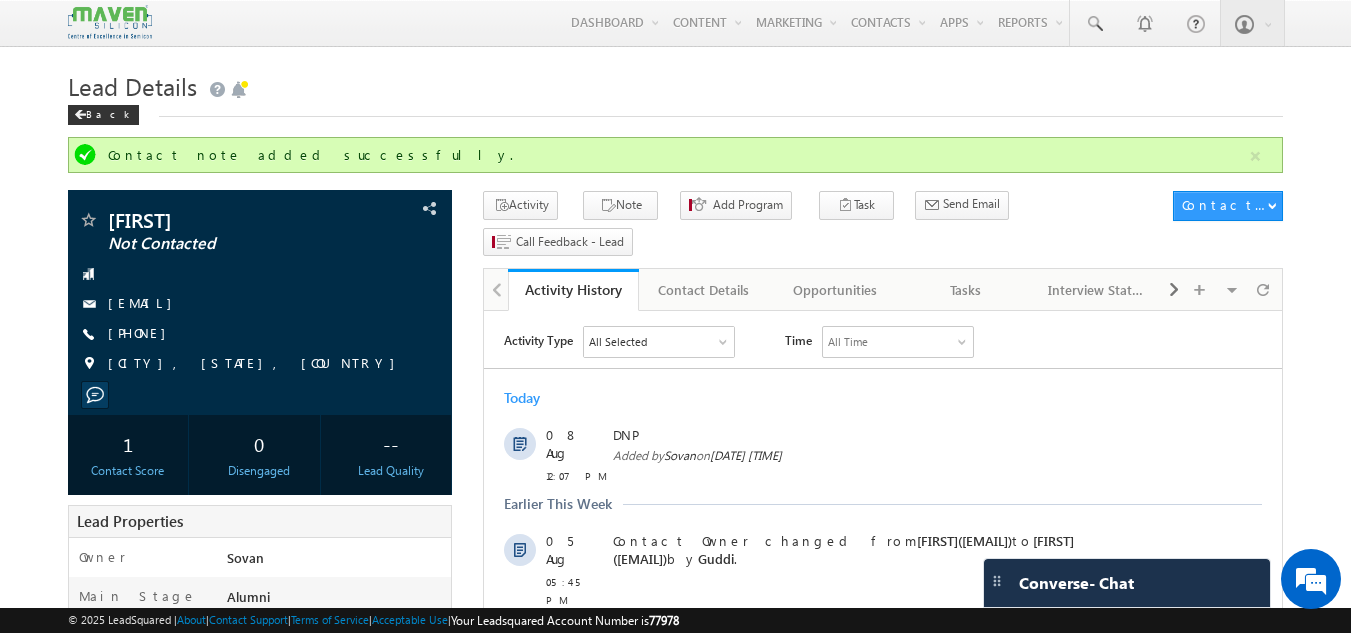 scroll, scrollTop: 0, scrollLeft: 0, axis: both 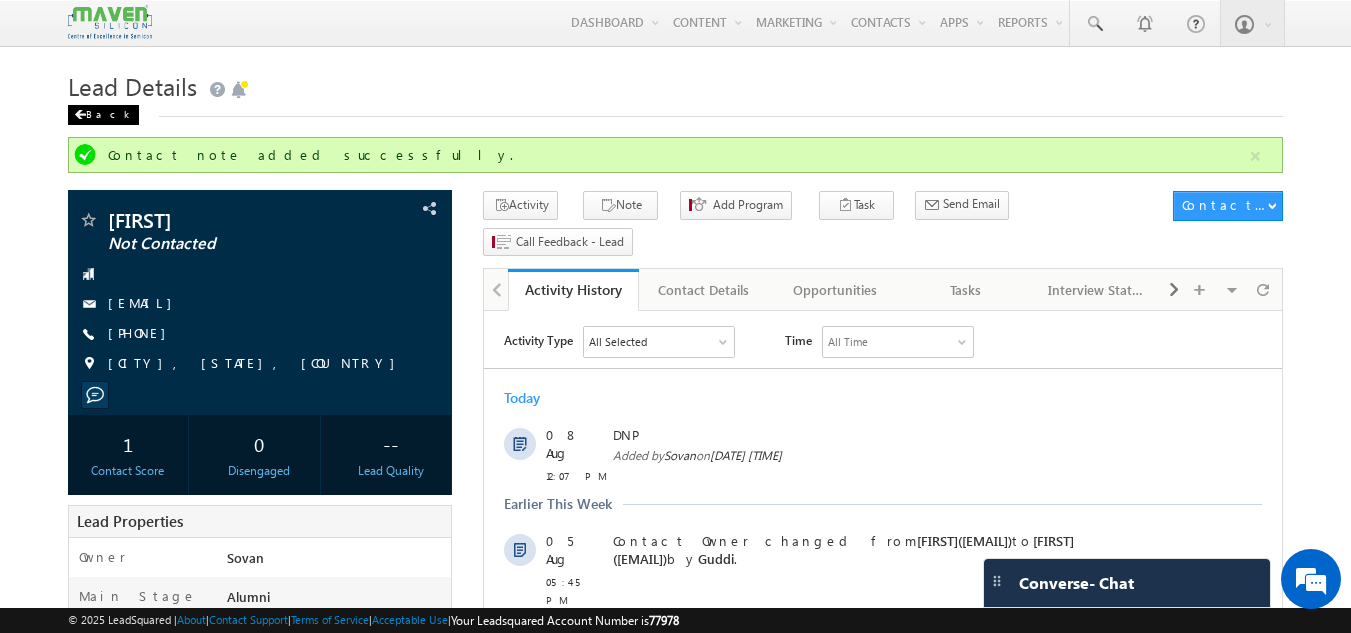 click on "Back" at bounding box center [103, 115] 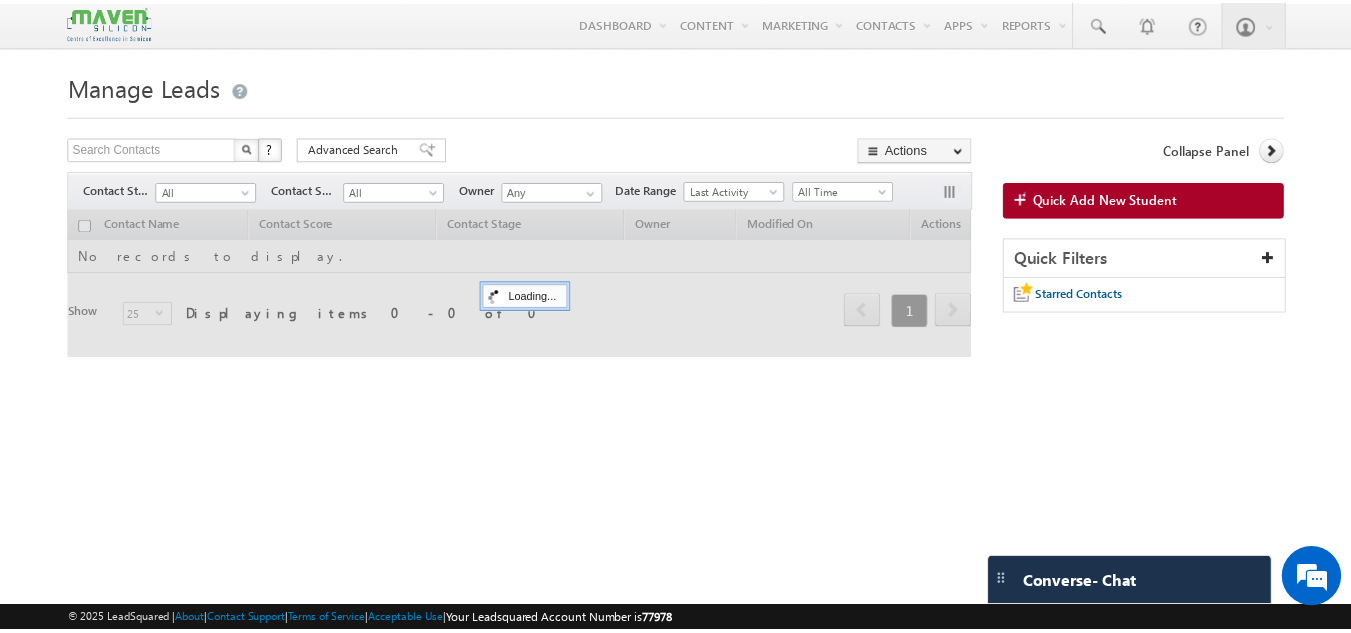 scroll, scrollTop: 0, scrollLeft: 0, axis: both 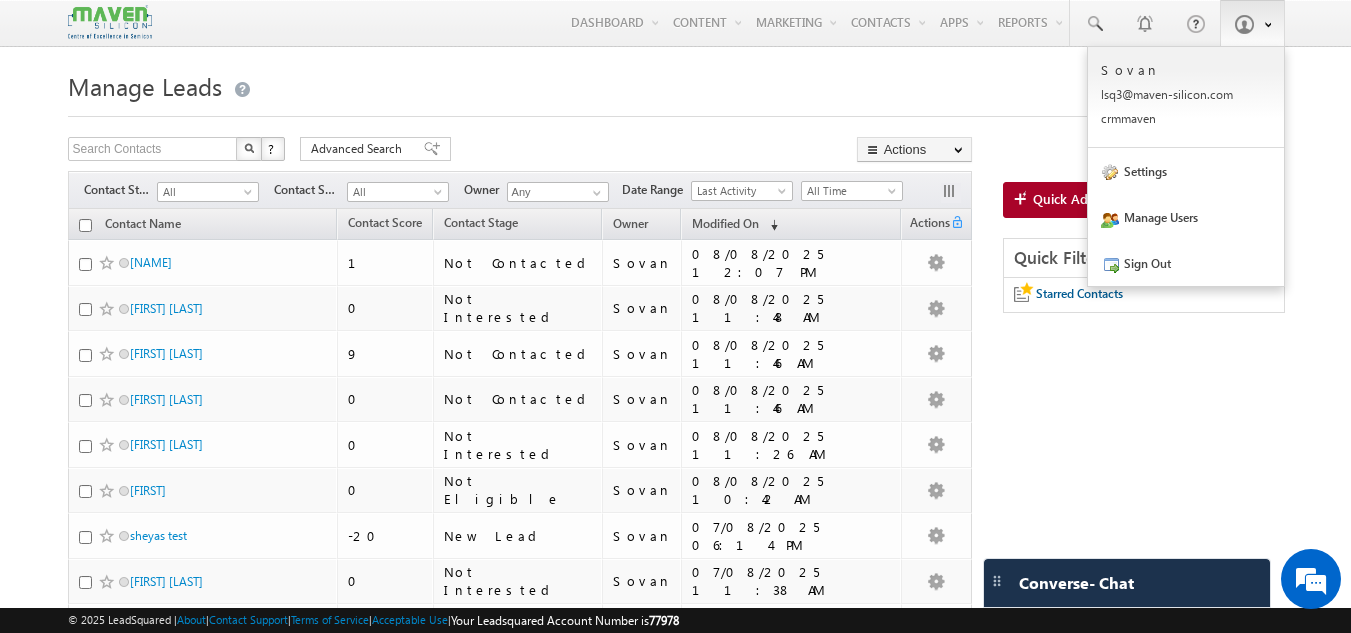 click at bounding box center [1252, 23] 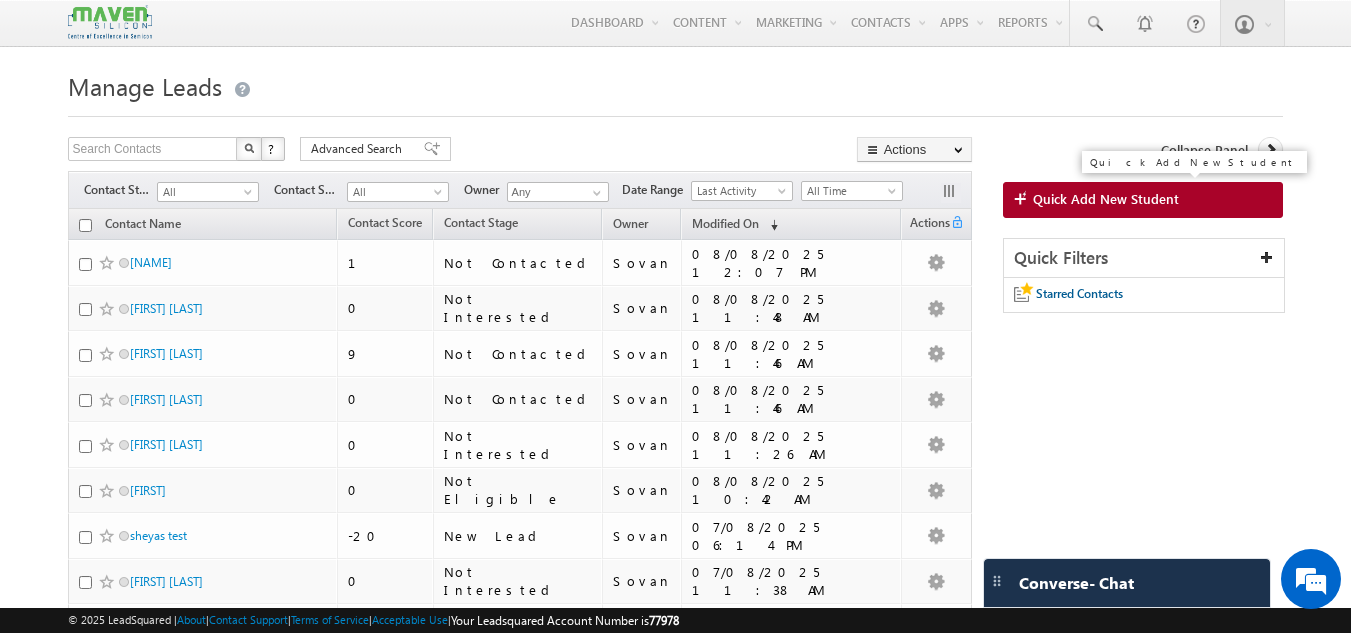 click on "Quick Add New Student" at bounding box center [1106, 199] 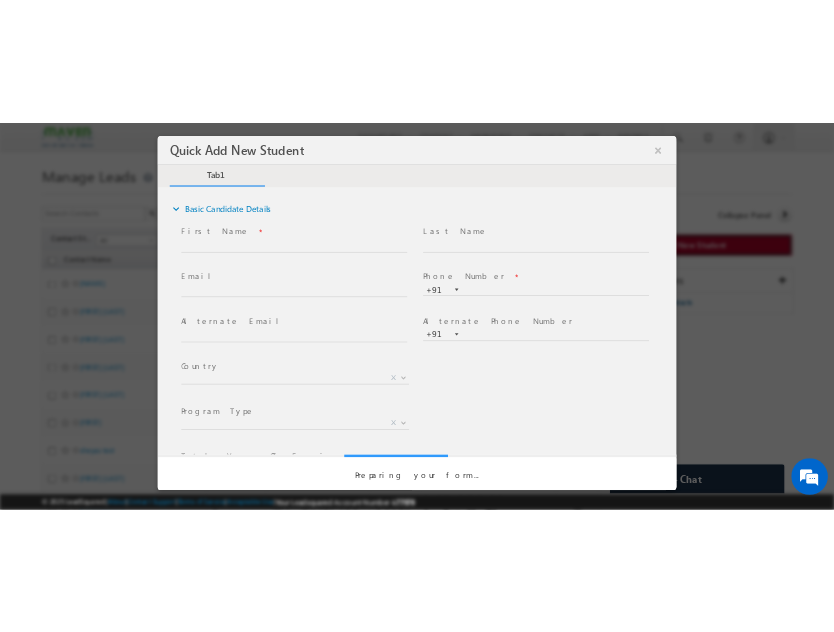 scroll, scrollTop: 0, scrollLeft: 0, axis: both 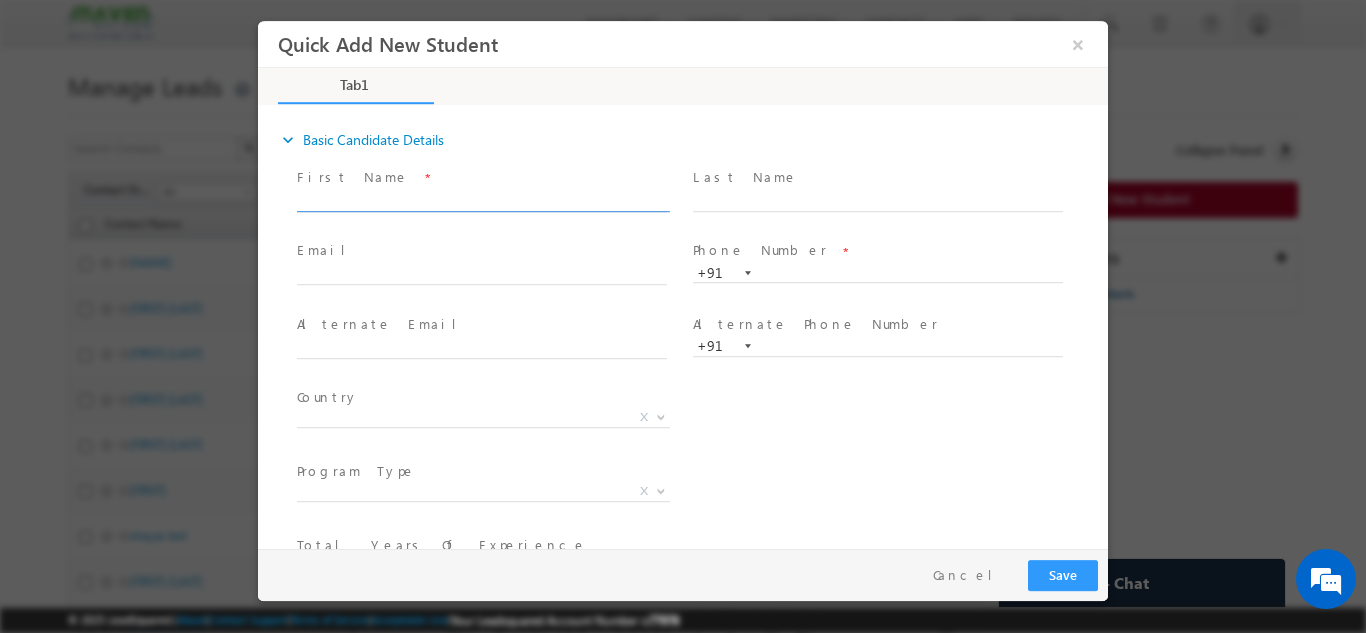 click at bounding box center [482, 201] 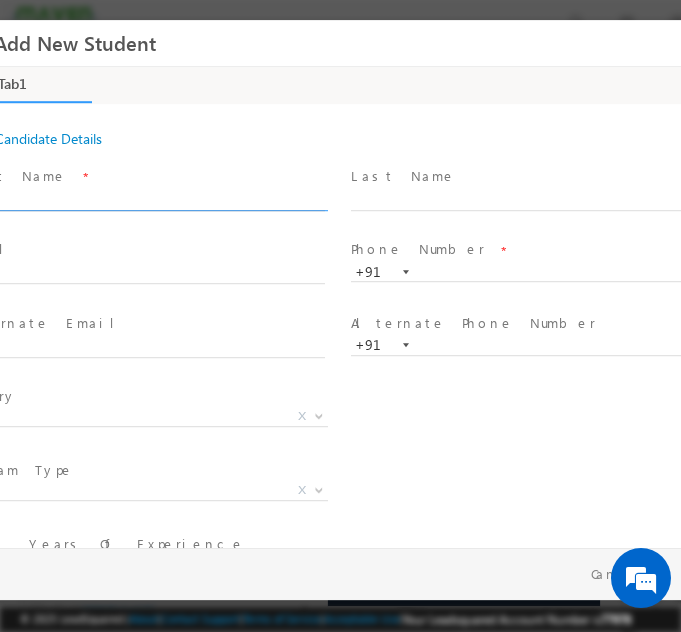 click at bounding box center [140, 201] 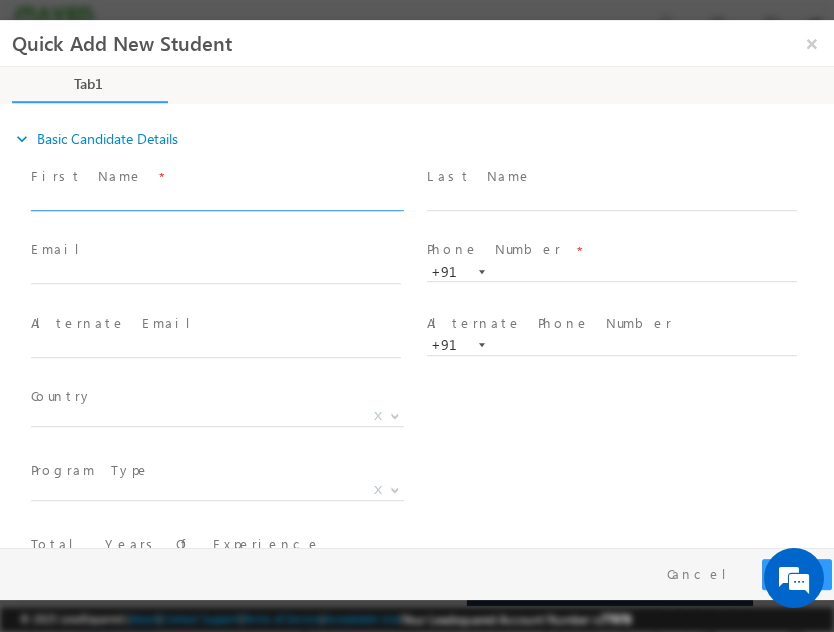 paste on "Mandeep S Gowda" 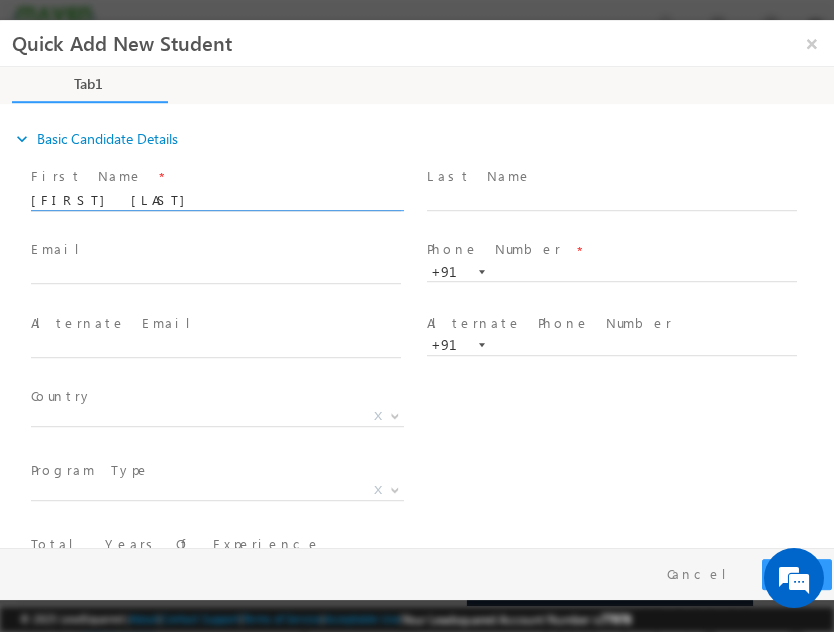 click on "Mandeep S Gowda" at bounding box center (216, 201) 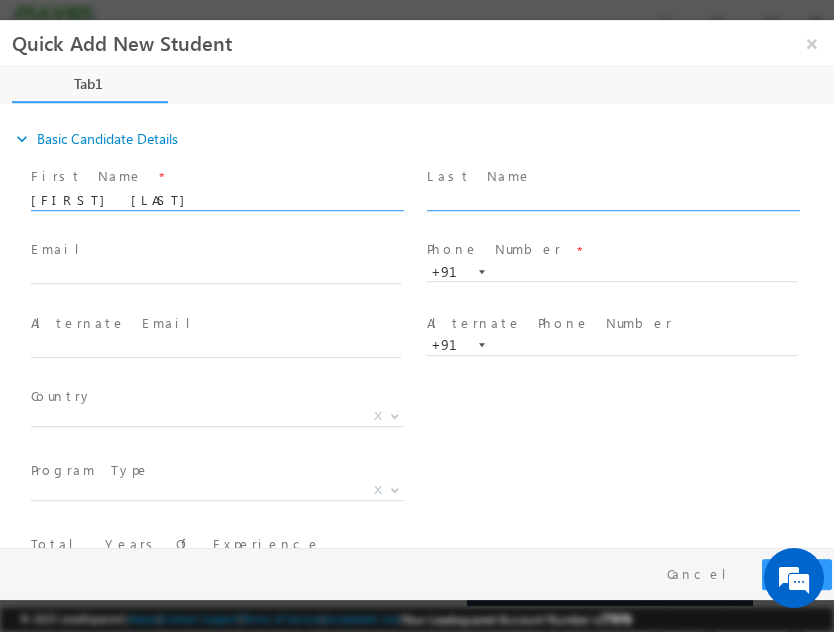 type on "Mandeep S" 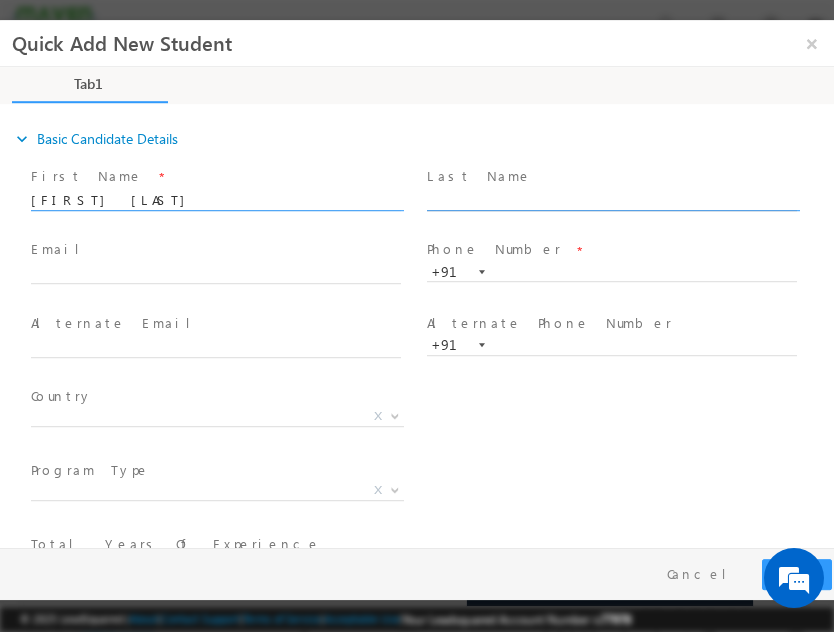 click at bounding box center (612, 201) 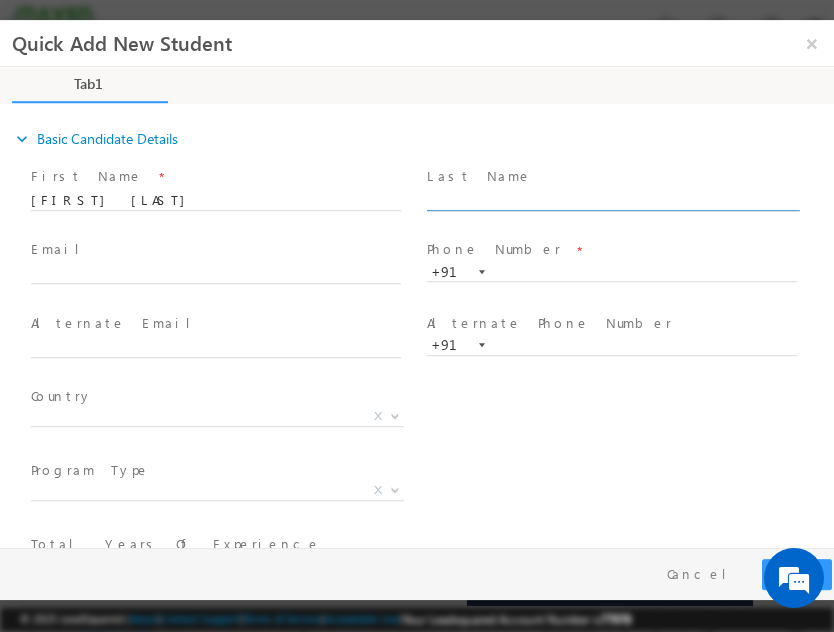 paste on "Gowda" 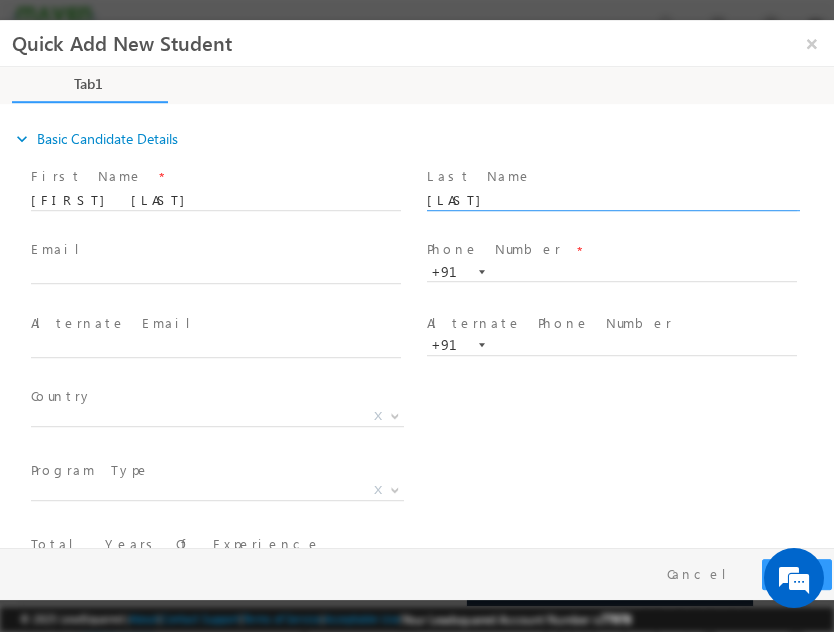 type on "Gowda" 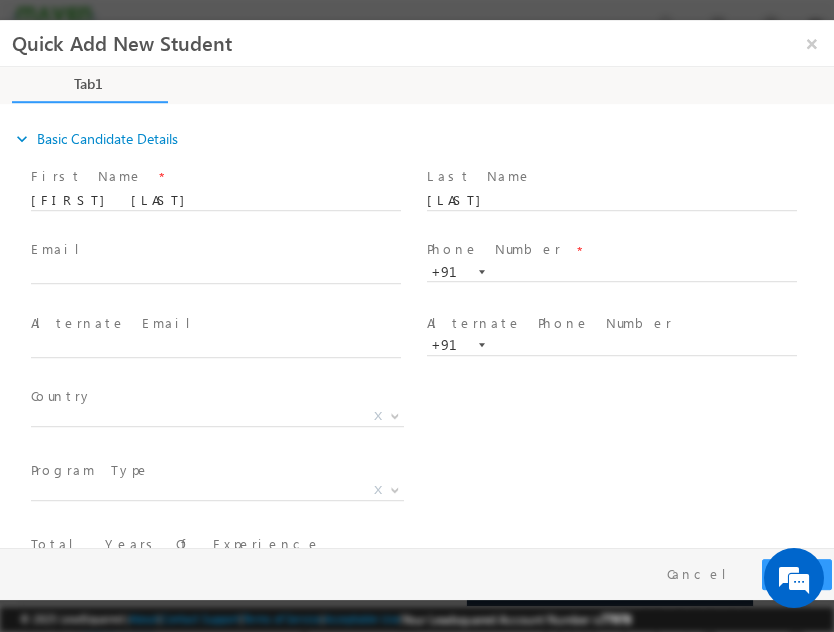 click on "Email
*" at bounding box center [225, 263] 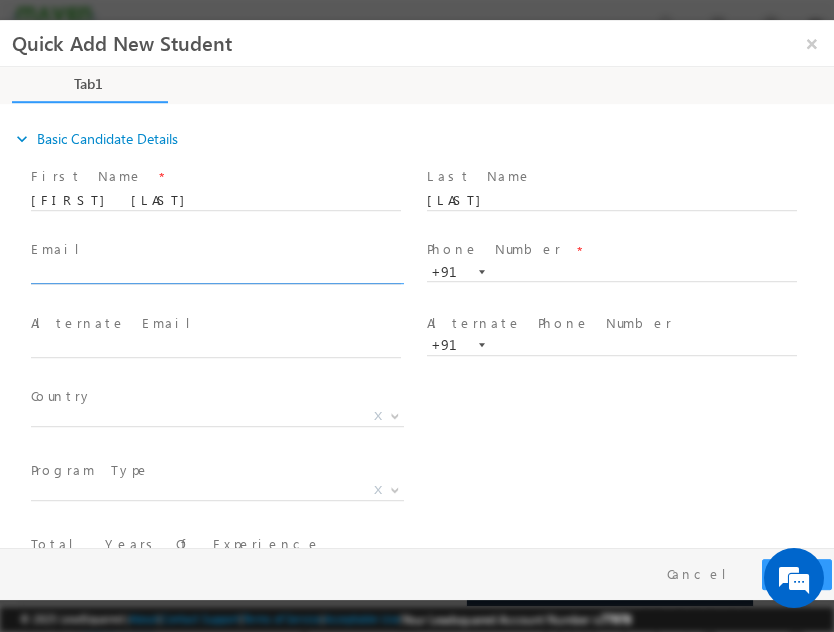 click 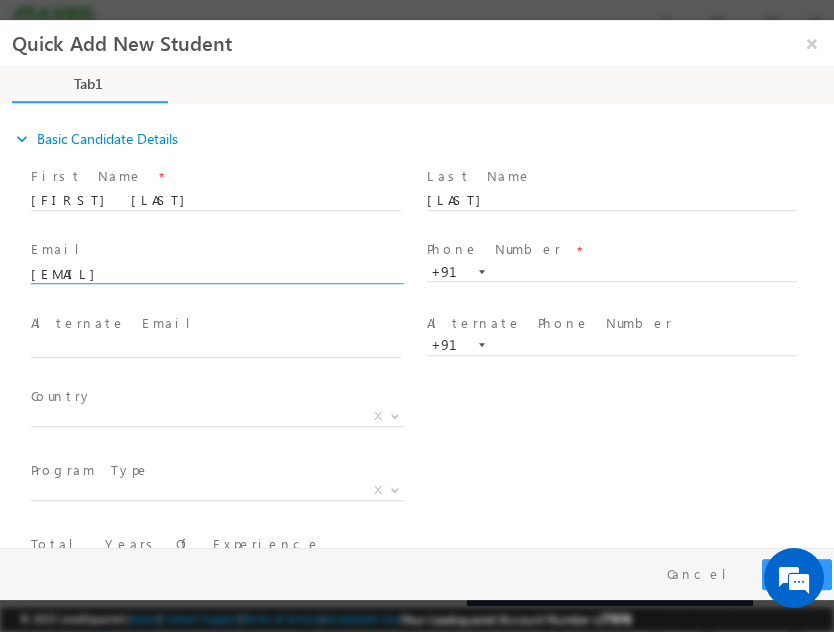 type on "mandeepsdeepu@gmail.com" 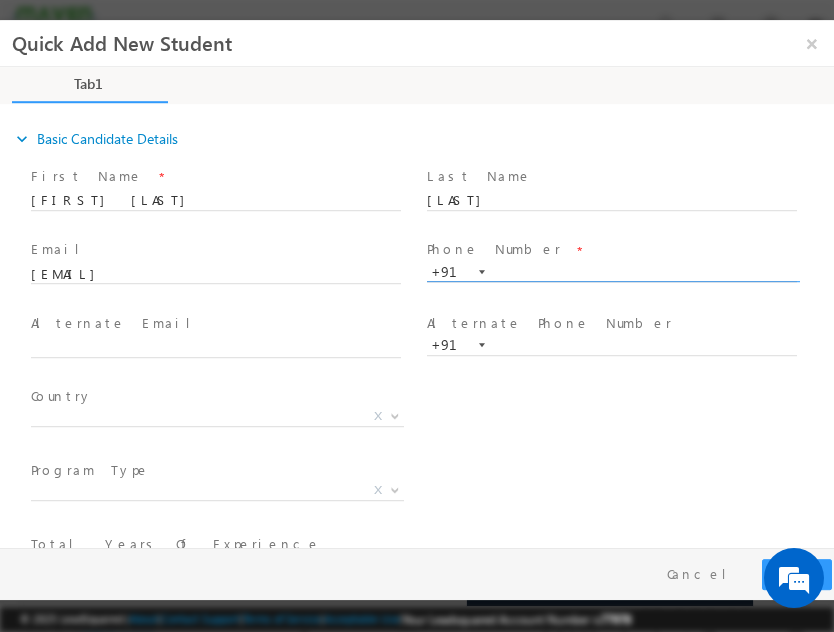 click at bounding box center (612, 273) 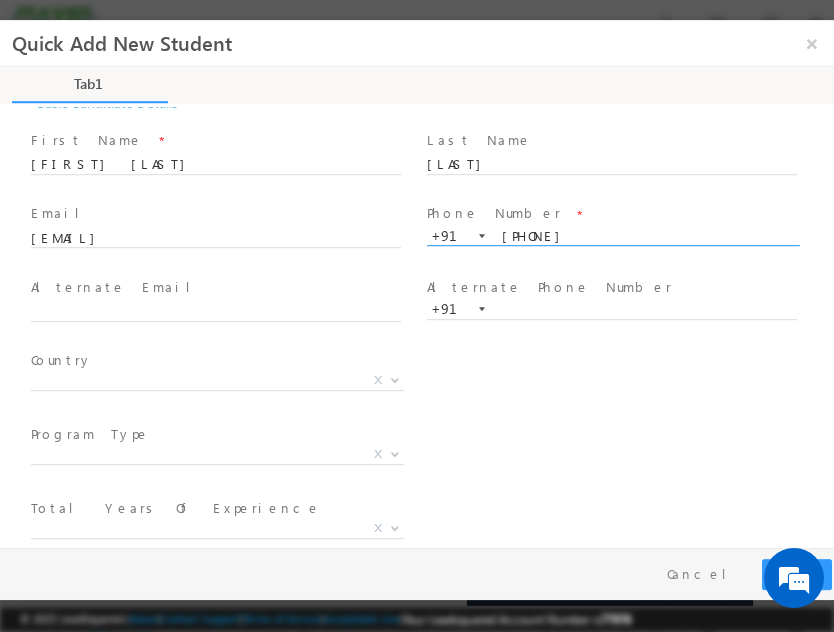 scroll, scrollTop: 37, scrollLeft: 0, axis: vertical 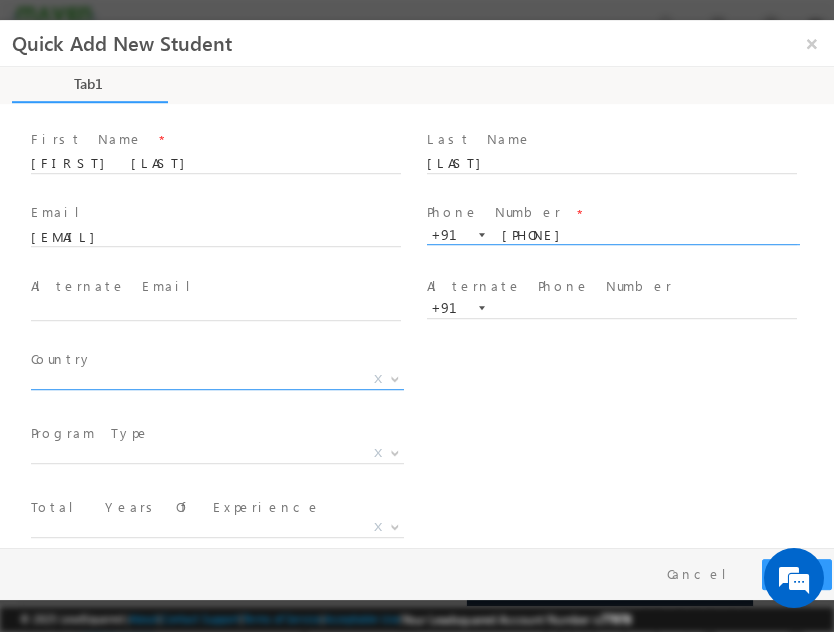 type on "9035329503" 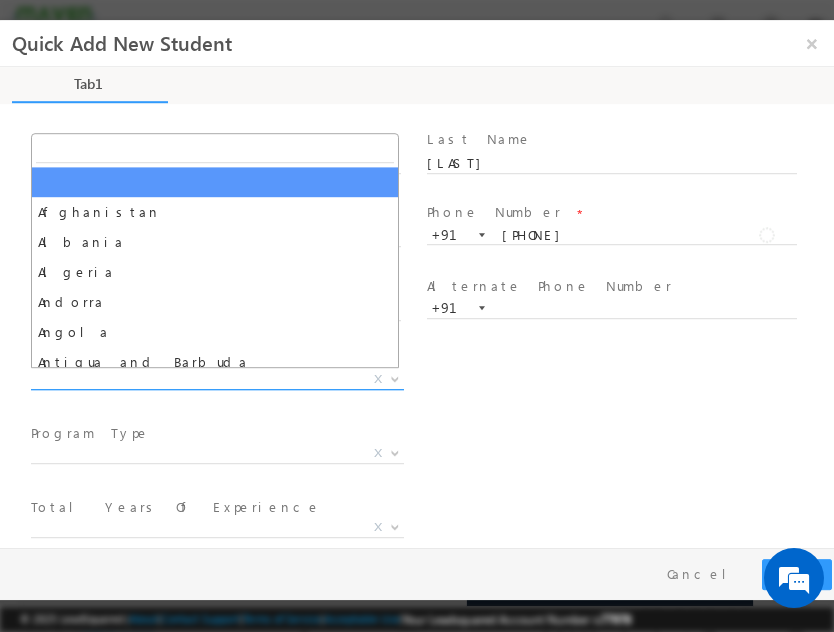 click on "X" at bounding box center [217, 380] 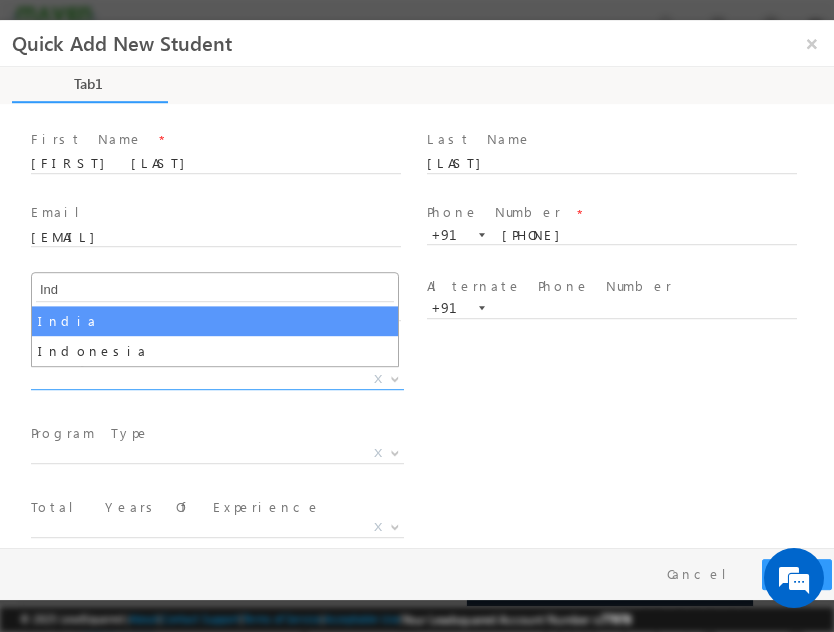 type on "Ind" 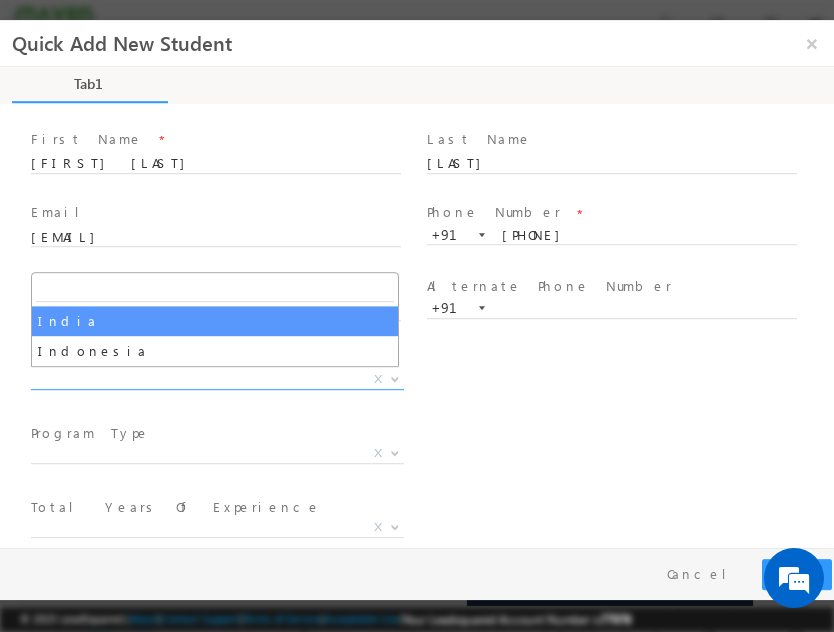 select 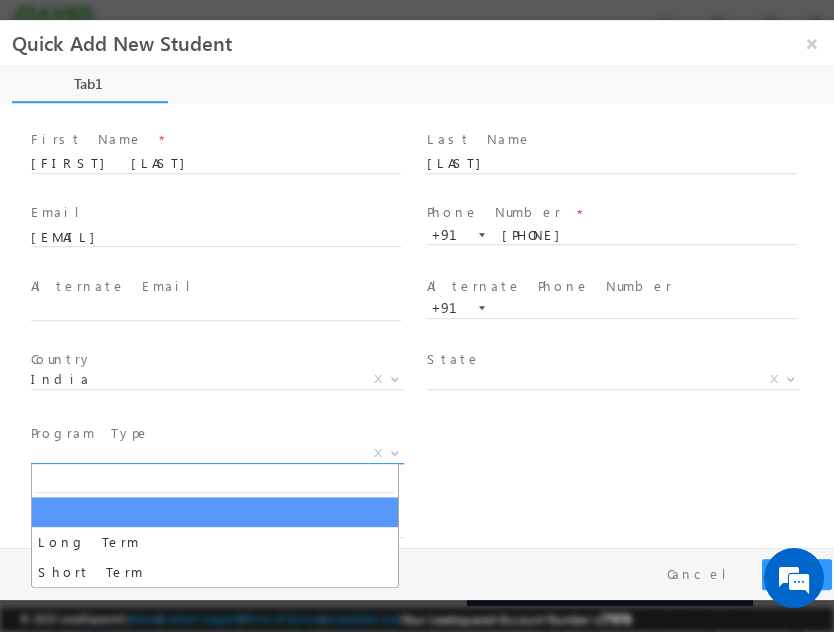 click on "X" at bounding box center [217, 454] 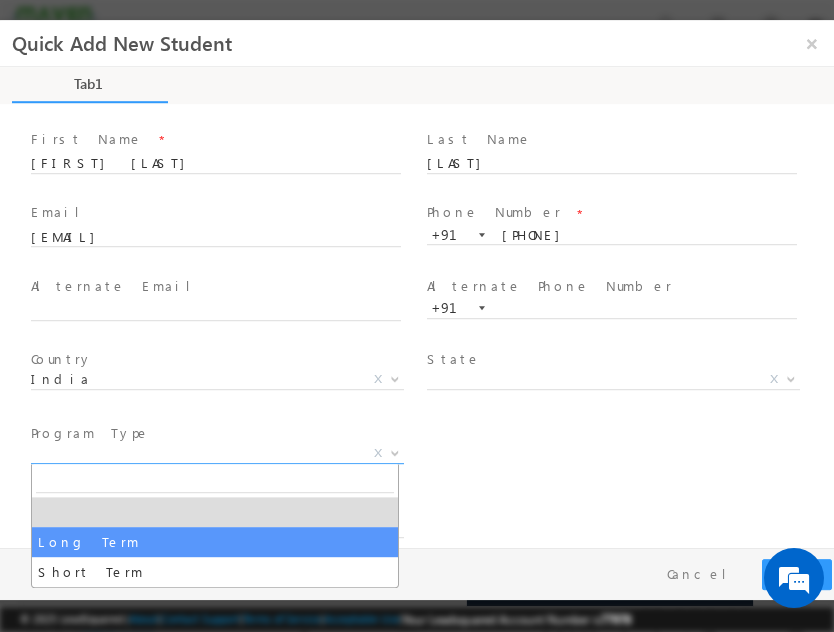 select on "Long Term" 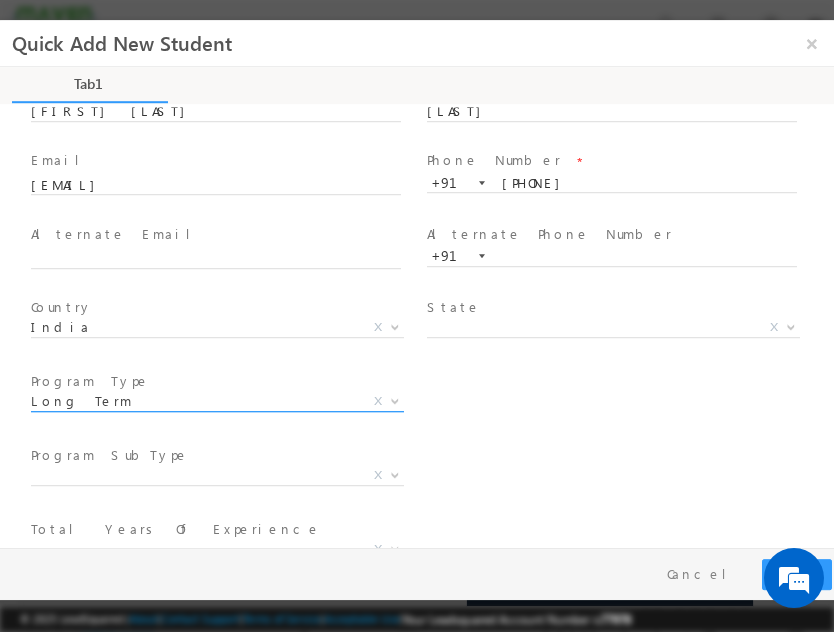 scroll, scrollTop: 137, scrollLeft: 0, axis: vertical 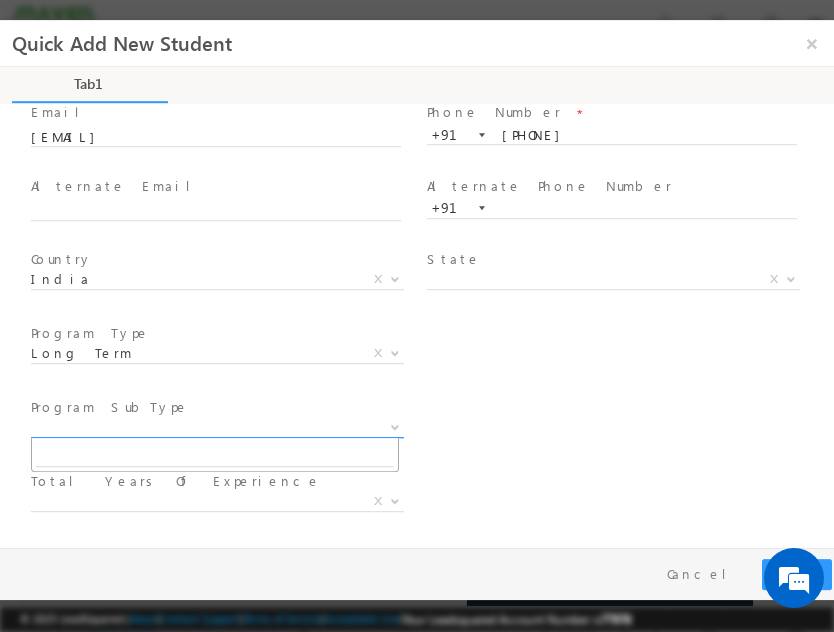 click on "X" at bounding box center (217, 428) 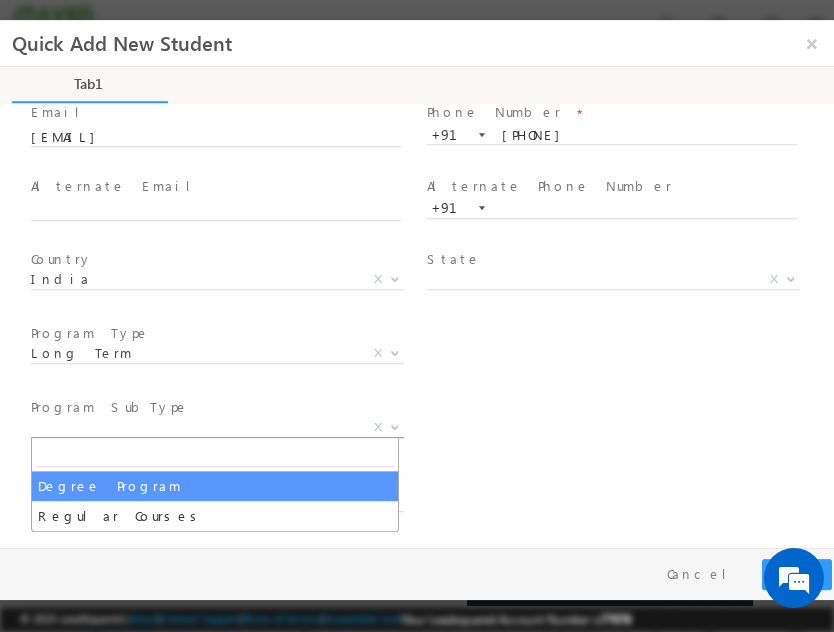 select on "Degree Program" 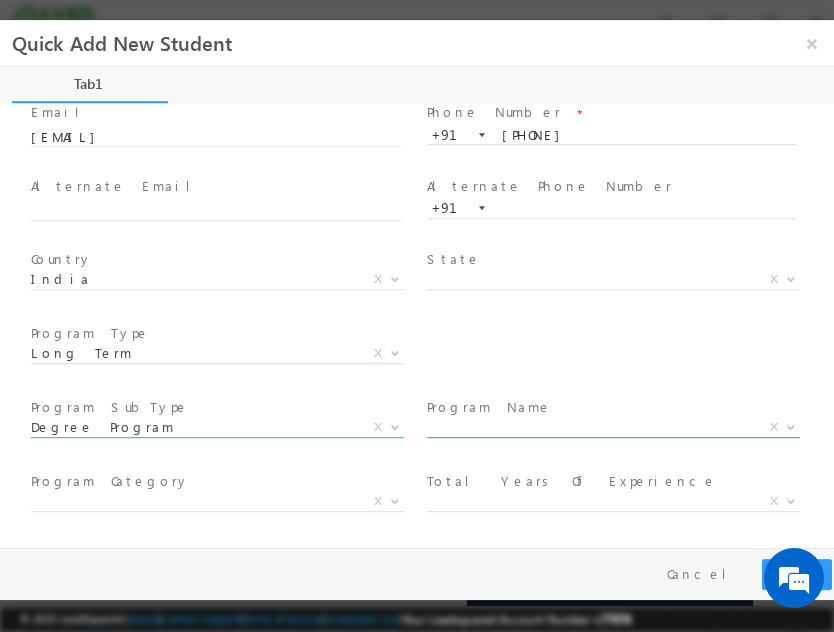 click on "X" at bounding box center [613, 428] 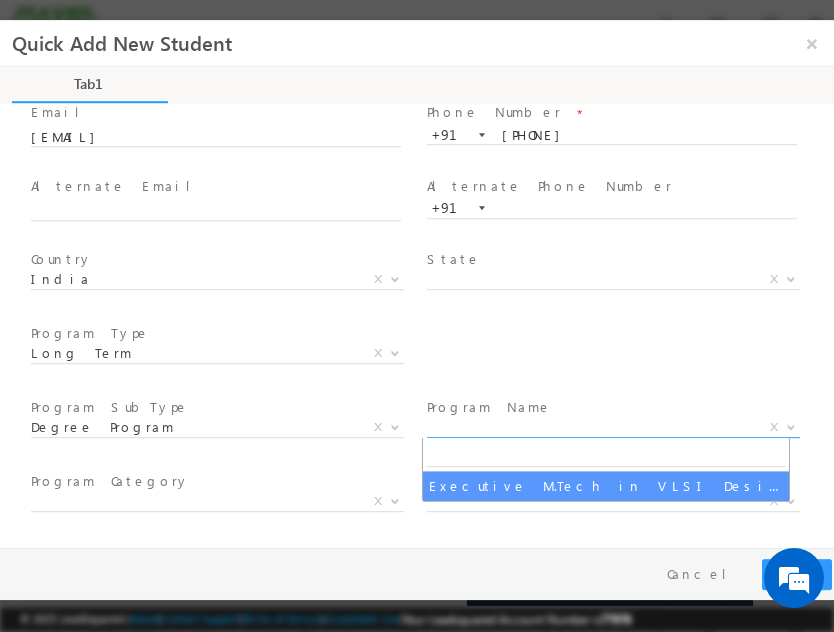 select on "Executive M.Tech in VLSI Design" 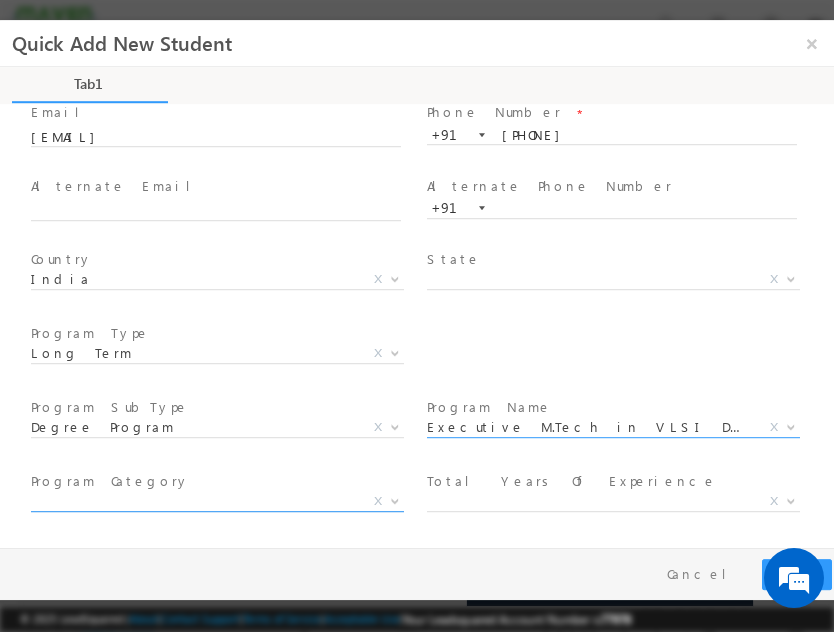 click on "X" at bounding box center (217, 502) 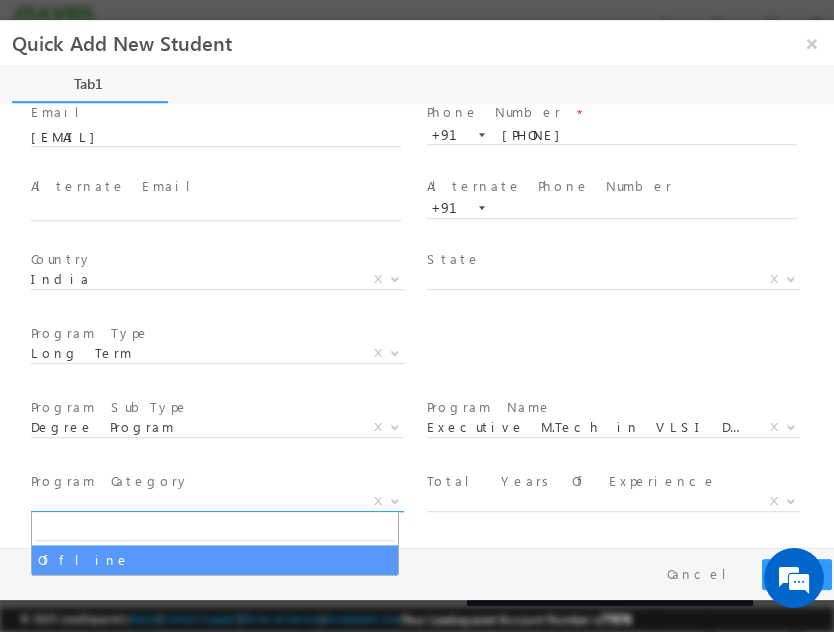 scroll, scrollTop: 137, scrollLeft: 0, axis: vertical 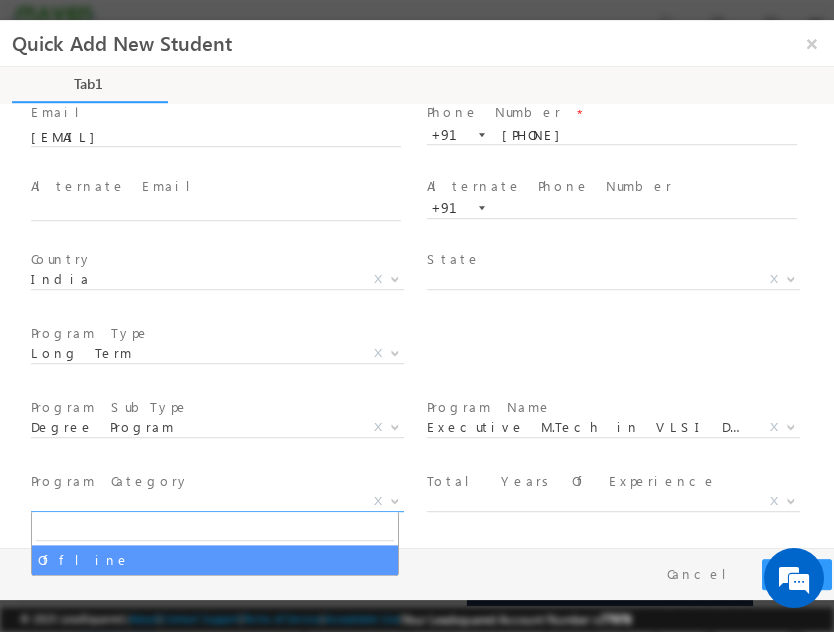 select on "Offline" 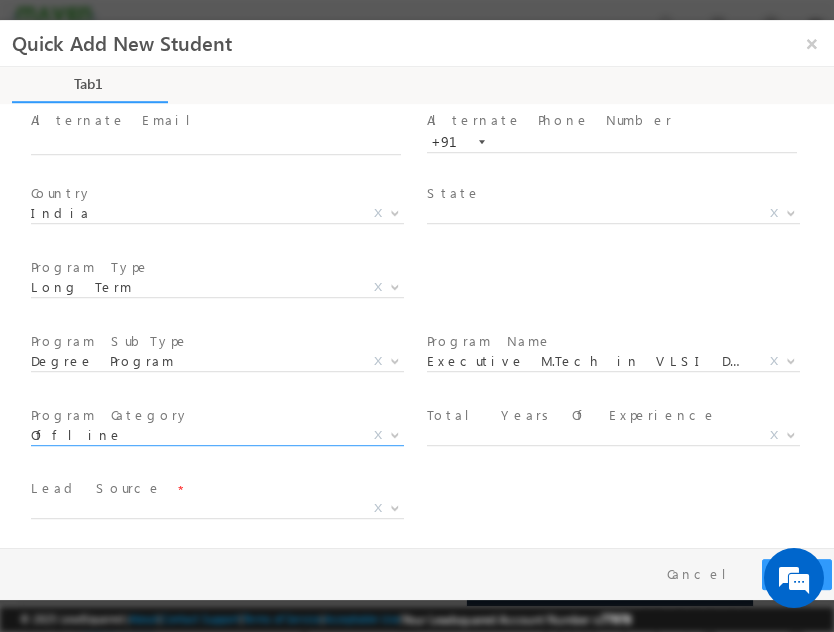 scroll, scrollTop: 237, scrollLeft: 0, axis: vertical 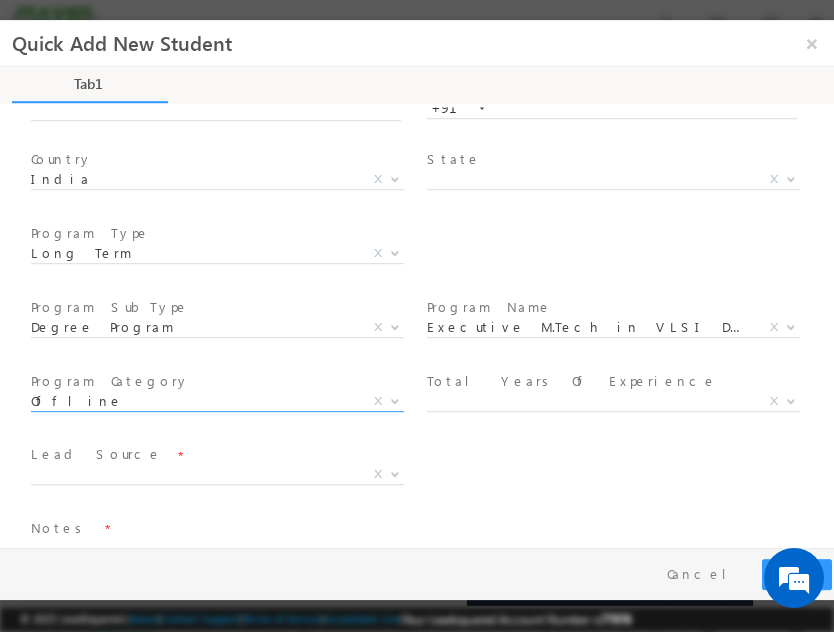 click on "X" at bounding box center [613, 402] 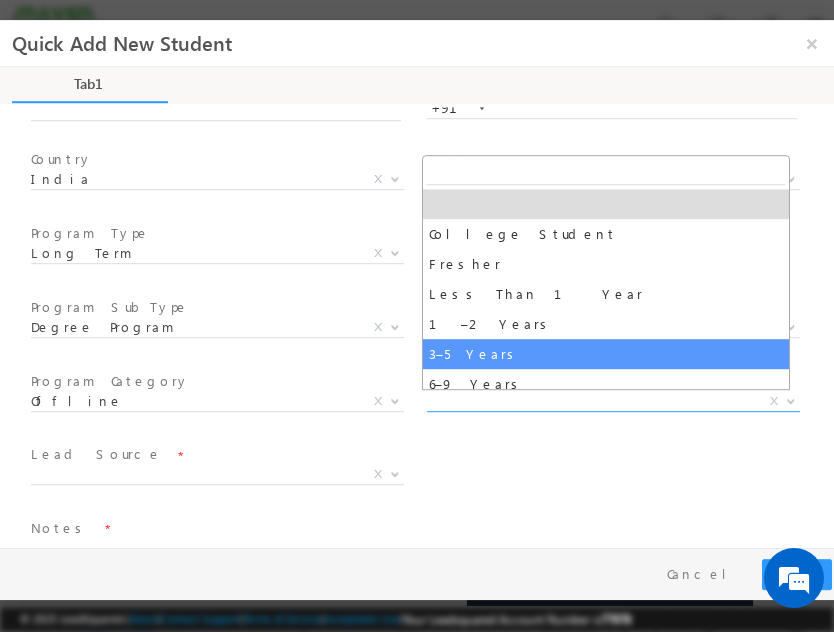 select on "3–5 Years" 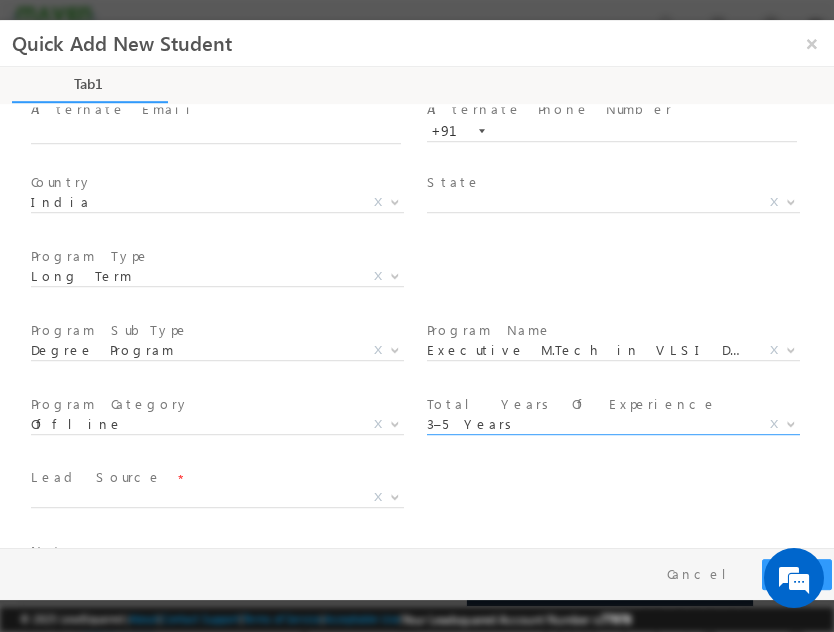 scroll, scrollTop: 184, scrollLeft: 0, axis: vertical 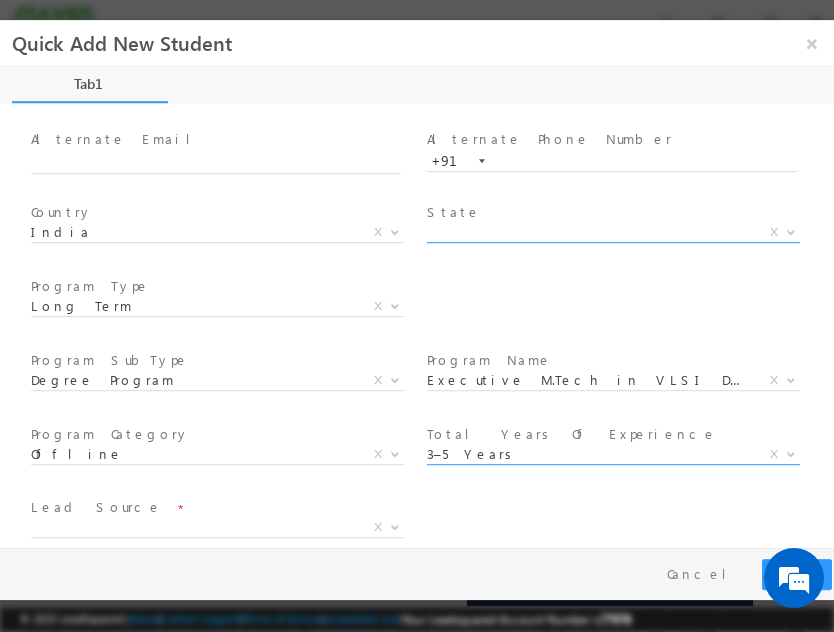 click on "X" at bounding box center (613, 233) 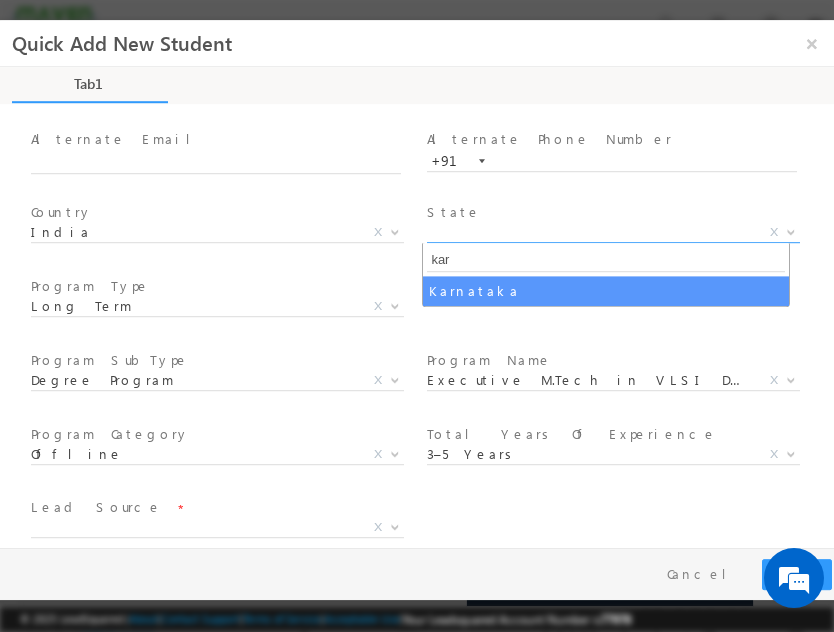 type on "kar" 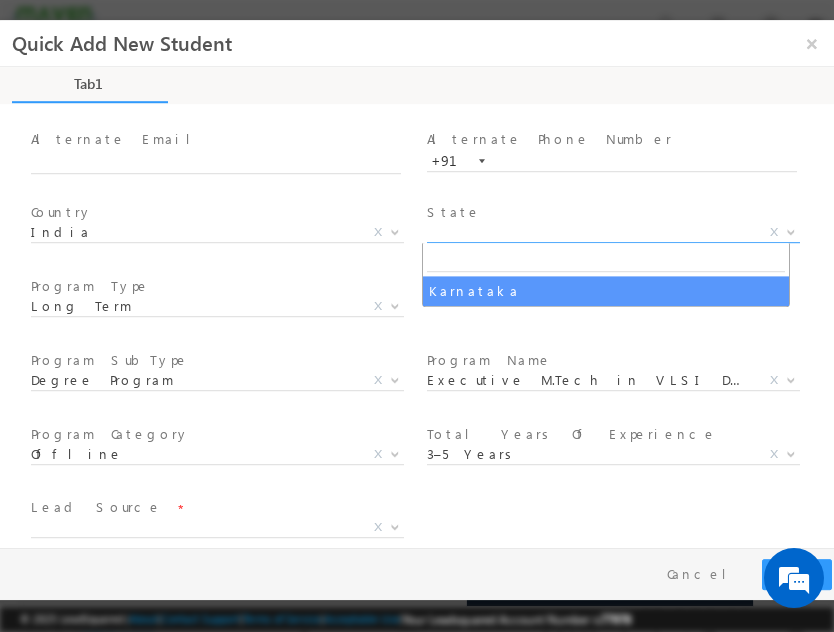 select on "Karnataka" 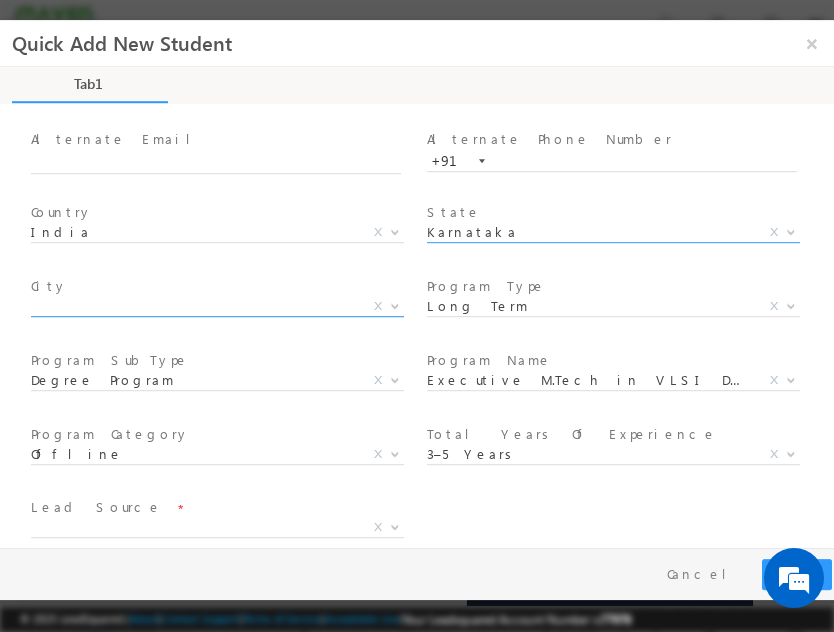 click on "X" at bounding box center [217, 307] 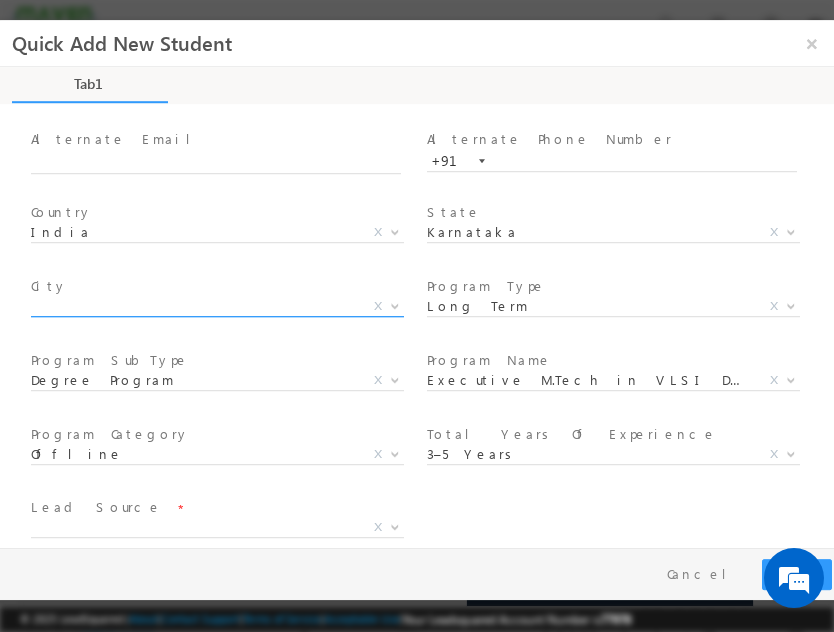 click on "X" at bounding box center [217, 307] 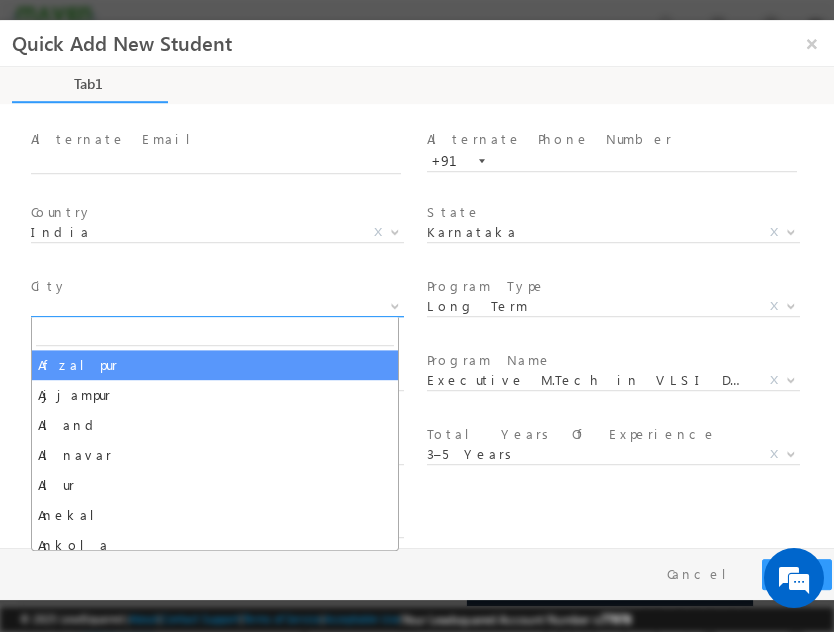 click on "X" at bounding box center [217, 307] 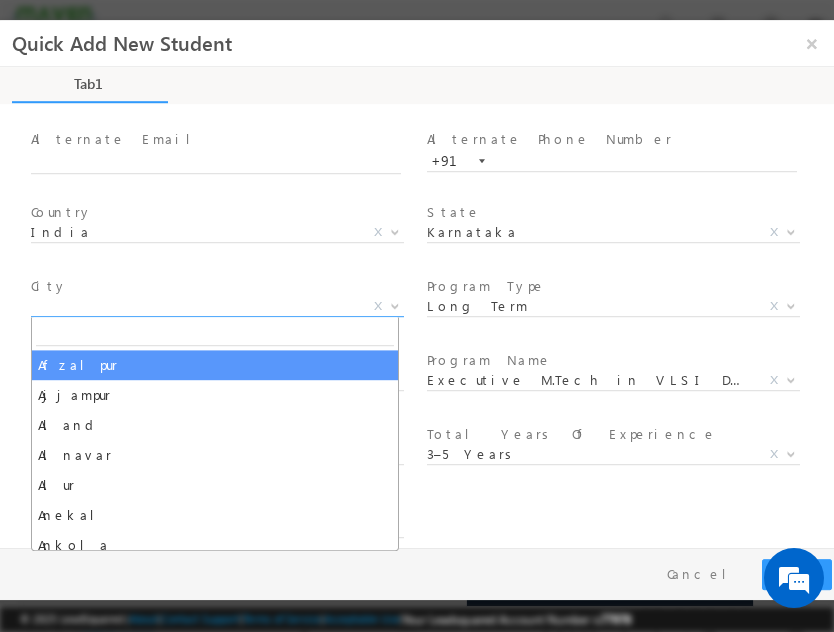 type on "Tumkur" 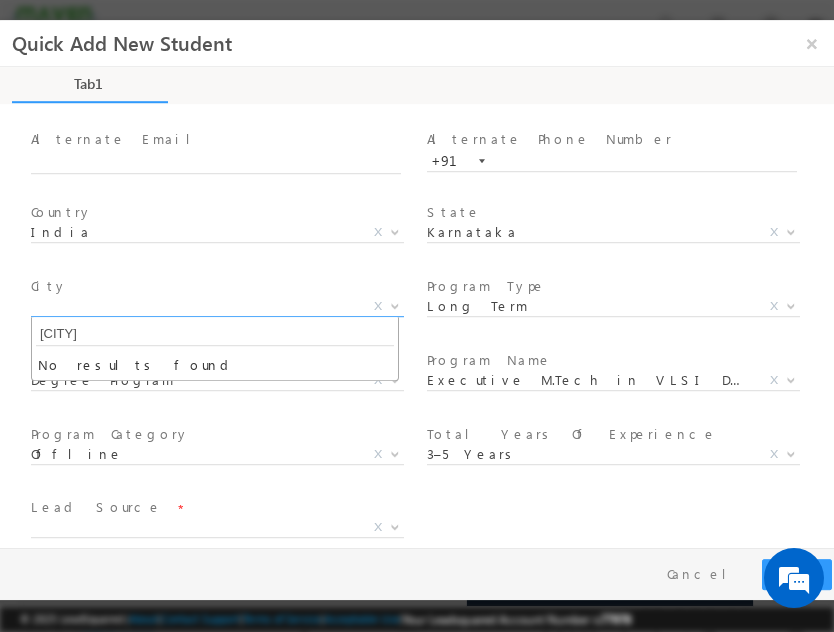 click on "Tumkur" at bounding box center (215, 333) 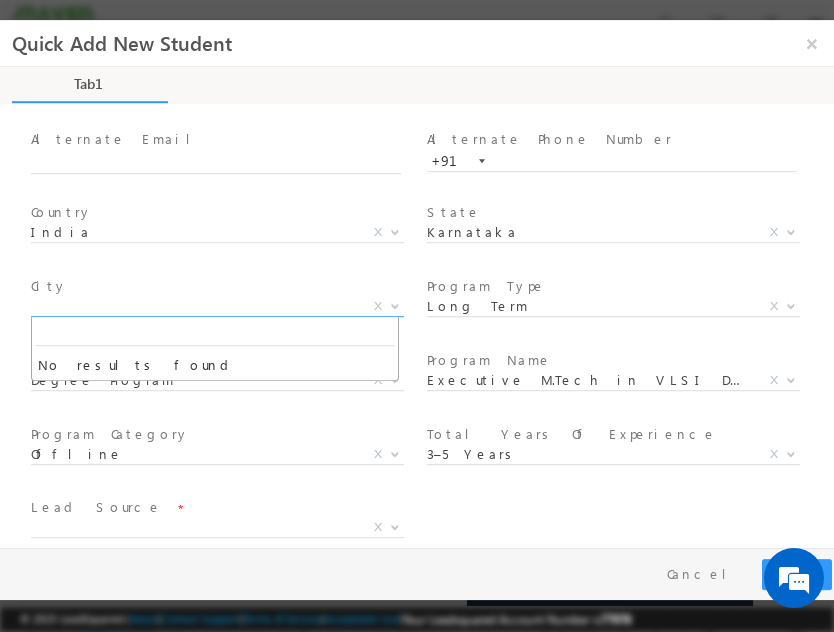 click on "City
*" at bounding box center (215, 287) 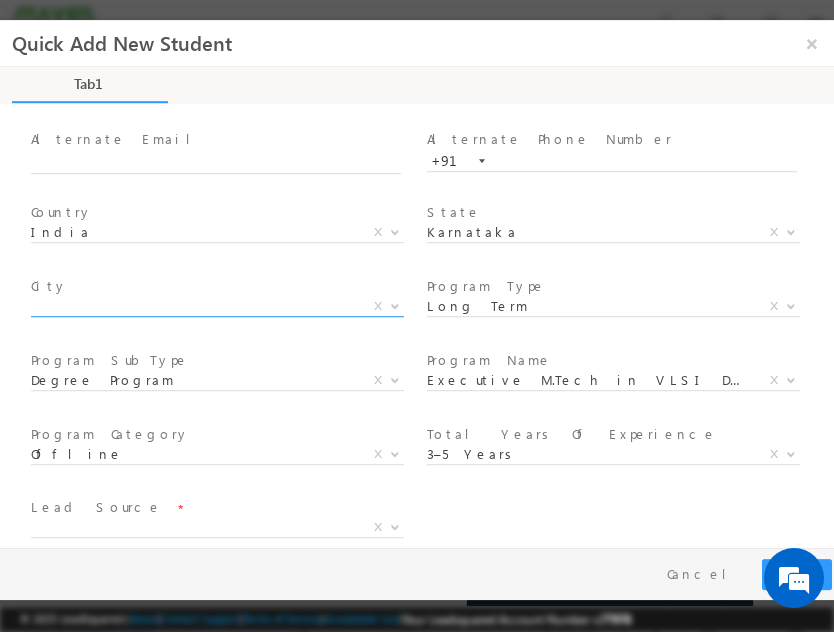 click on "X" at bounding box center [217, 307] 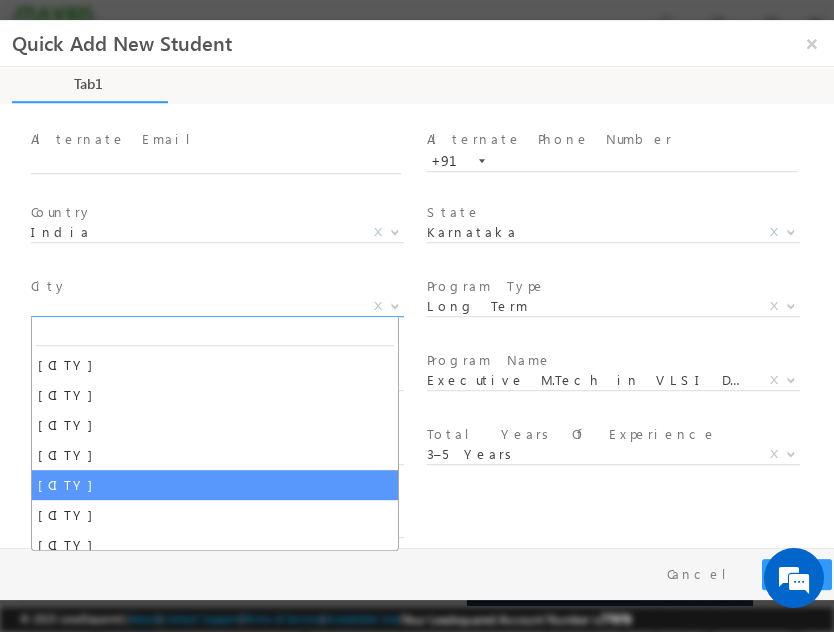 scroll, scrollTop: 6730, scrollLeft: 0, axis: vertical 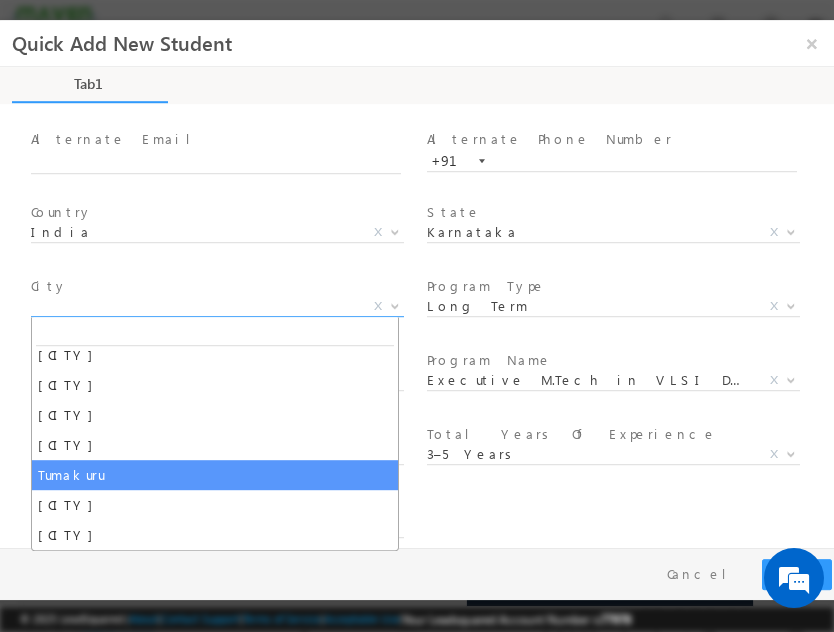 select on "Tumakuru" 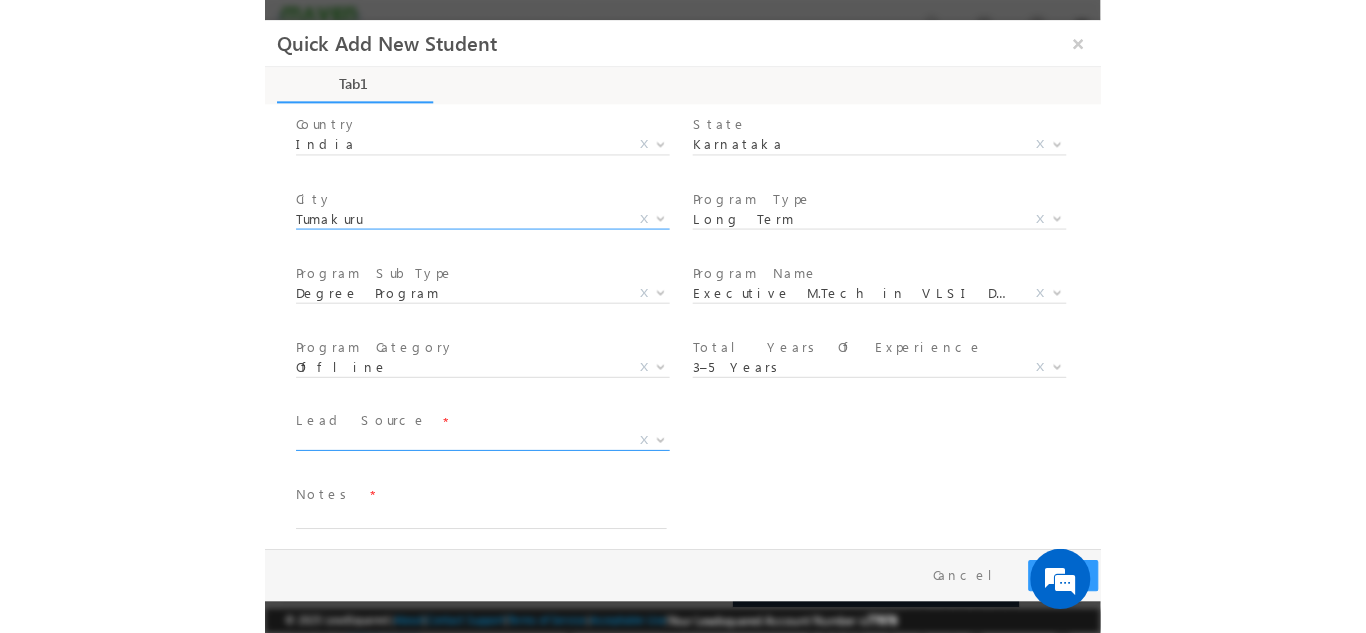 scroll, scrollTop: 284, scrollLeft: 0, axis: vertical 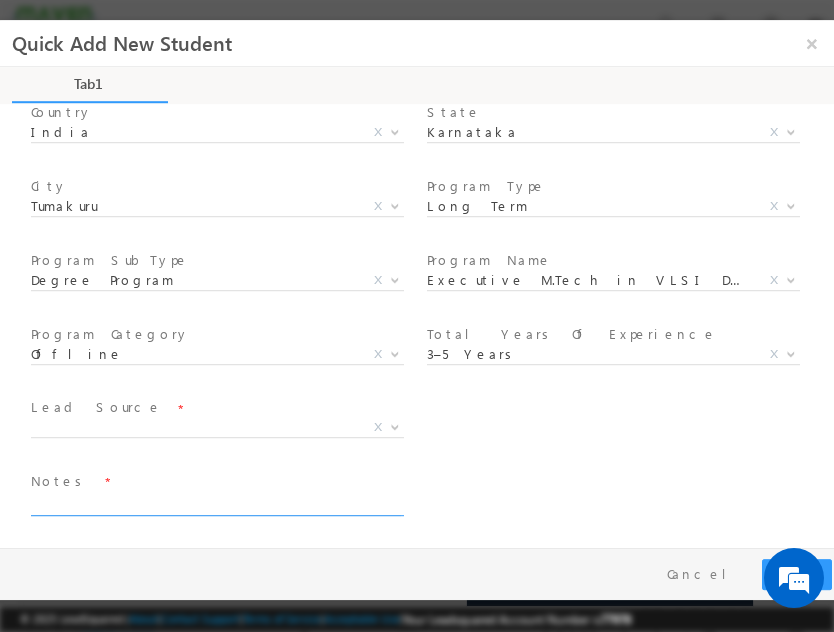 click at bounding box center (216, 504) 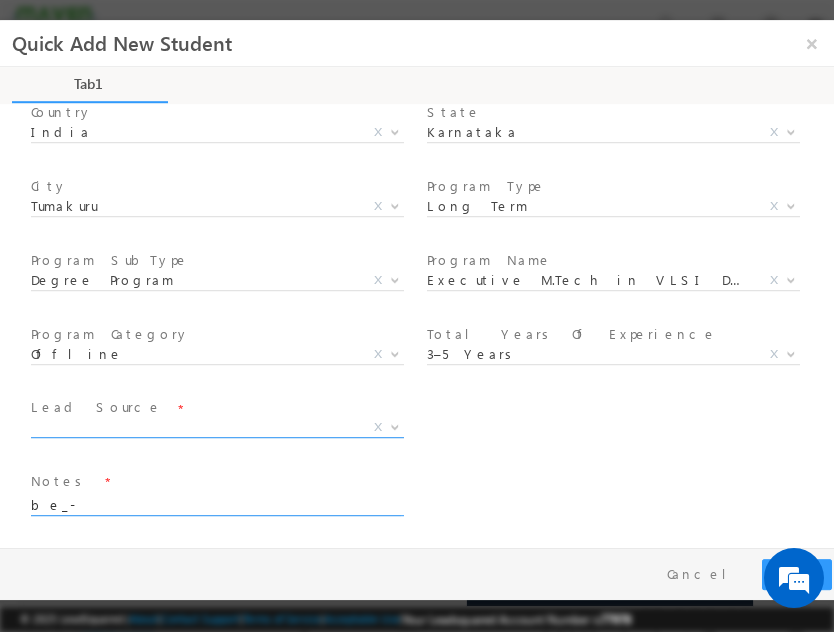 type on "be_-_electronics_and_communication_engineering" 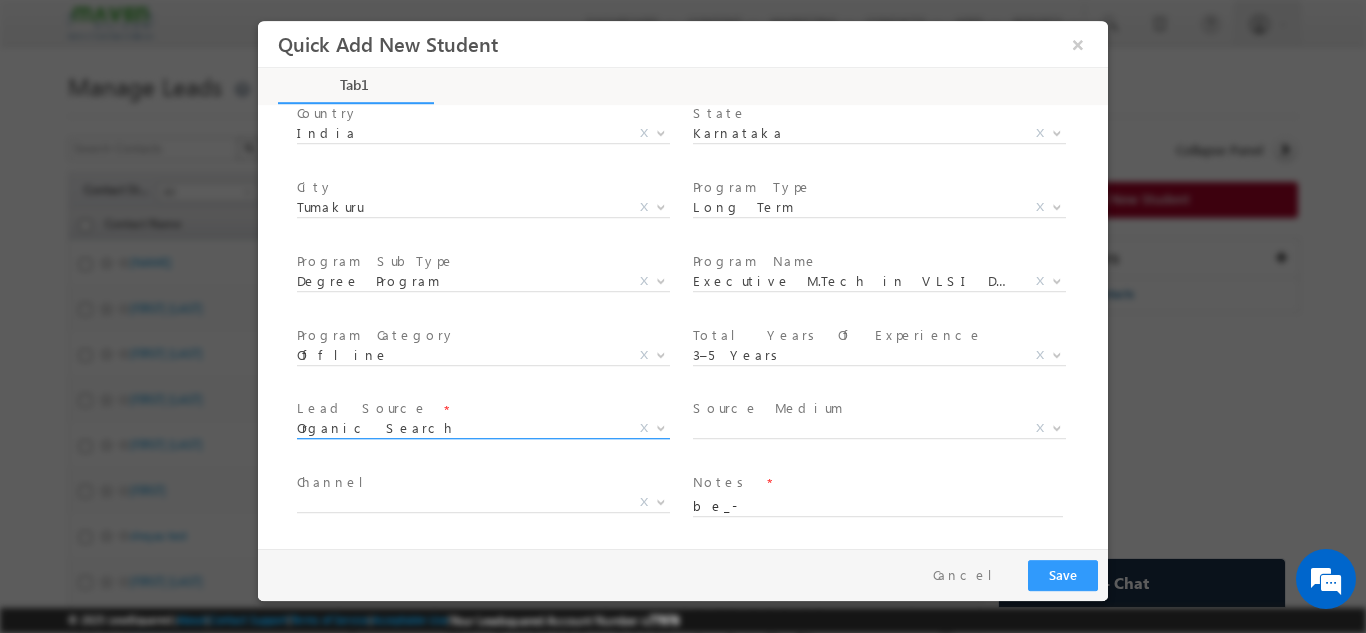 click on "Organic Search" at bounding box center [459, 427] 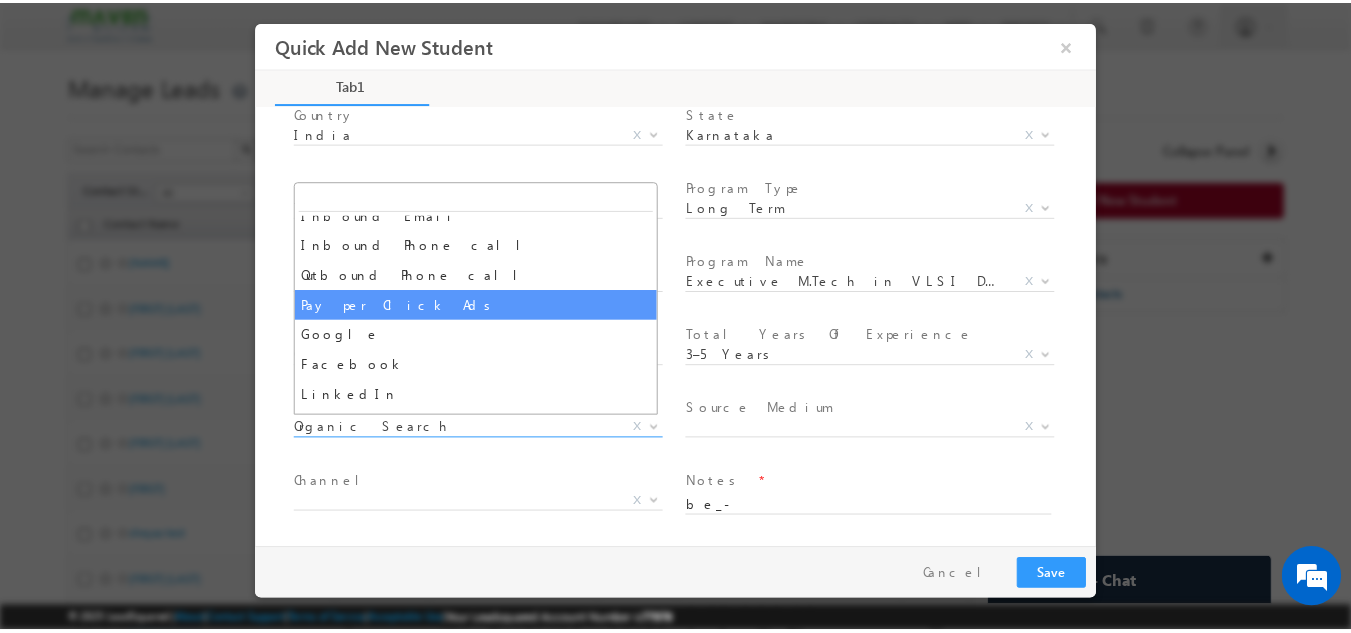 scroll, scrollTop: 200, scrollLeft: 0, axis: vertical 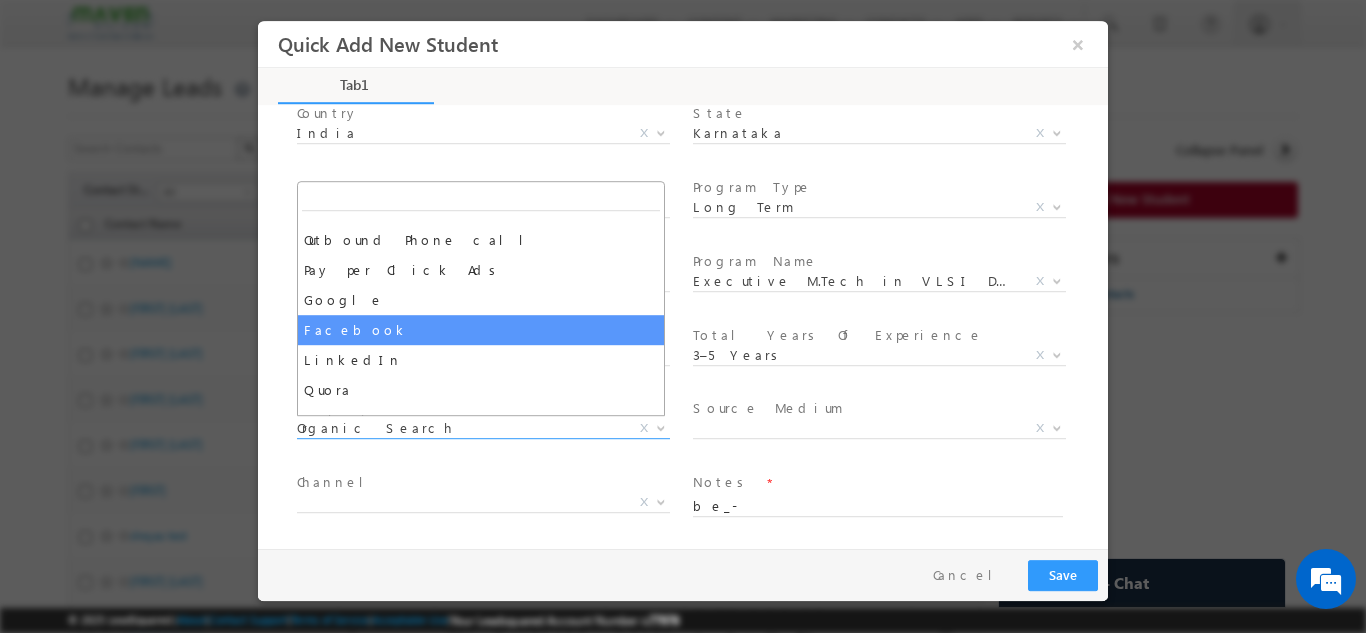 select on "Facebook" 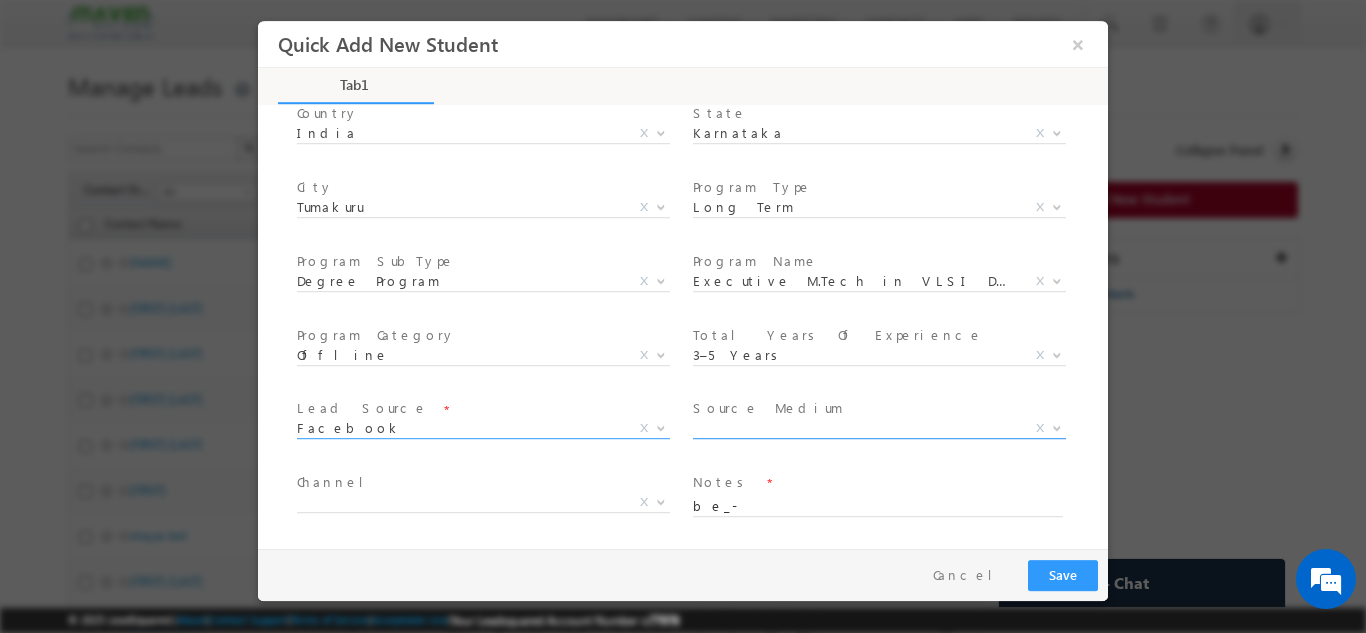 click on "X" at bounding box center [879, 428] 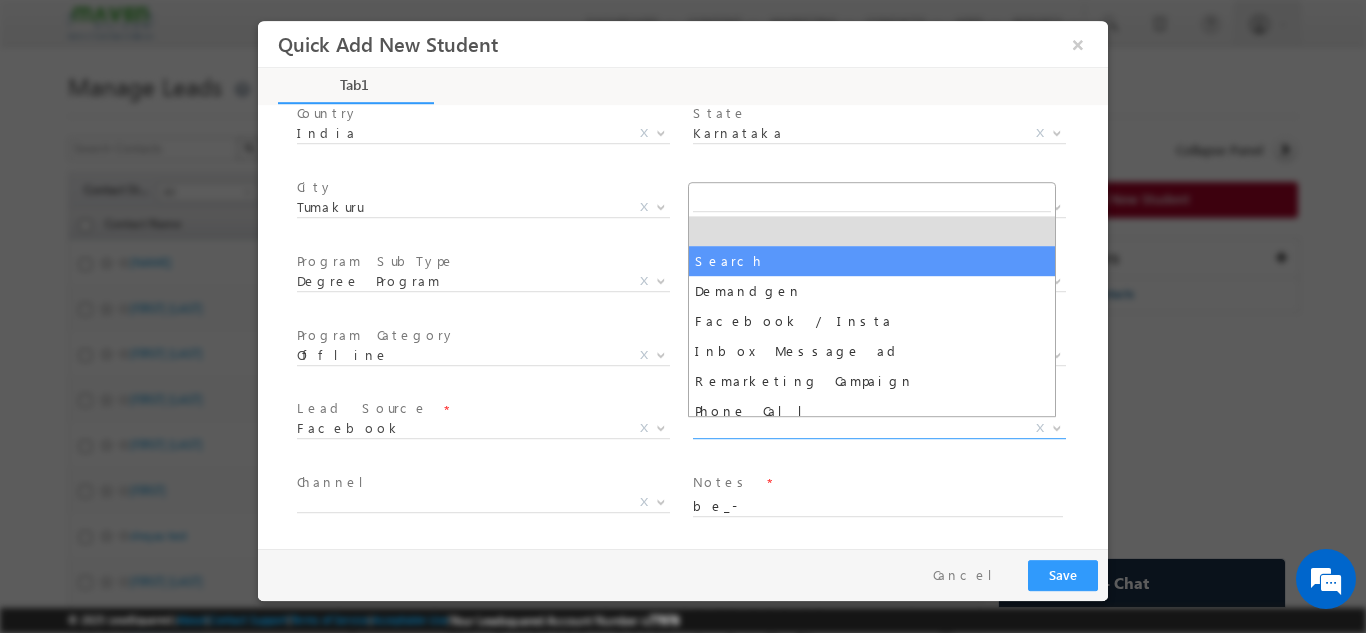 select on "Search" 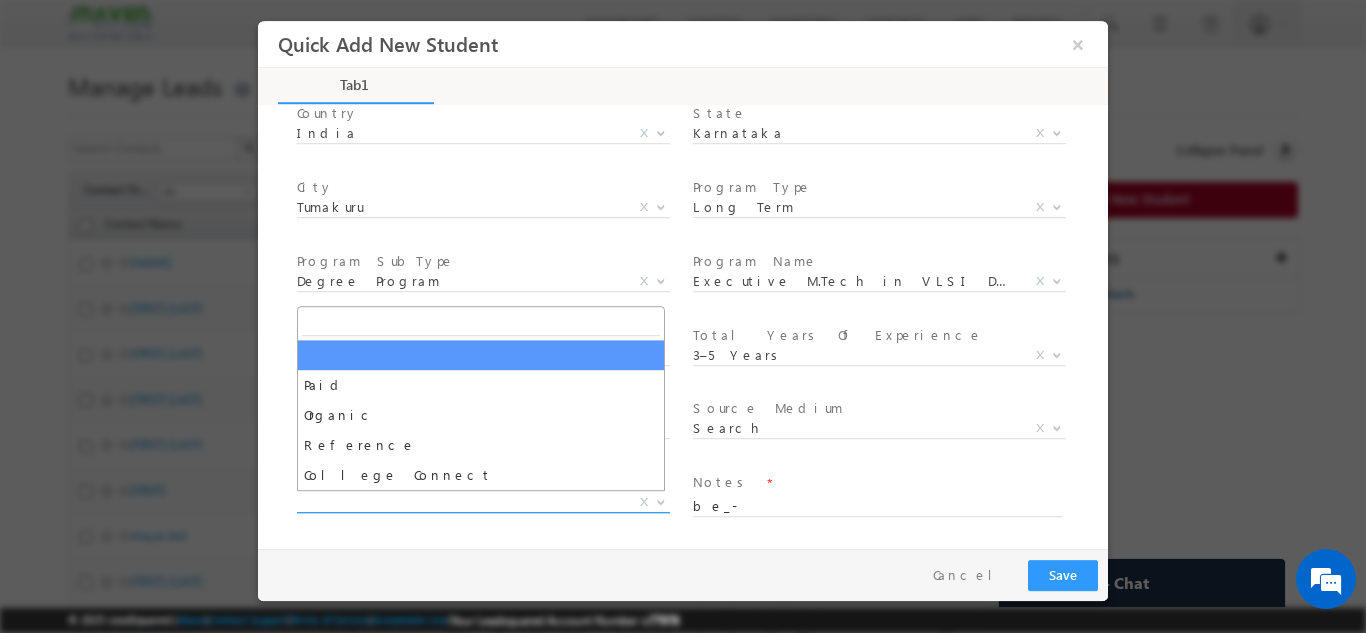 click on "X" at bounding box center [483, 502] 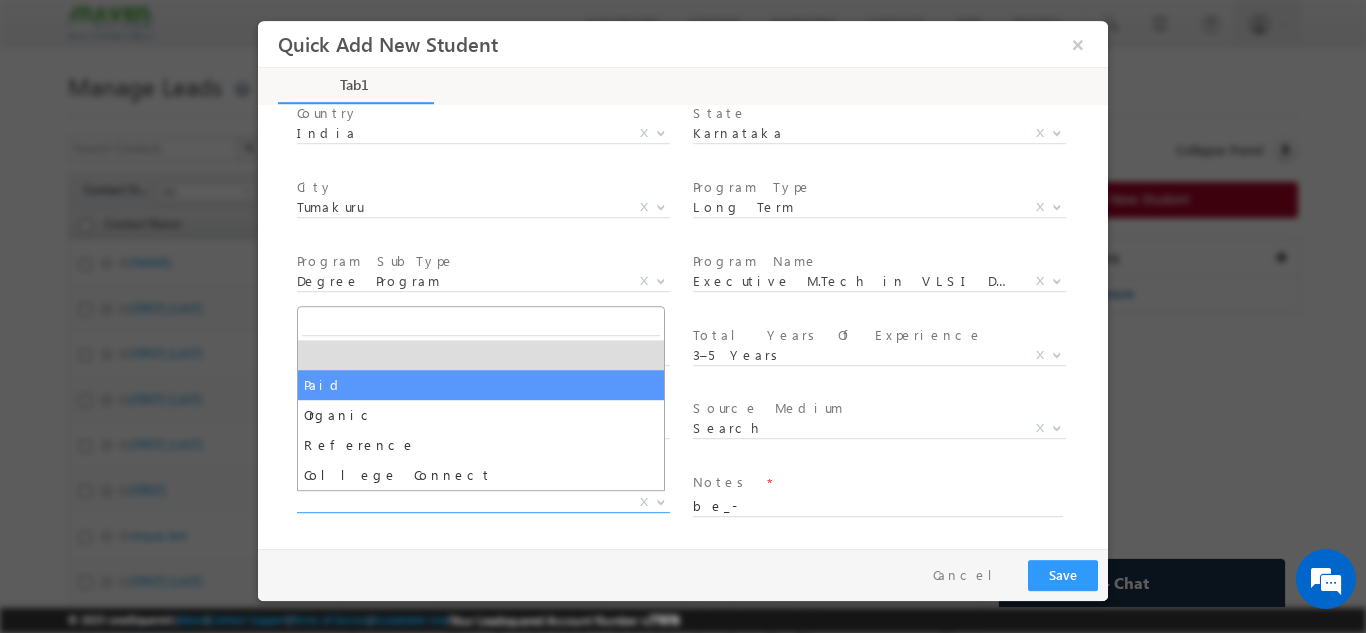 select on "Paid" 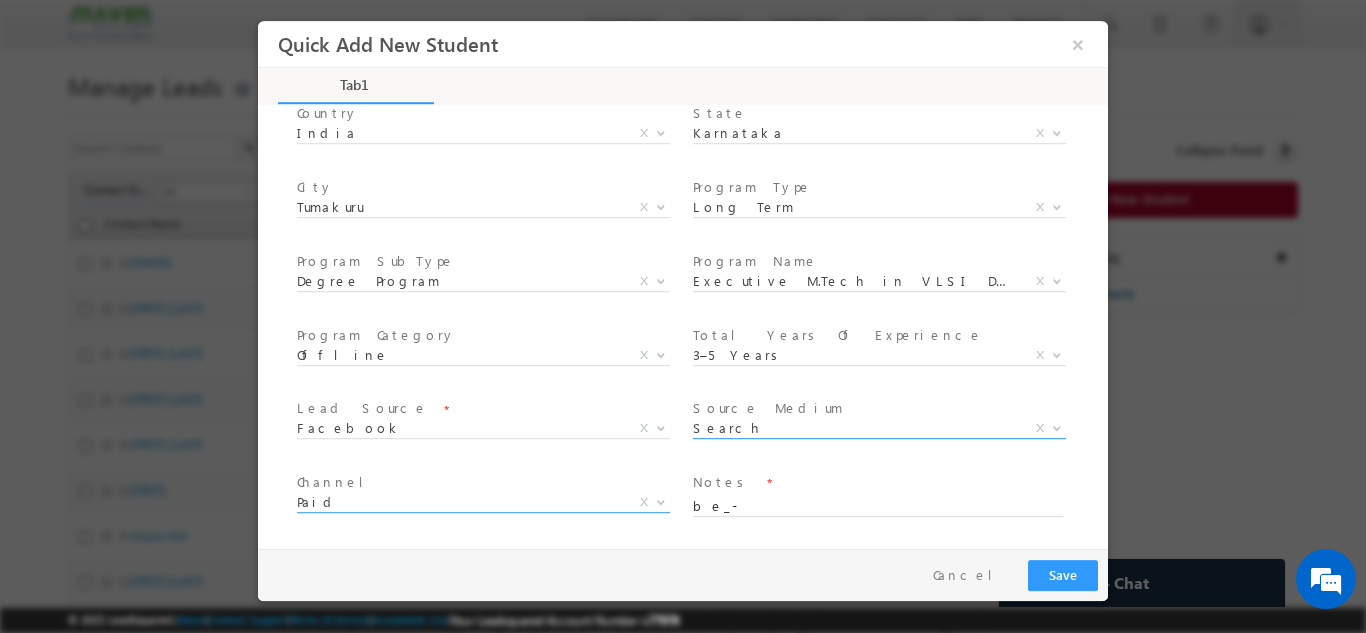 click on "Search" at bounding box center (855, 427) 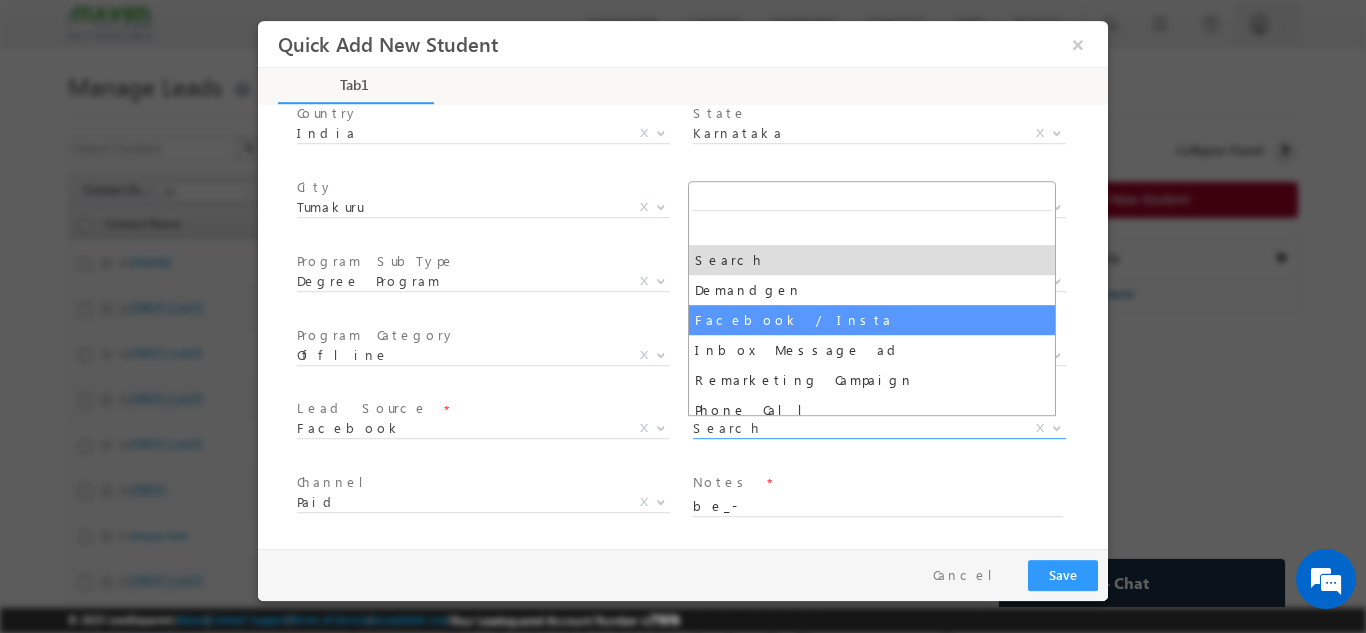 select on "Facebook / Insta" 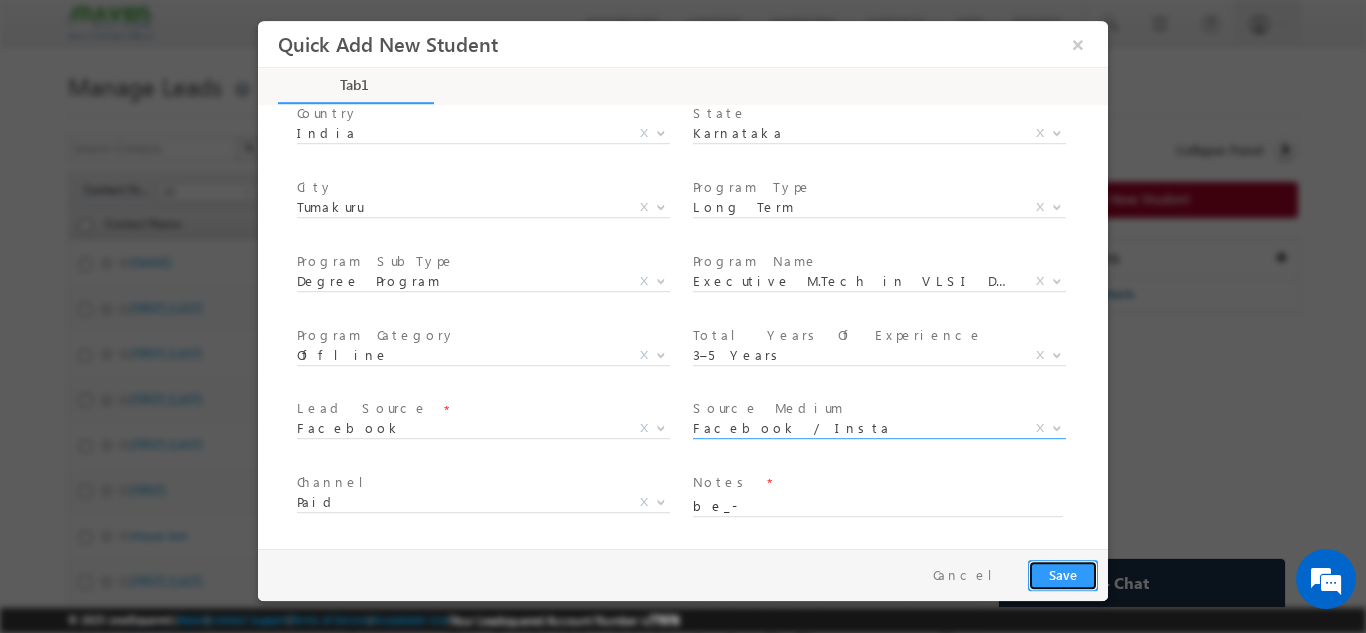 click on "Save" at bounding box center (1063, 574) 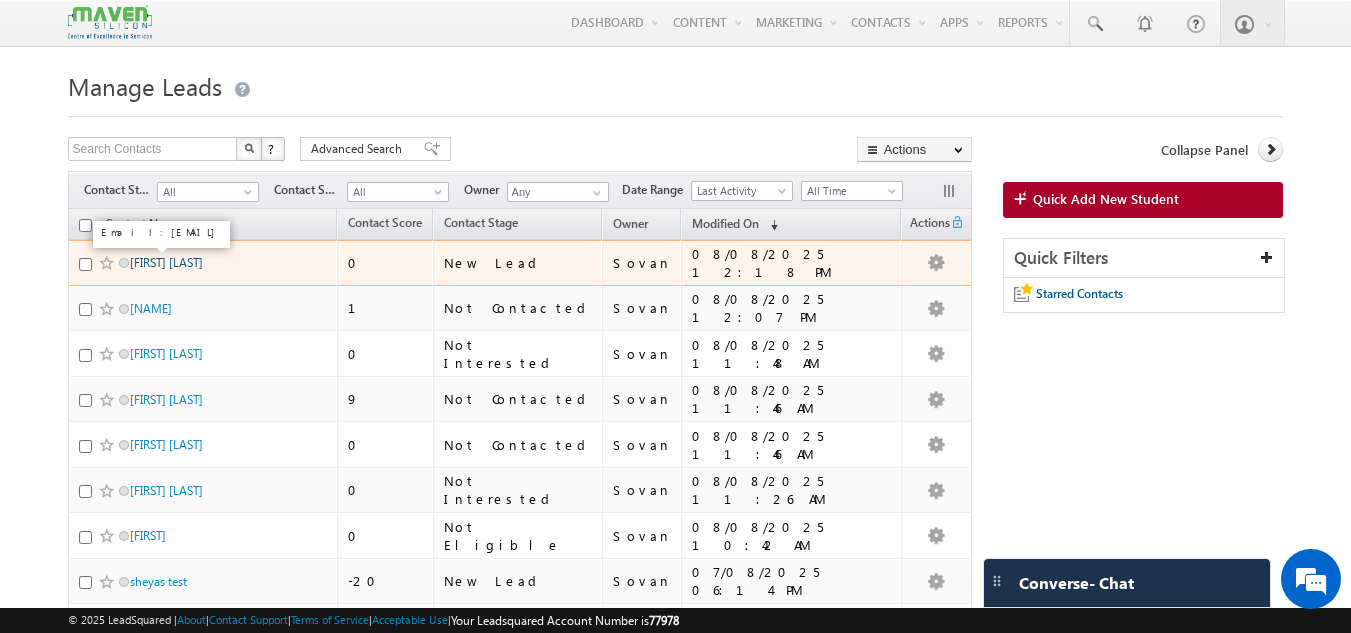 click on "[FIRST] [LAST]" at bounding box center (166, 262) 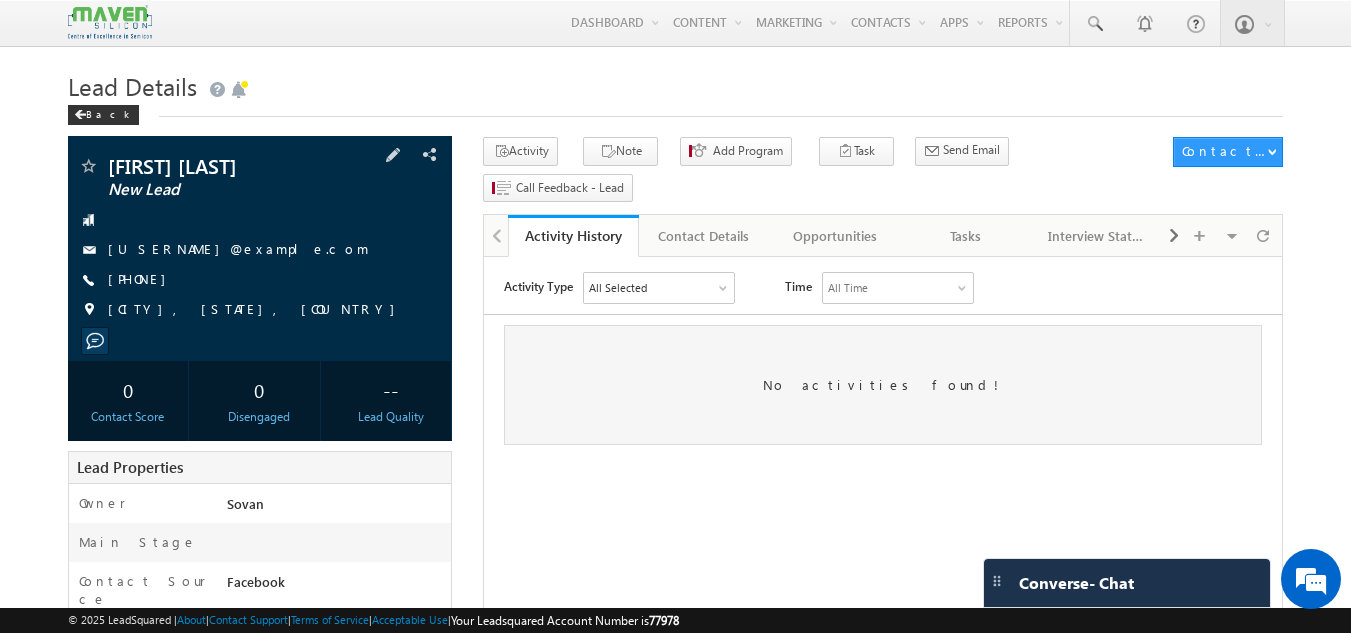 scroll, scrollTop: 0, scrollLeft: 0, axis: both 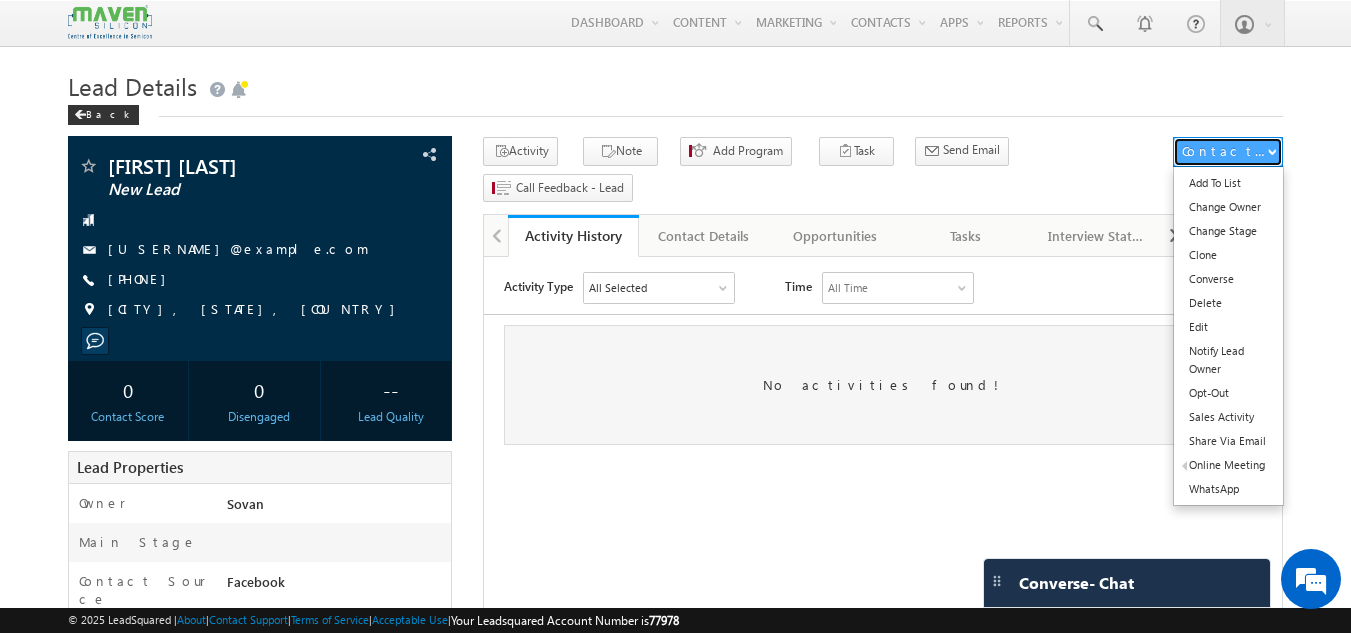 click on "Contact Actions" at bounding box center [1224, 151] 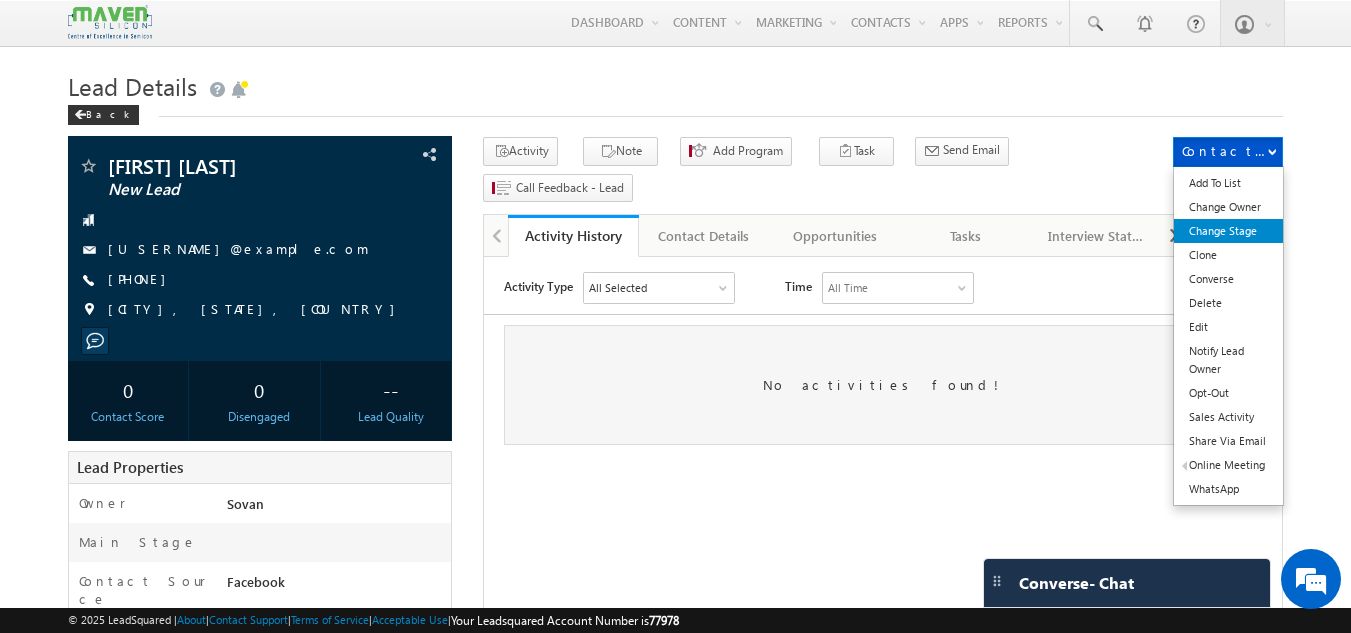 click on "Change Stage" at bounding box center (1228, 231) 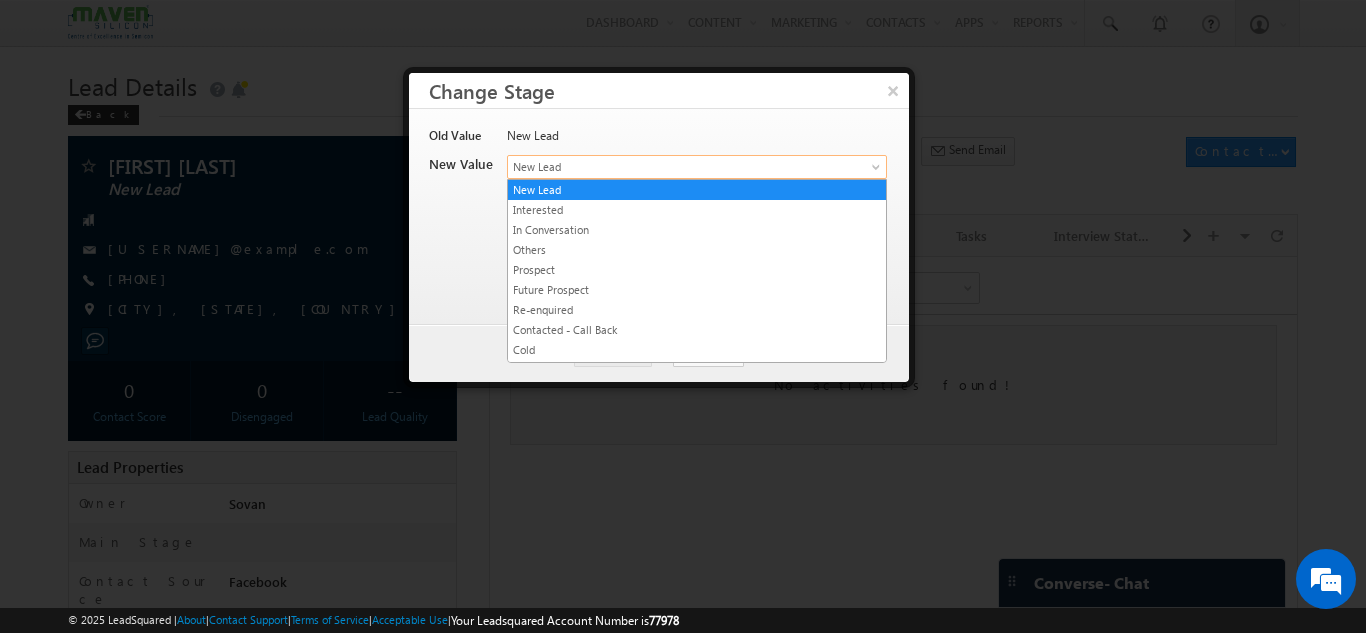 click on "New Lead" at bounding box center (664, 167) 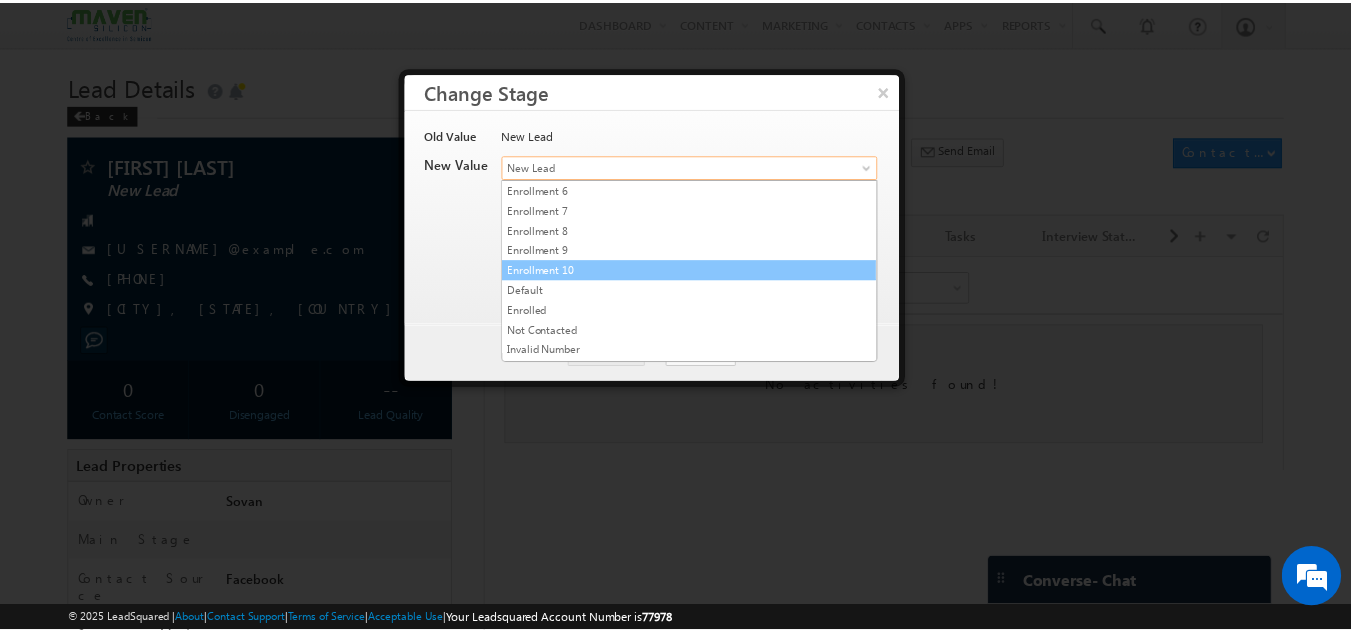 scroll, scrollTop: 378, scrollLeft: 0, axis: vertical 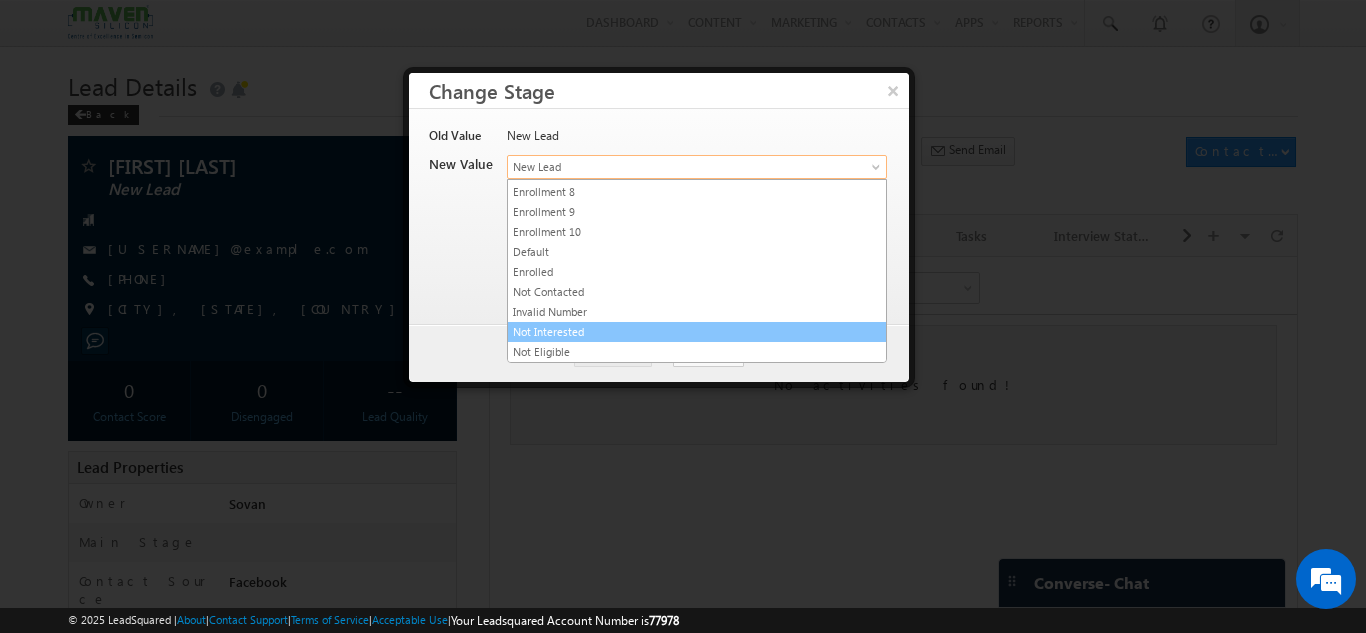 click on "Not Interested" at bounding box center (697, 332) 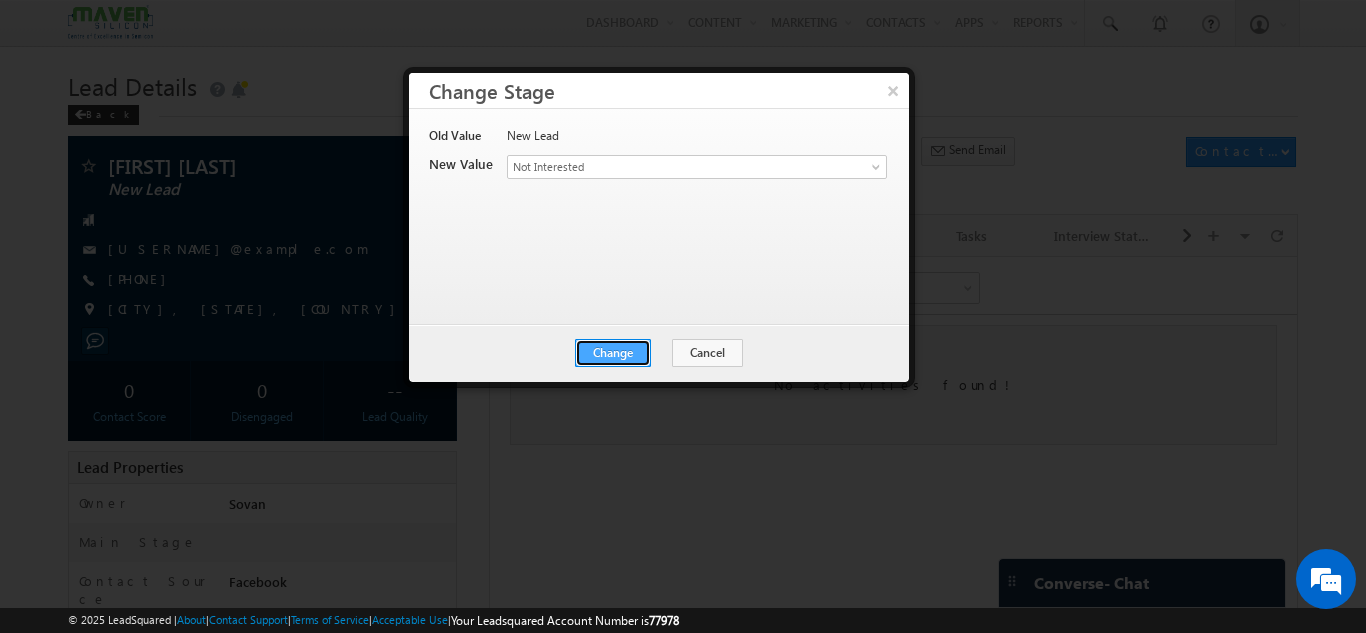 click on "Change" at bounding box center (613, 353) 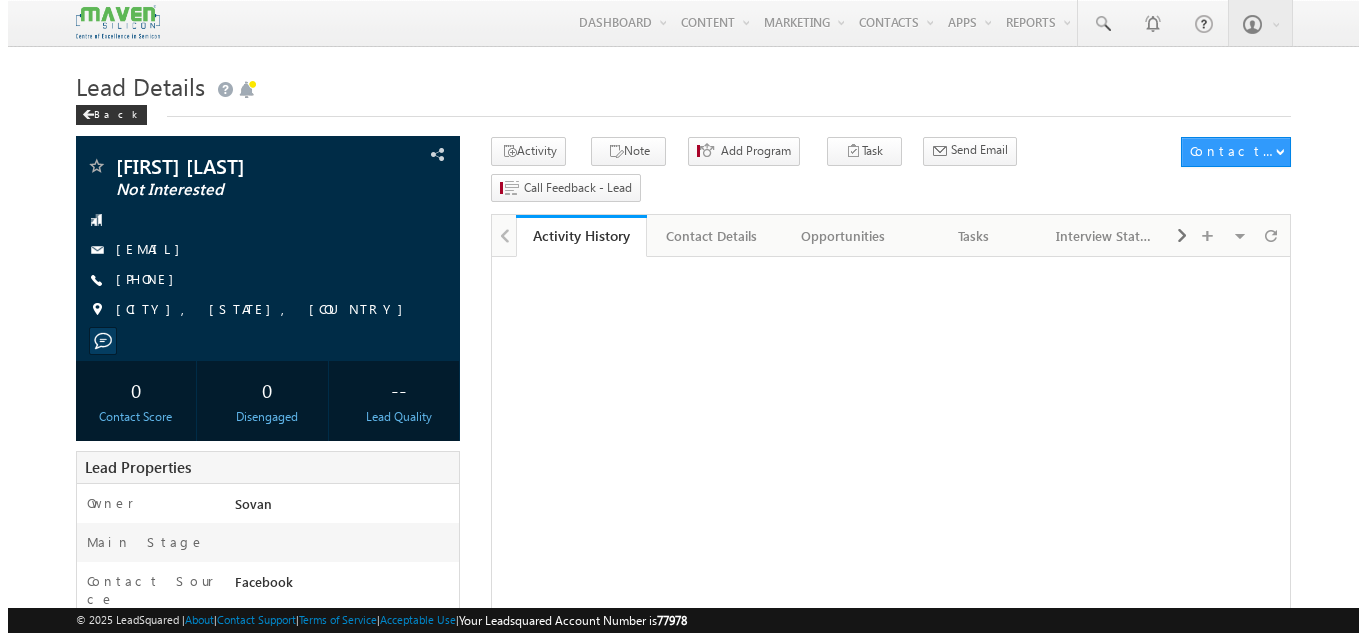 scroll, scrollTop: 0, scrollLeft: 0, axis: both 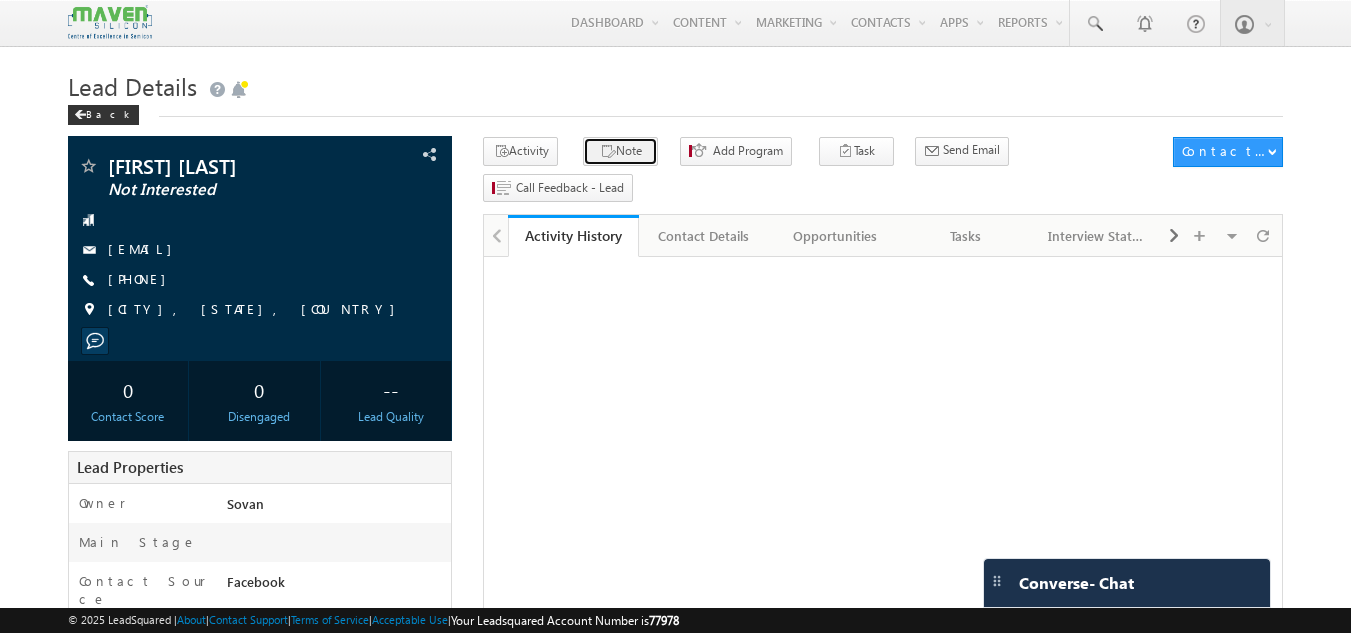 click on "Note" at bounding box center [620, 151] 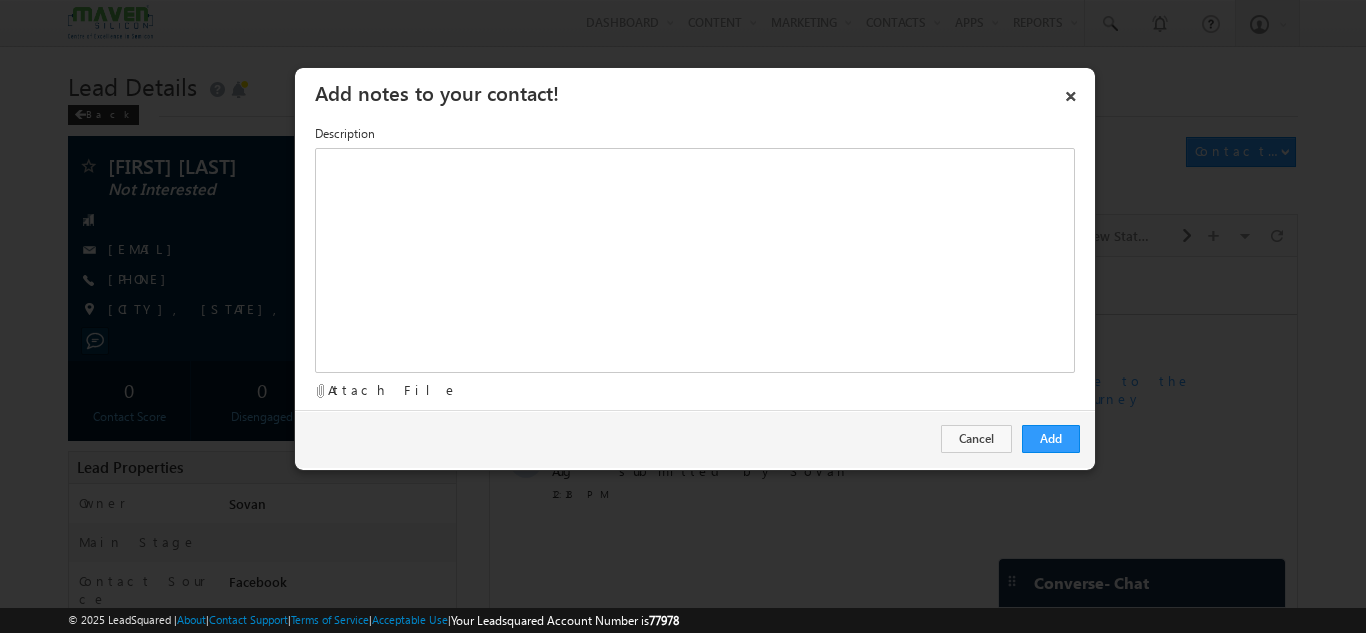 scroll, scrollTop: 0, scrollLeft: 0, axis: both 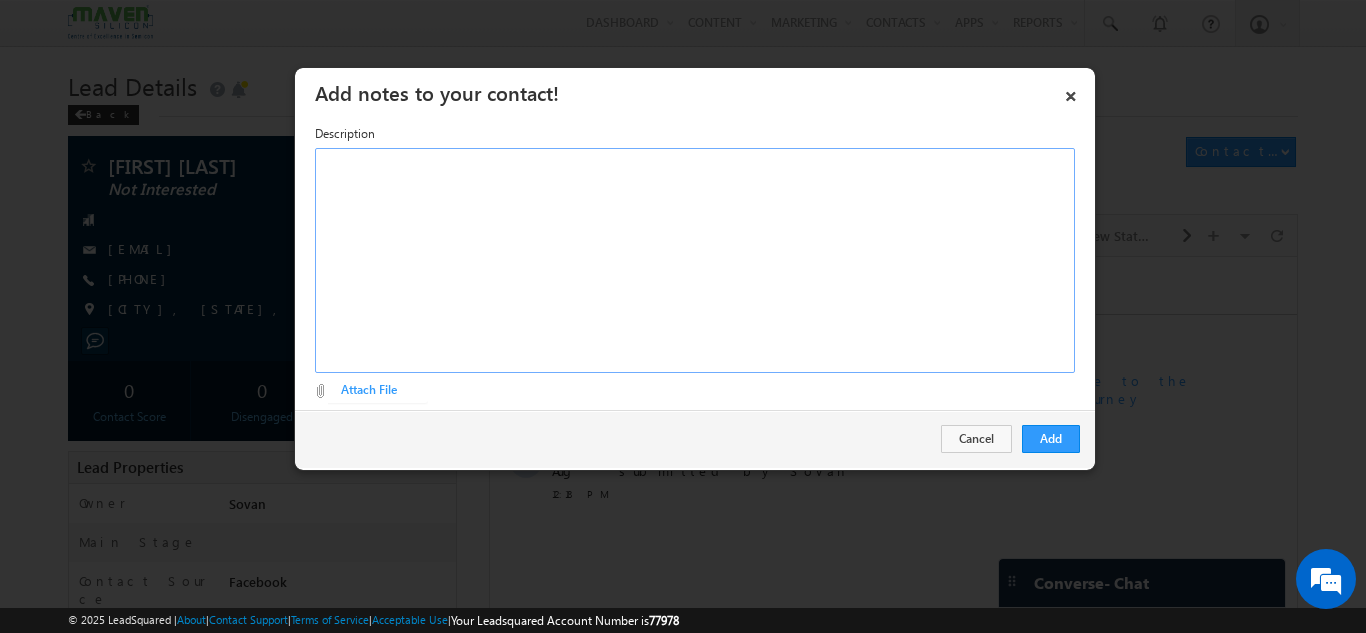 click at bounding box center [695, 260] 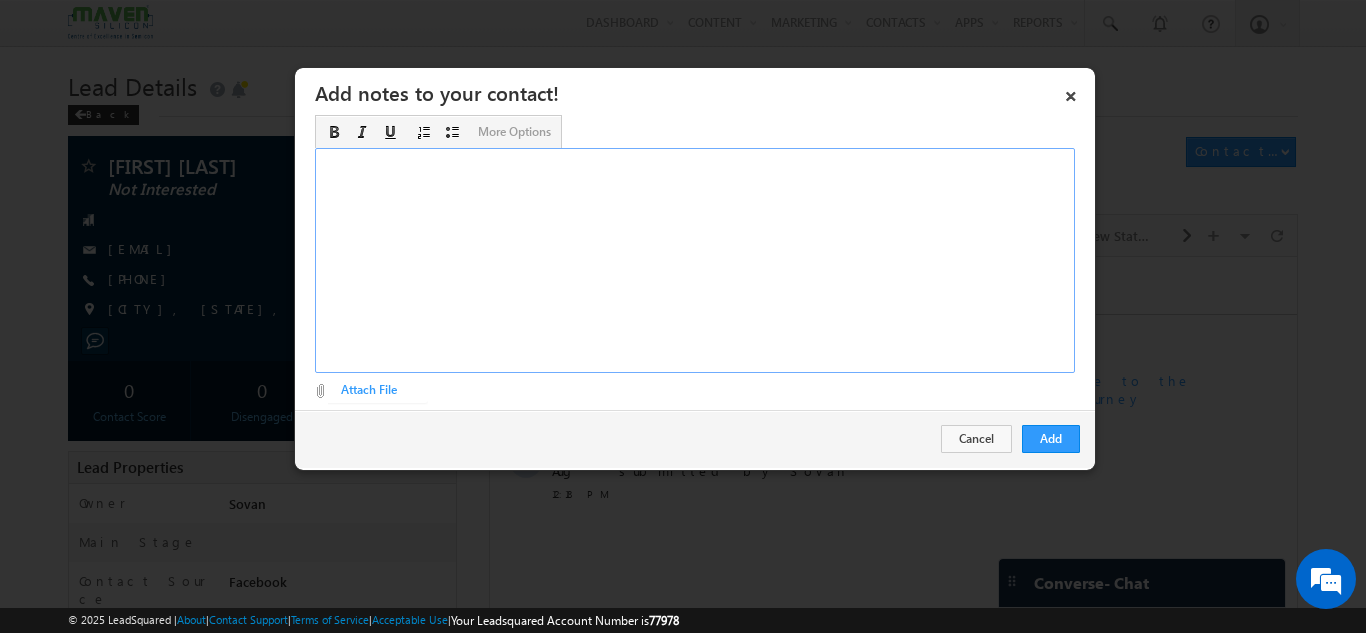 type 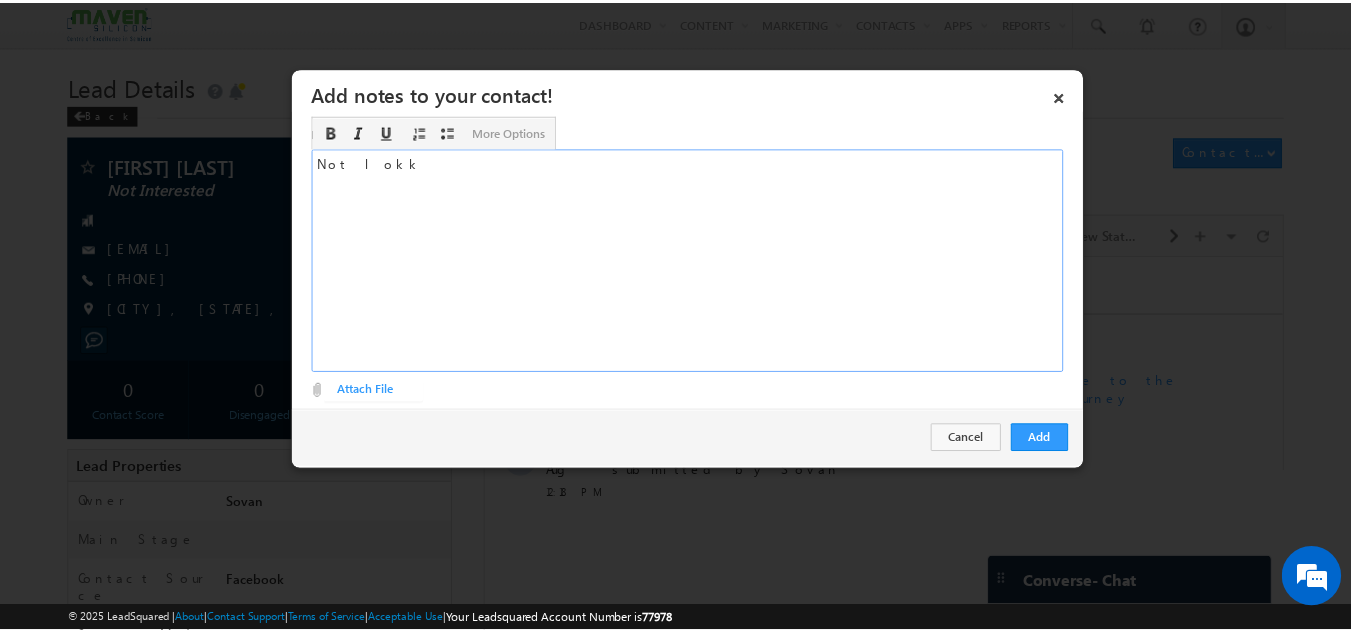 scroll, scrollTop: 0, scrollLeft: 0, axis: both 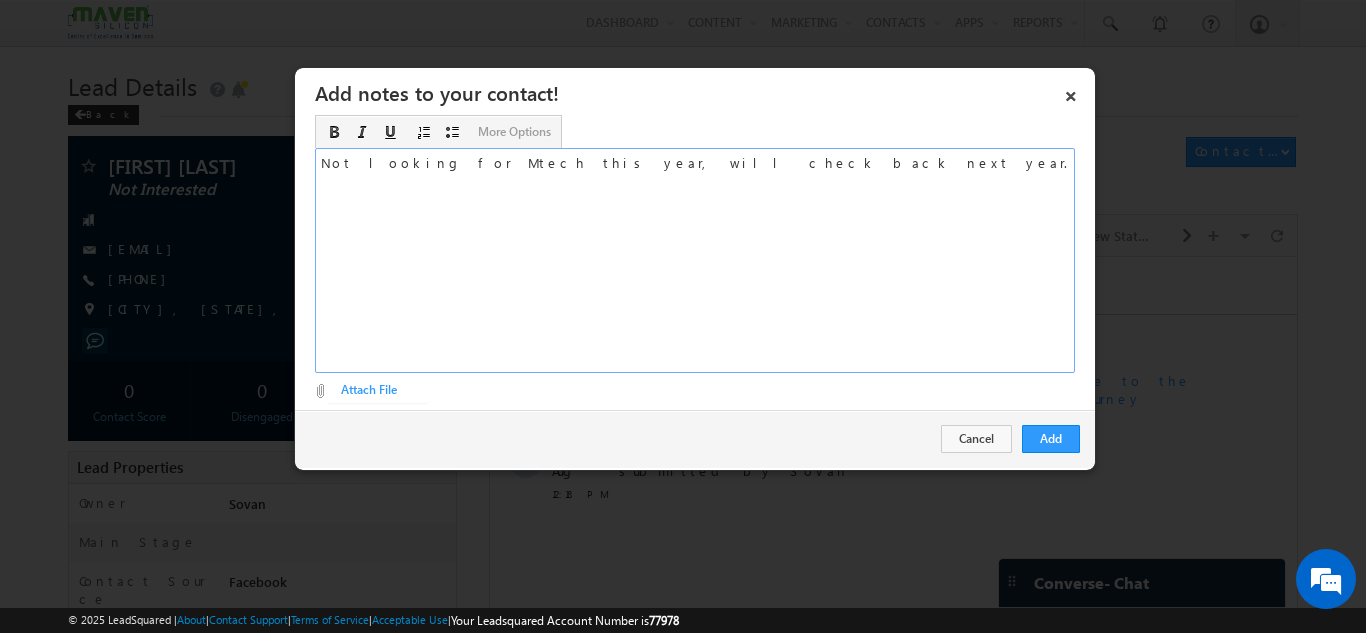 click on "Not looking for Mtech this year, will check back next year." at bounding box center (695, 260) 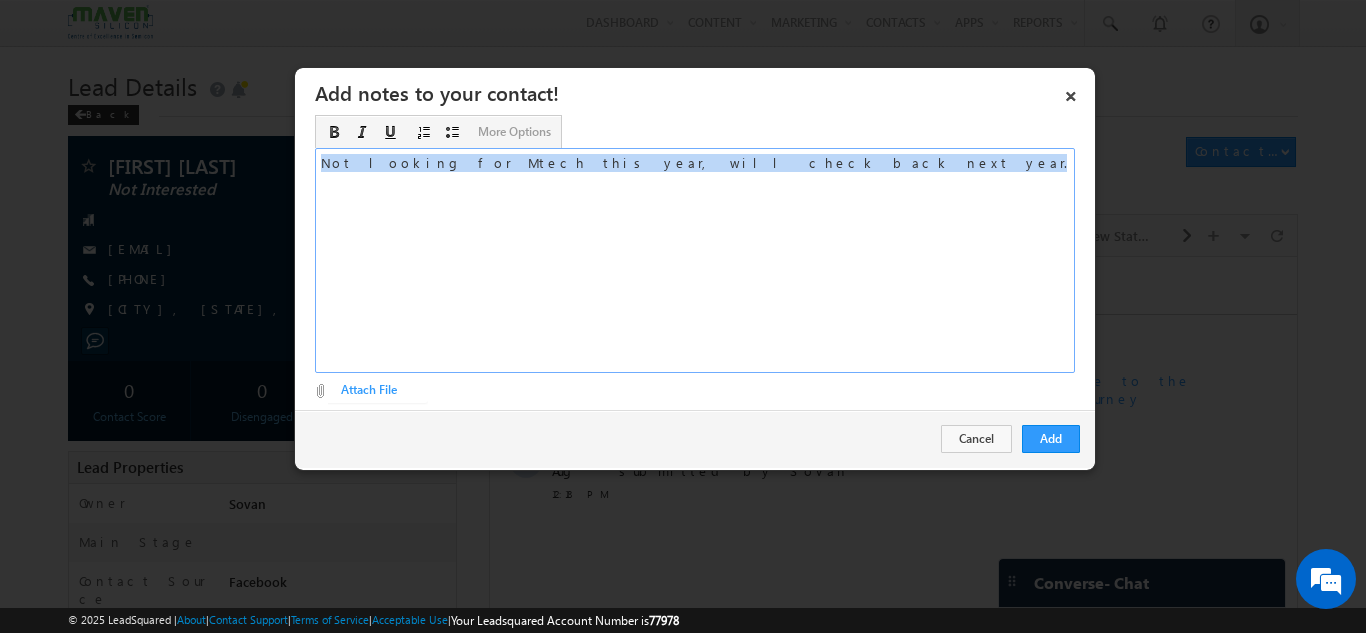 click on "Not looking for Mtech this year, will check back next year." at bounding box center [695, 260] 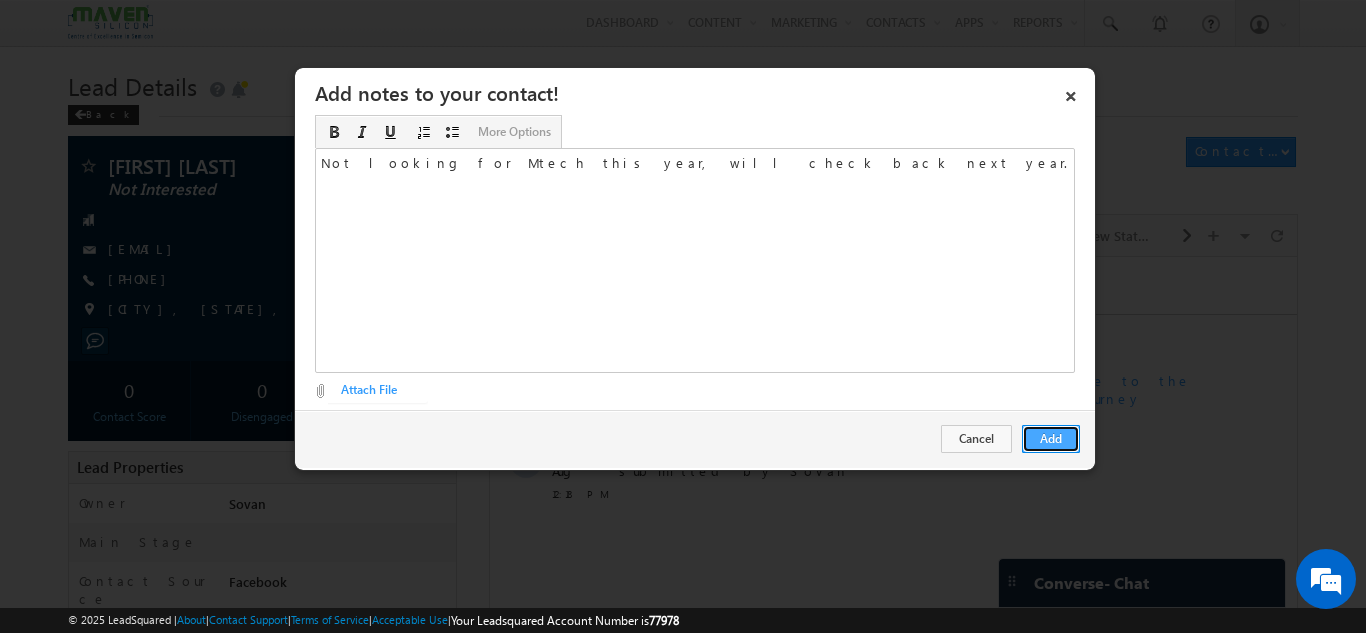 click on "Add" at bounding box center [1051, 439] 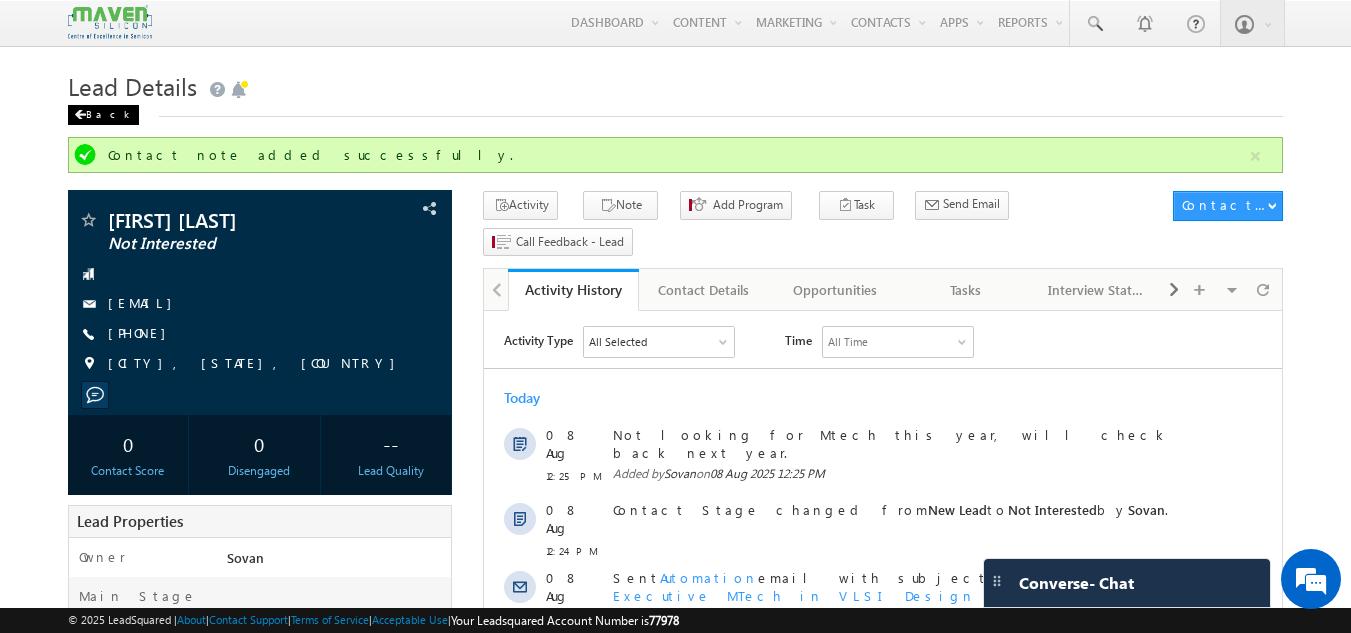 click on "Back" at bounding box center (103, 115) 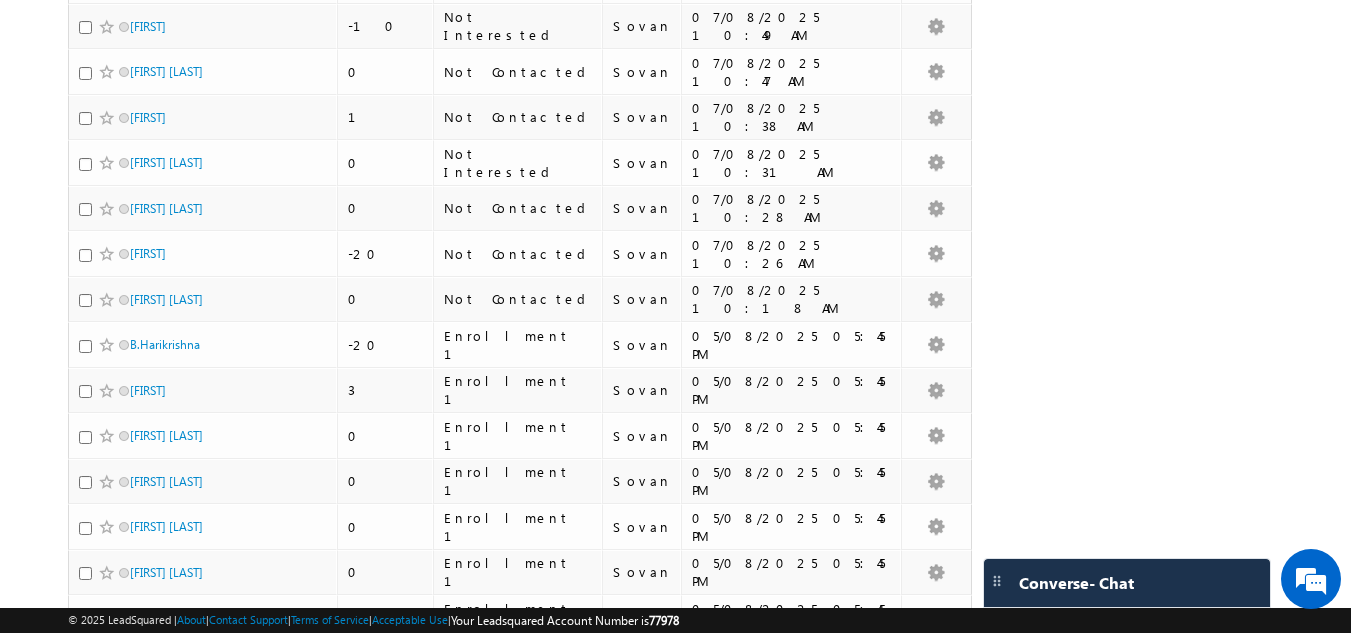 scroll, scrollTop: 930, scrollLeft: 0, axis: vertical 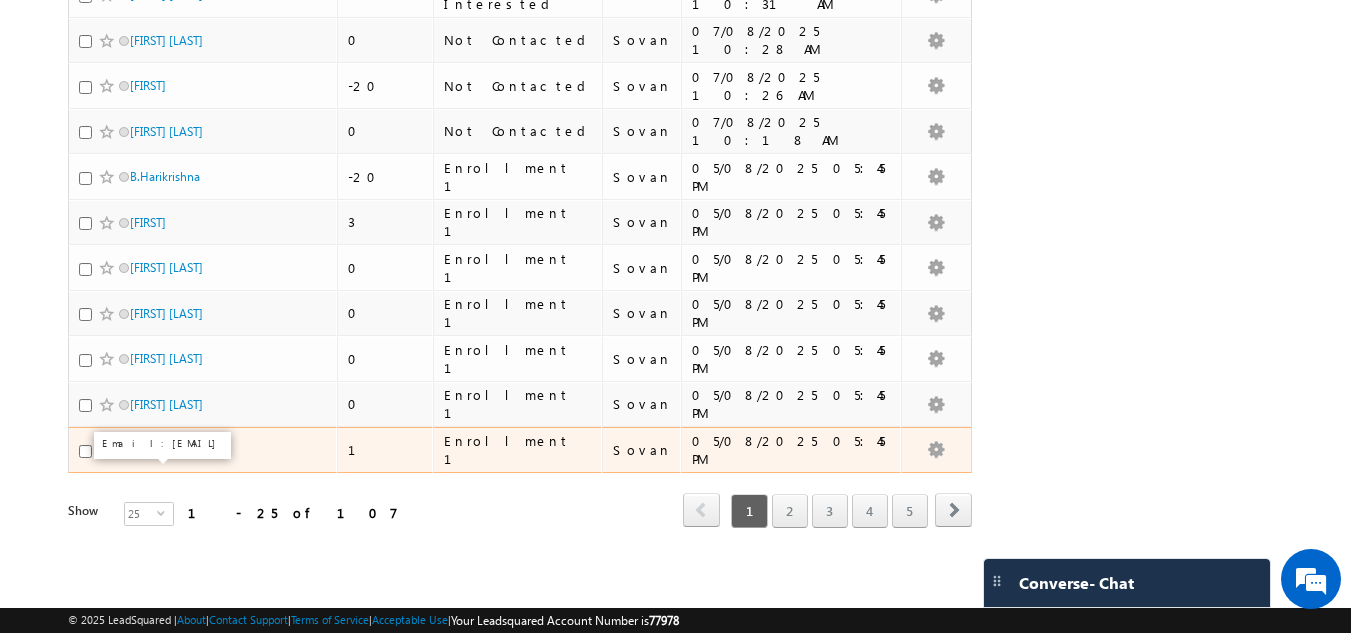 click on "[FIRST] [LAST]" at bounding box center [166, 449] 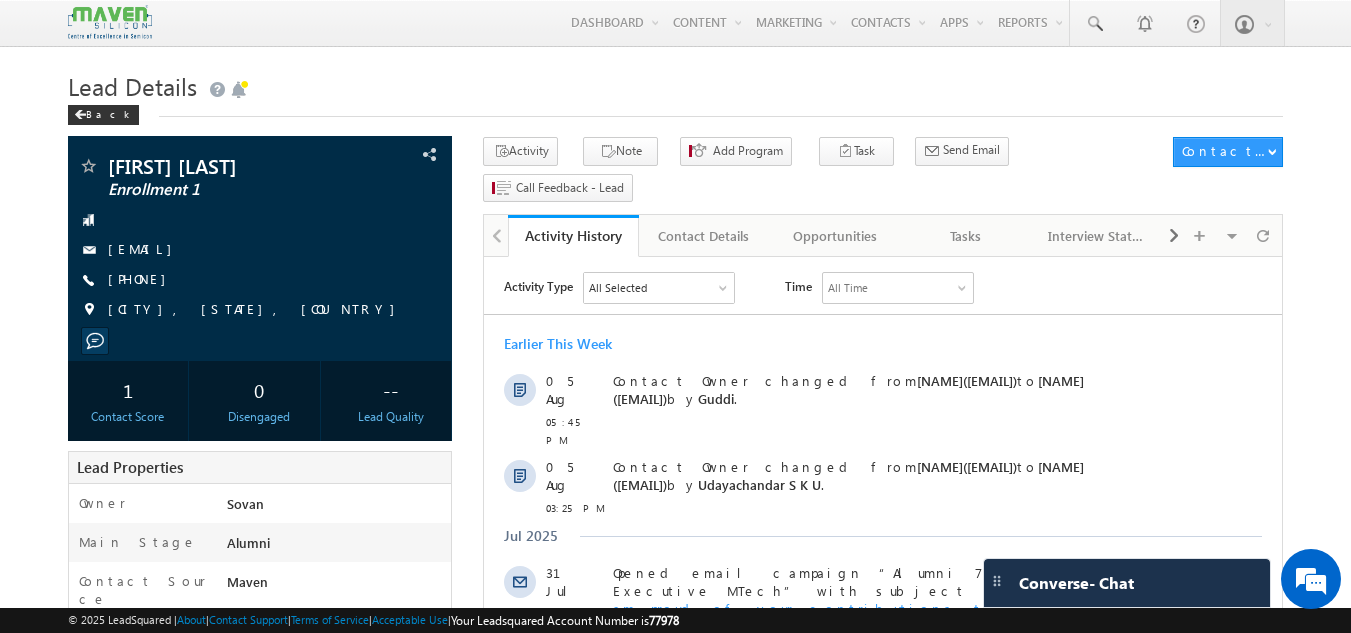 scroll, scrollTop: 0, scrollLeft: 0, axis: both 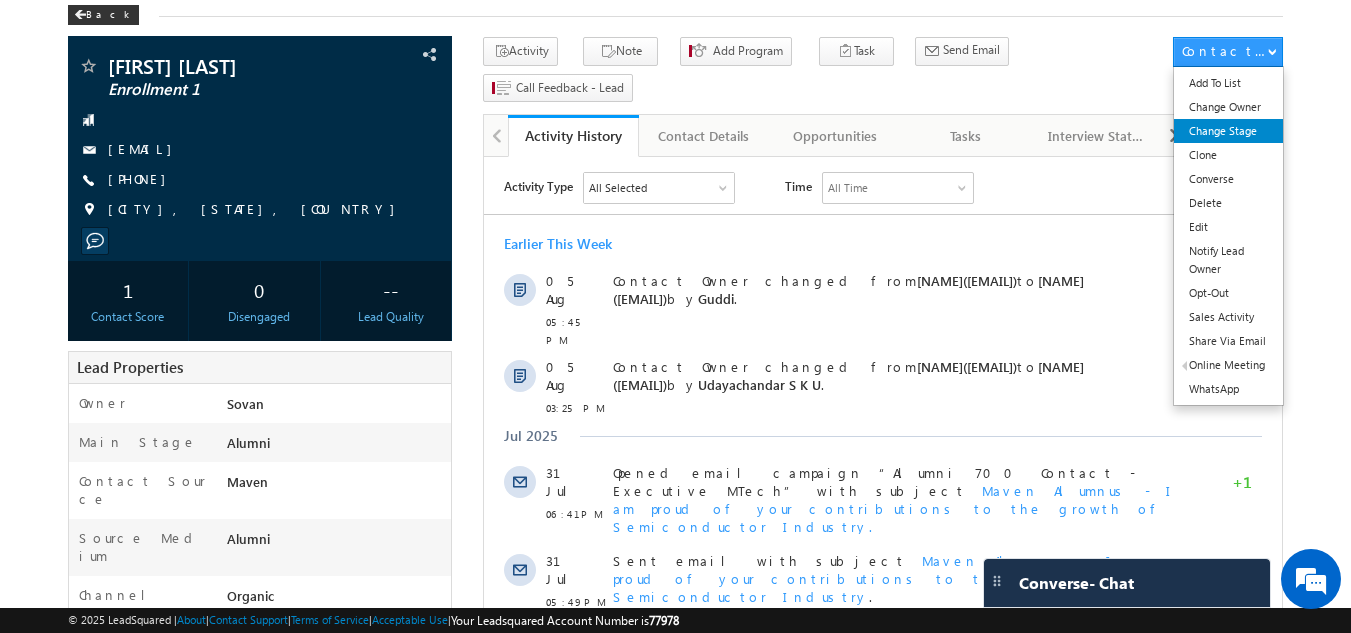 click on "Change Stage" at bounding box center [1228, 131] 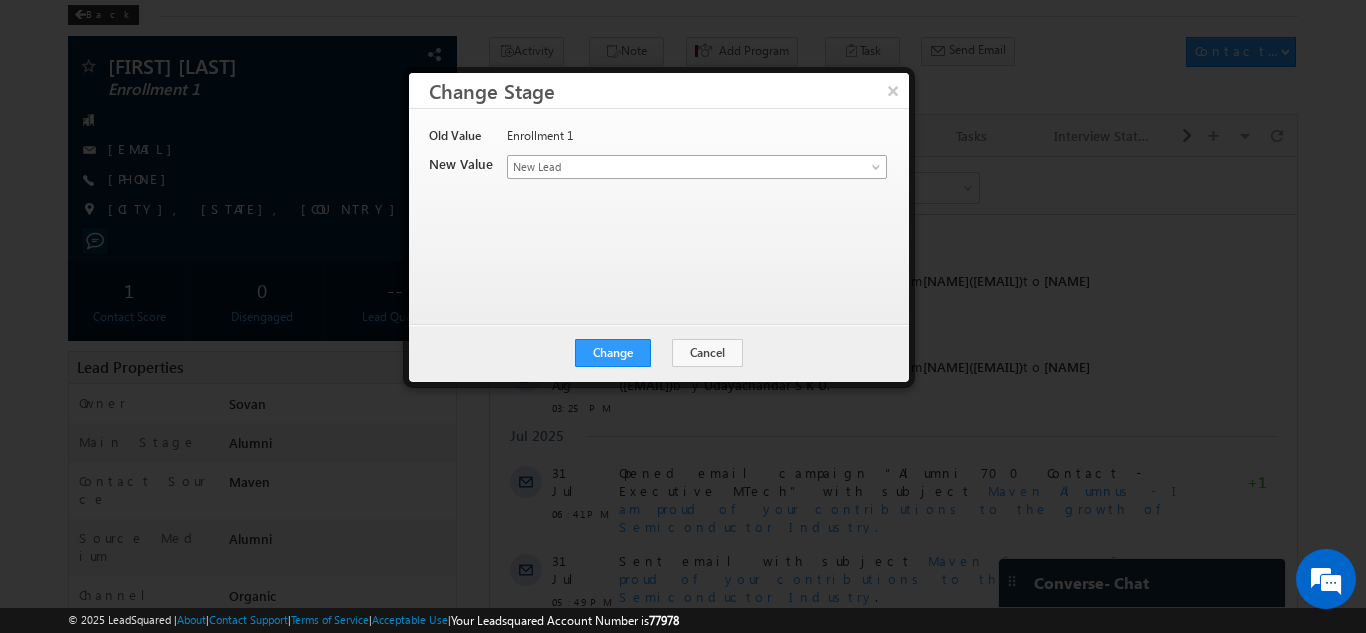 click on "New Lead" at bounding box center [664, 167] 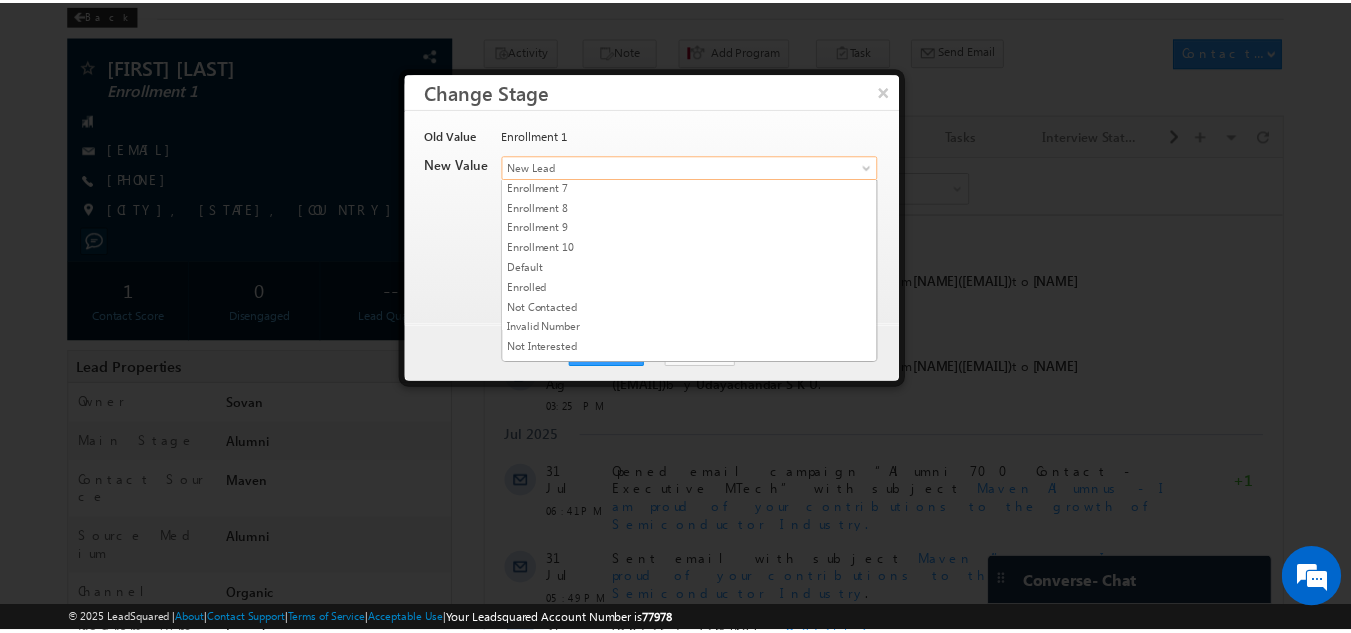 scroll, scrollTop: 378, scrollLeft: 0, axis: vertical 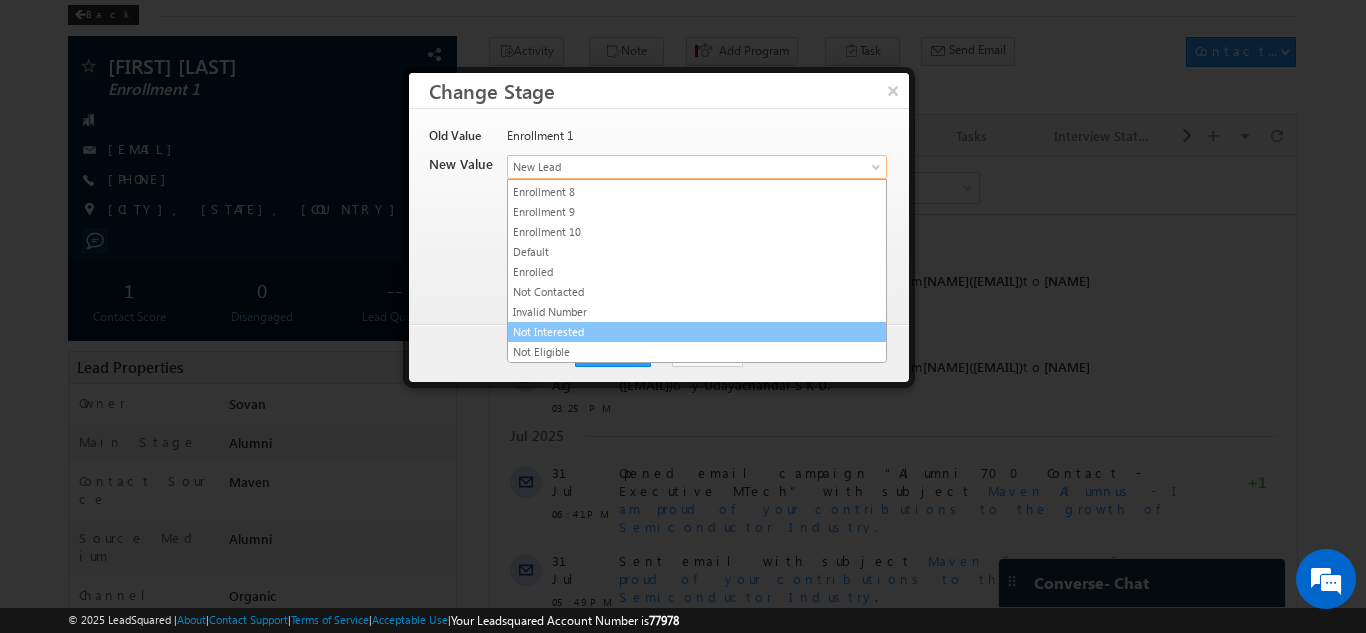 click on "Not Interested" at bounding box center [697, 332] 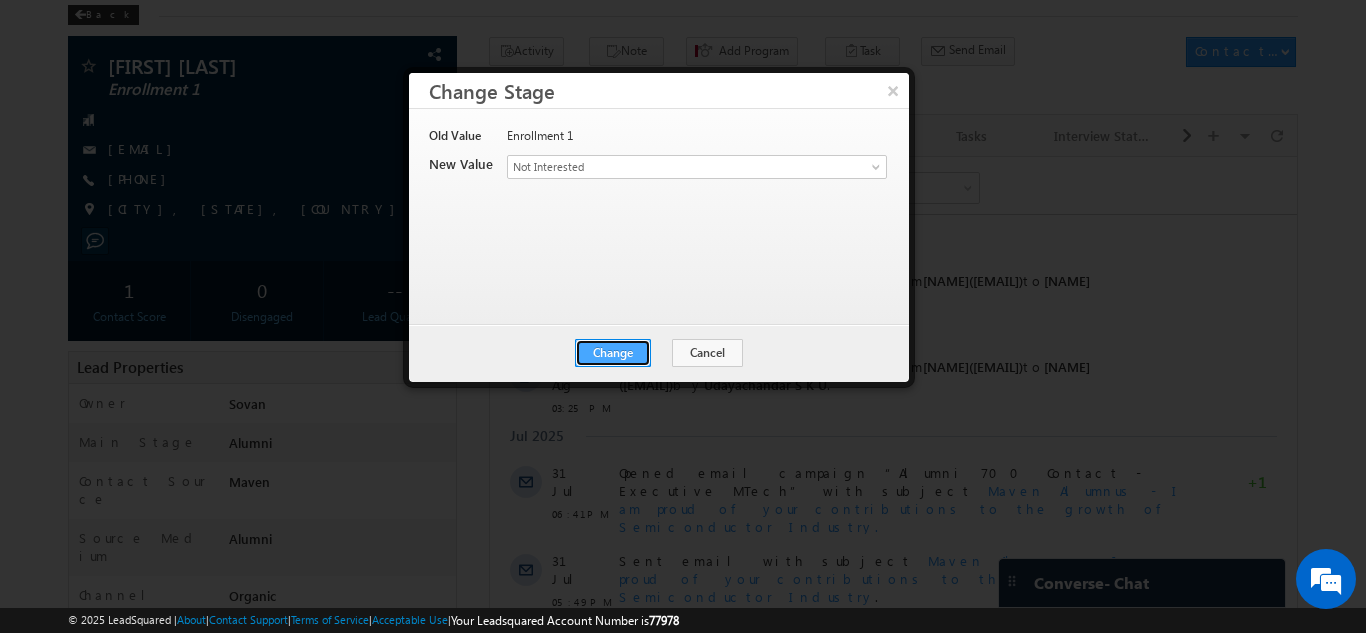 click on "Change" at bounding box center (613, 353) 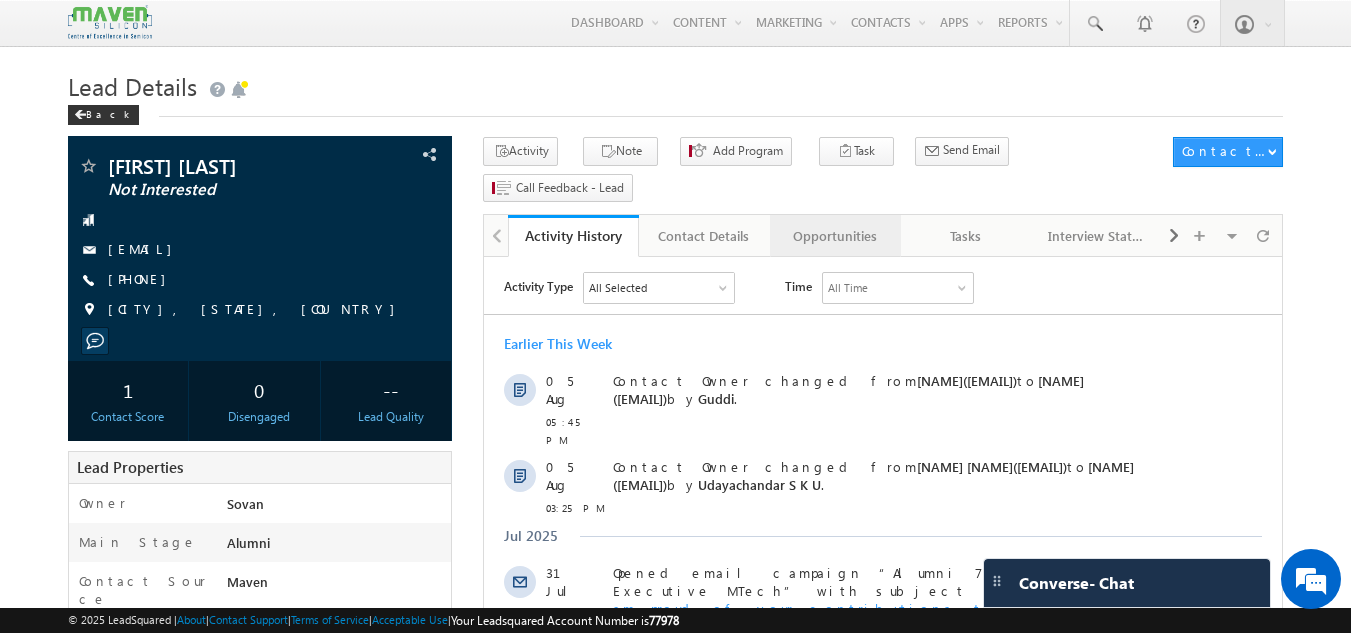scroll, scrollTop: 0, scrollLeft: 0, axis: both 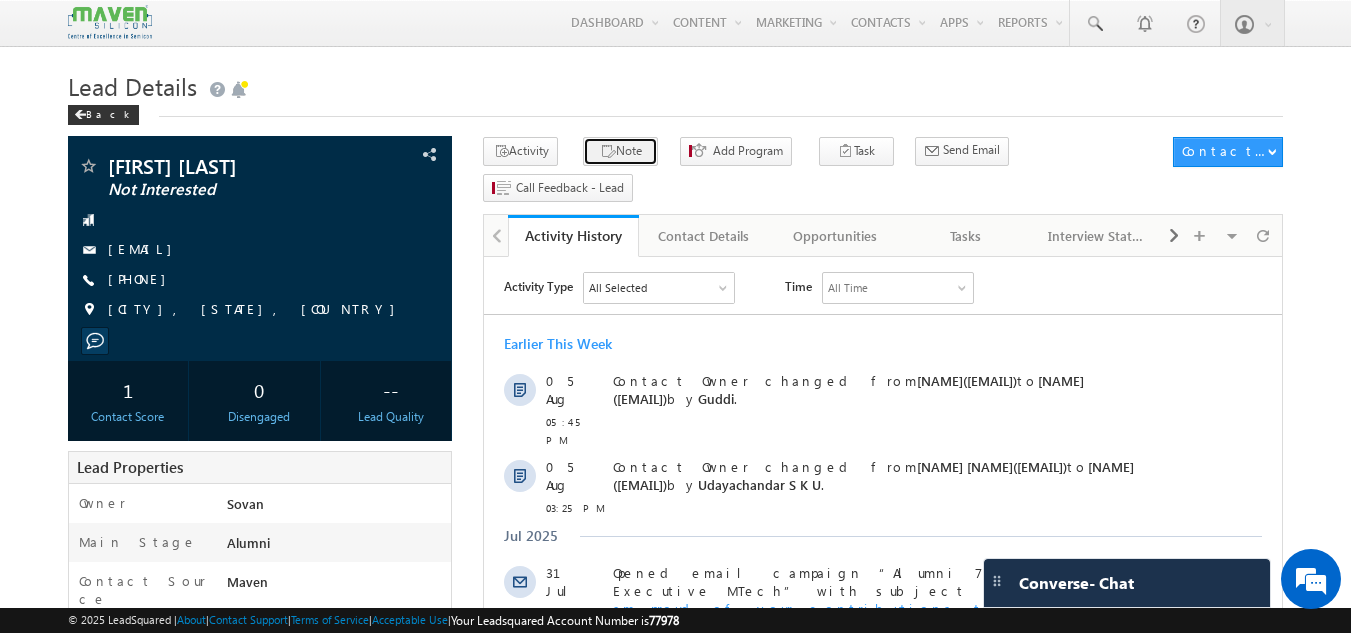 click on "Note" at bounding box center (620, 151) 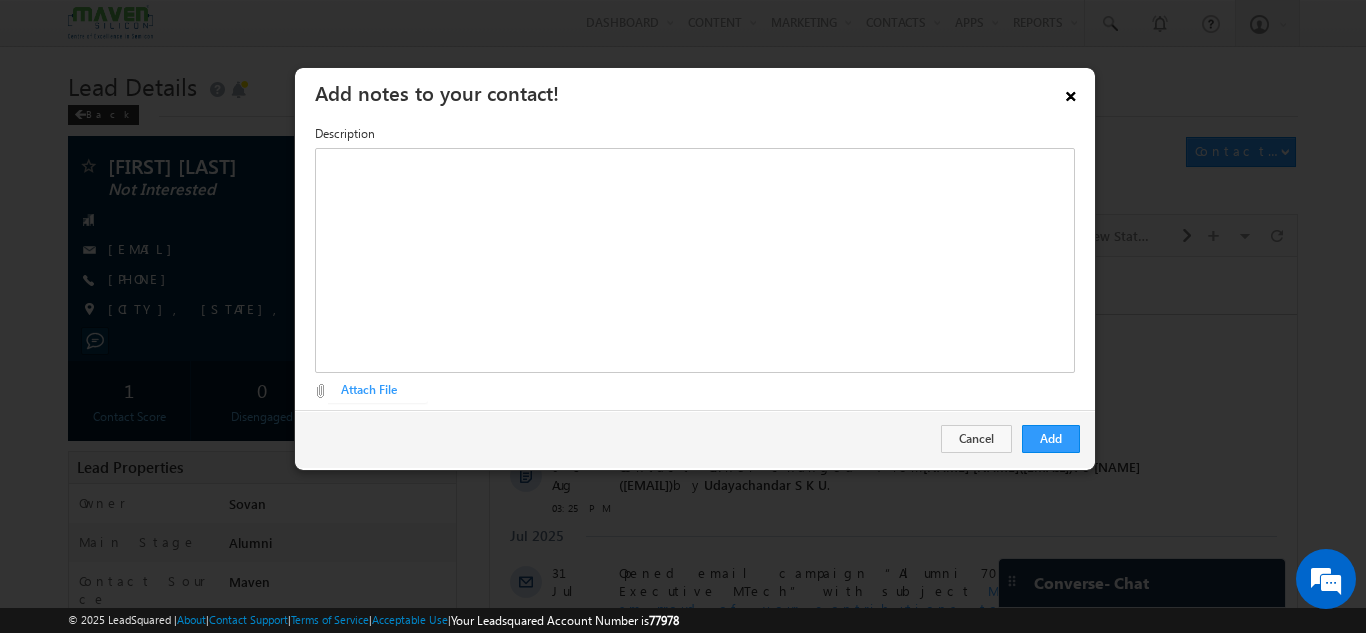 click on "×" at bounding box center (1071, 92) 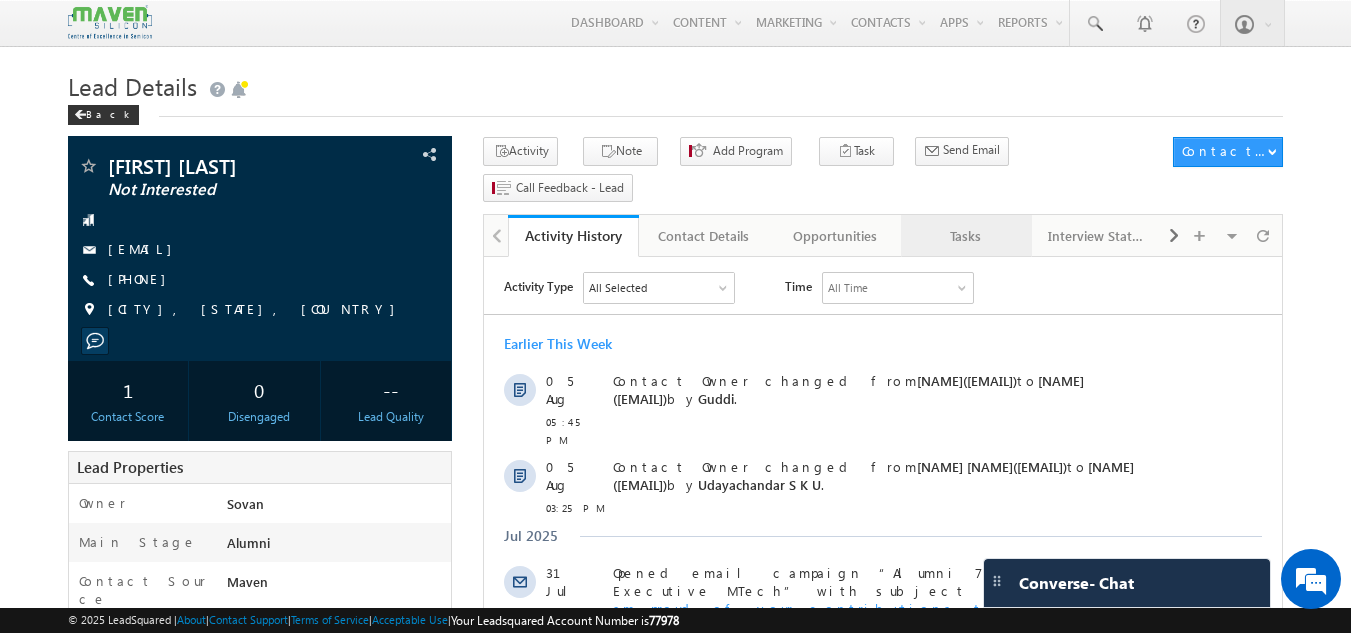 scroll, scrollTop: 0, scrollLeft: 0, axis: both 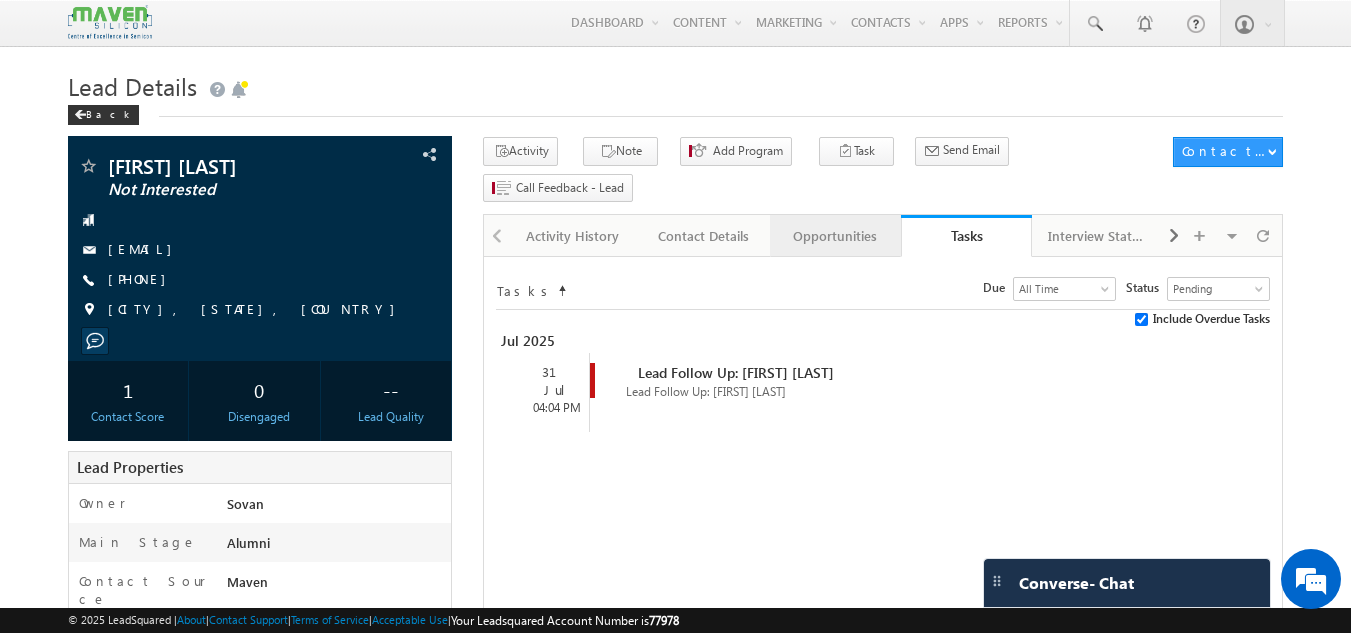 click on "Opportunities" at bounding box center [834, 236] 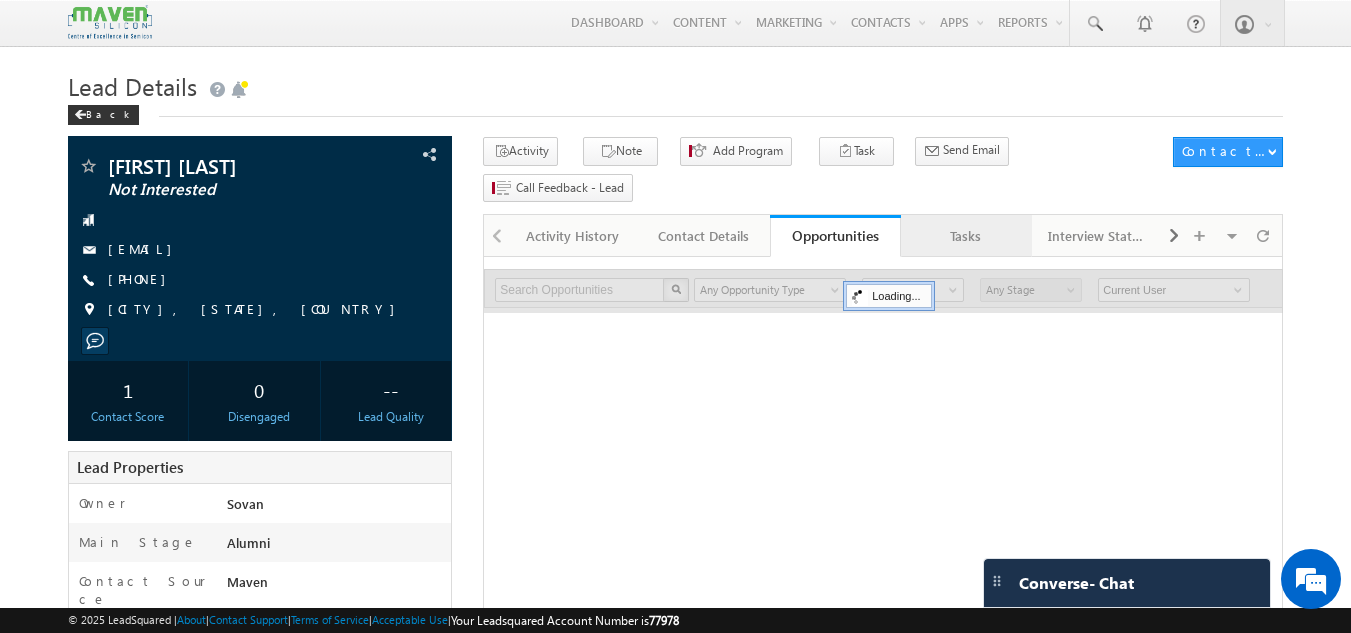 click on "Tasks" at bounding box center [965, 236] 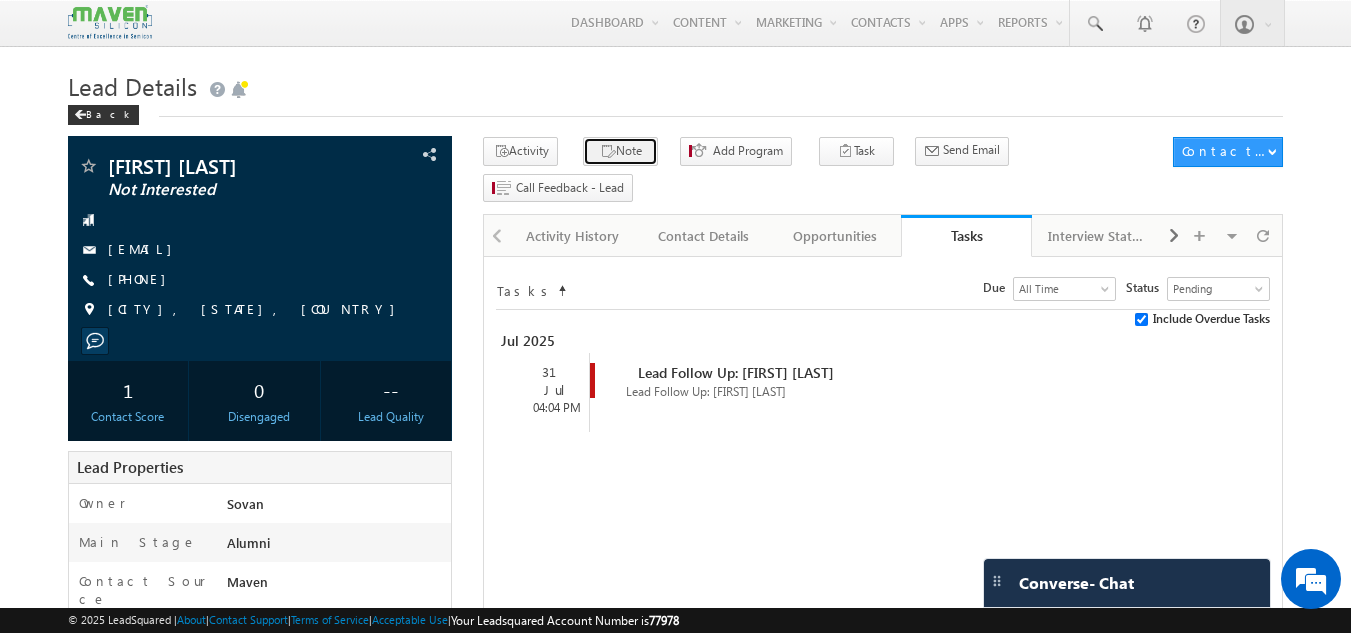 click on "Note" at bounding box center [620, 151] 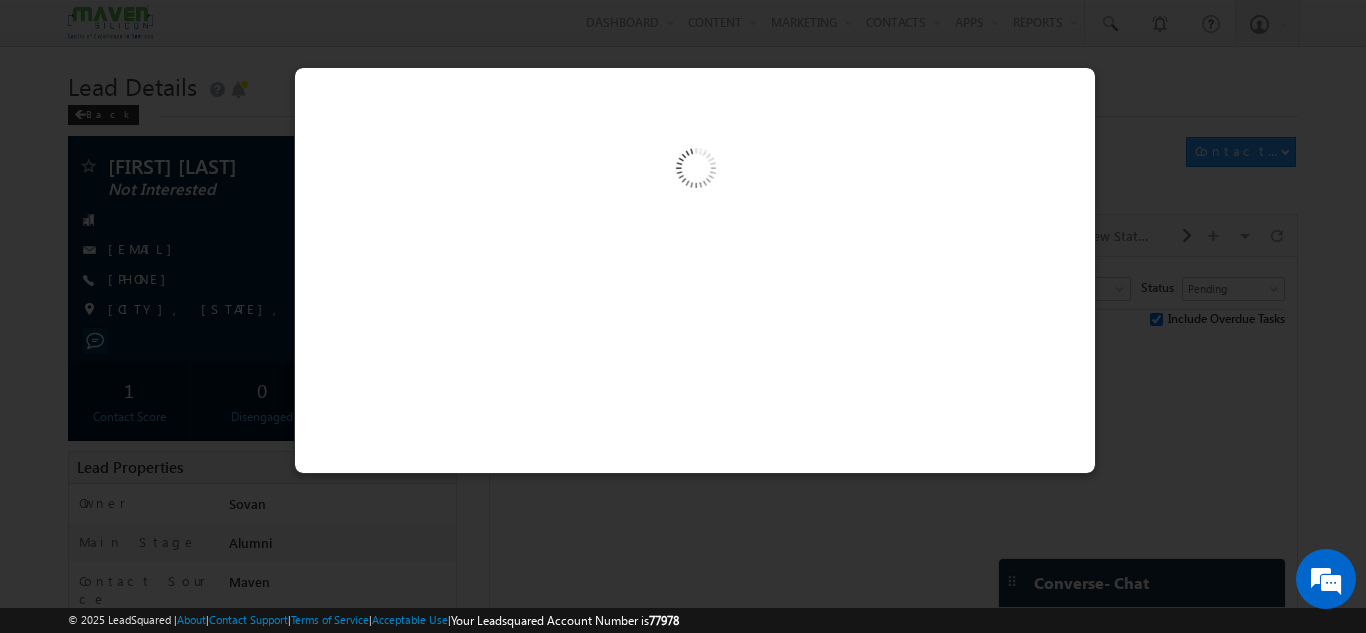 click at bounding box center (695, 173) 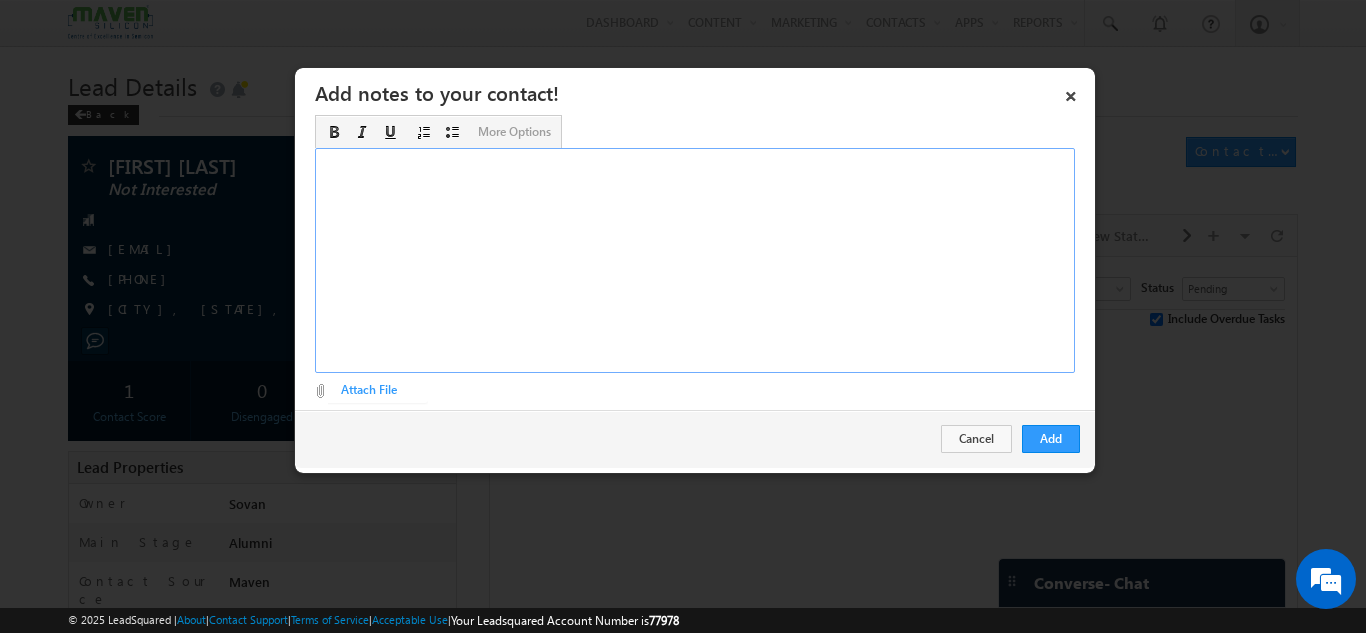 click at bounding box center [695, 260] 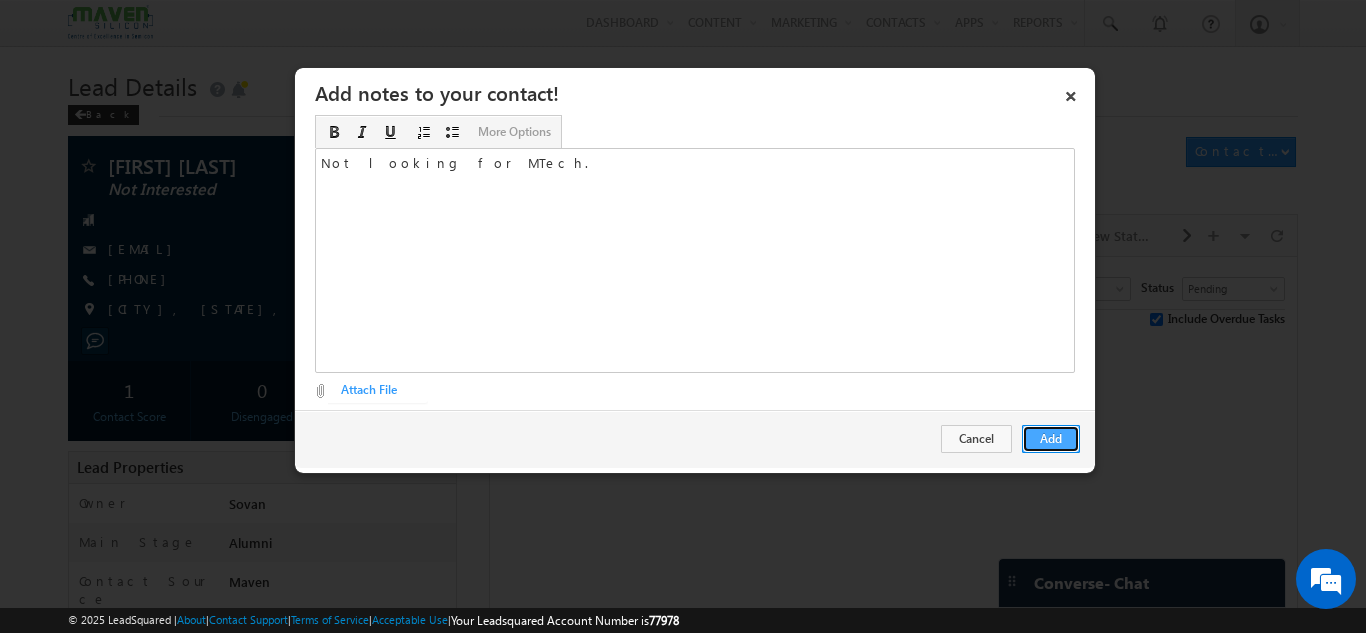 click on "Add" at bounding box center [1051, 439] 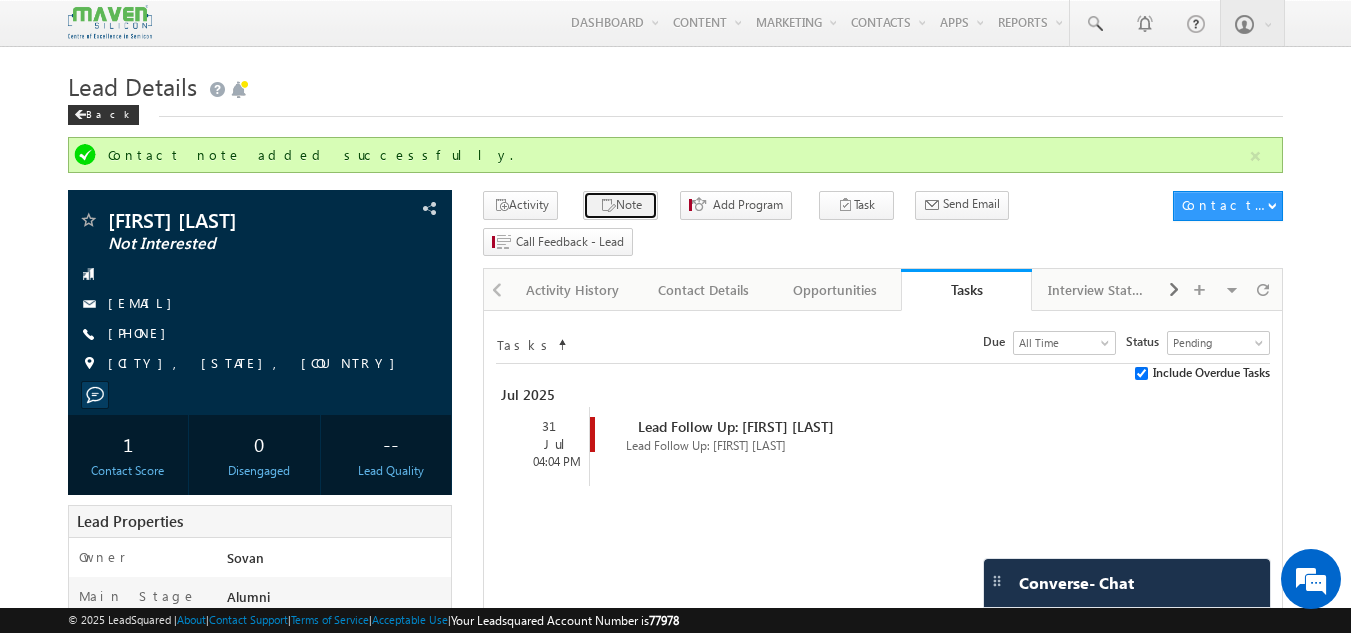 click on "Note" at bounding box center (620, 205) 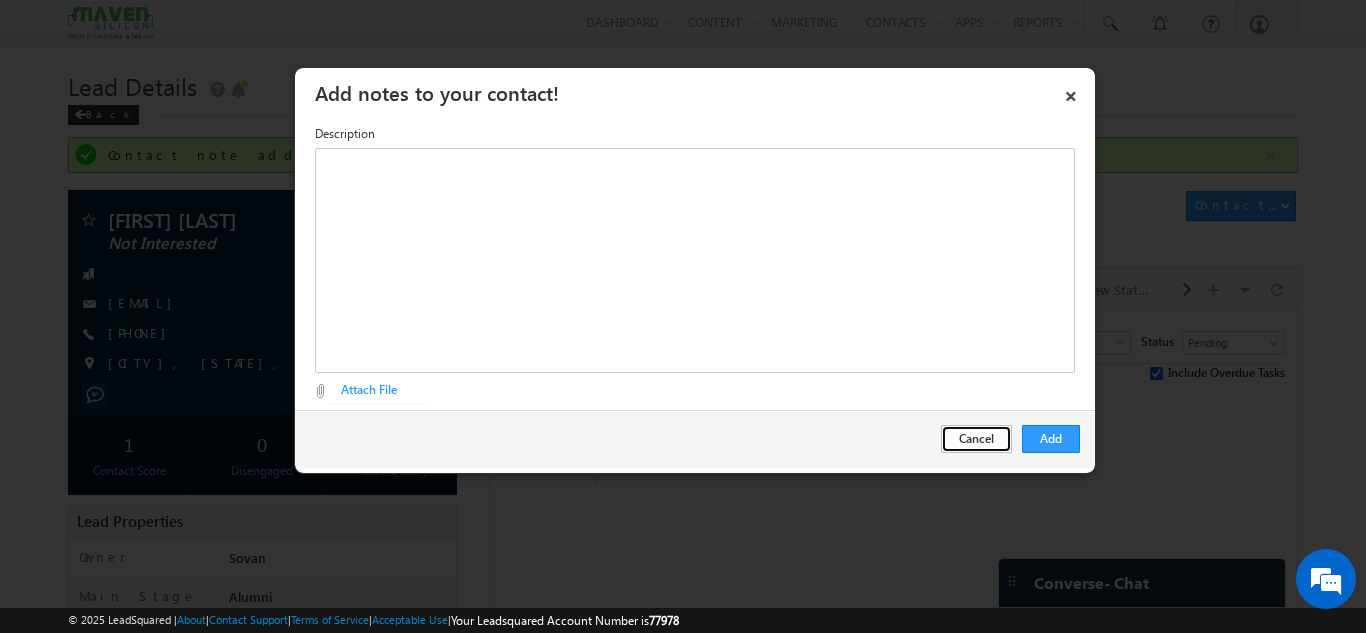 click on "Cancel" at bounding box center (976, 439) 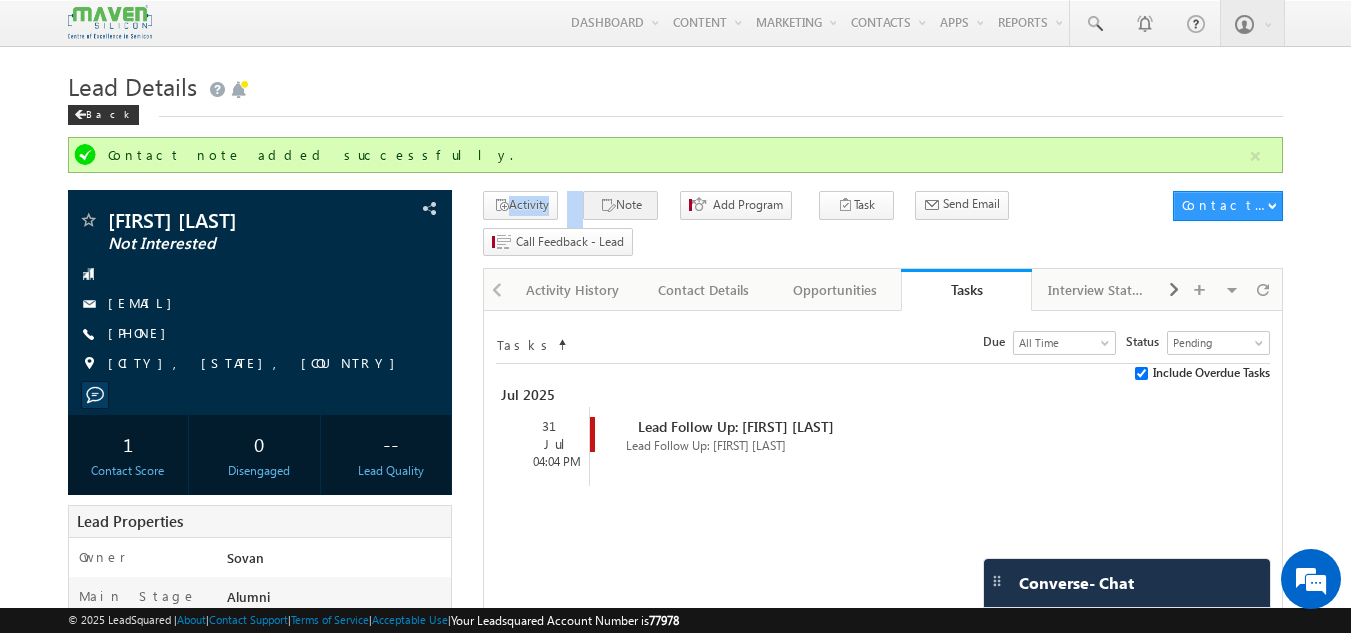 click on "Contact note added successfully.
Shrikant Jadhav
Not Interested" at bounding box center [676, 868] 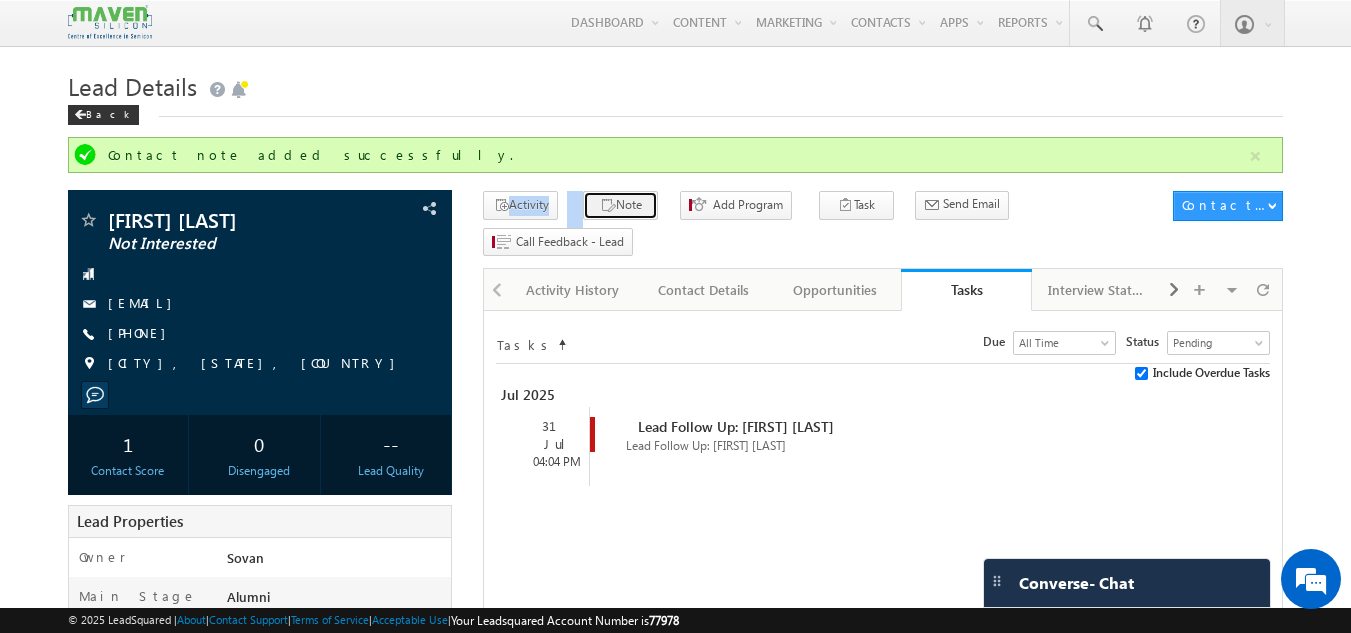 click on "Note" at bounding box center (620, 205) 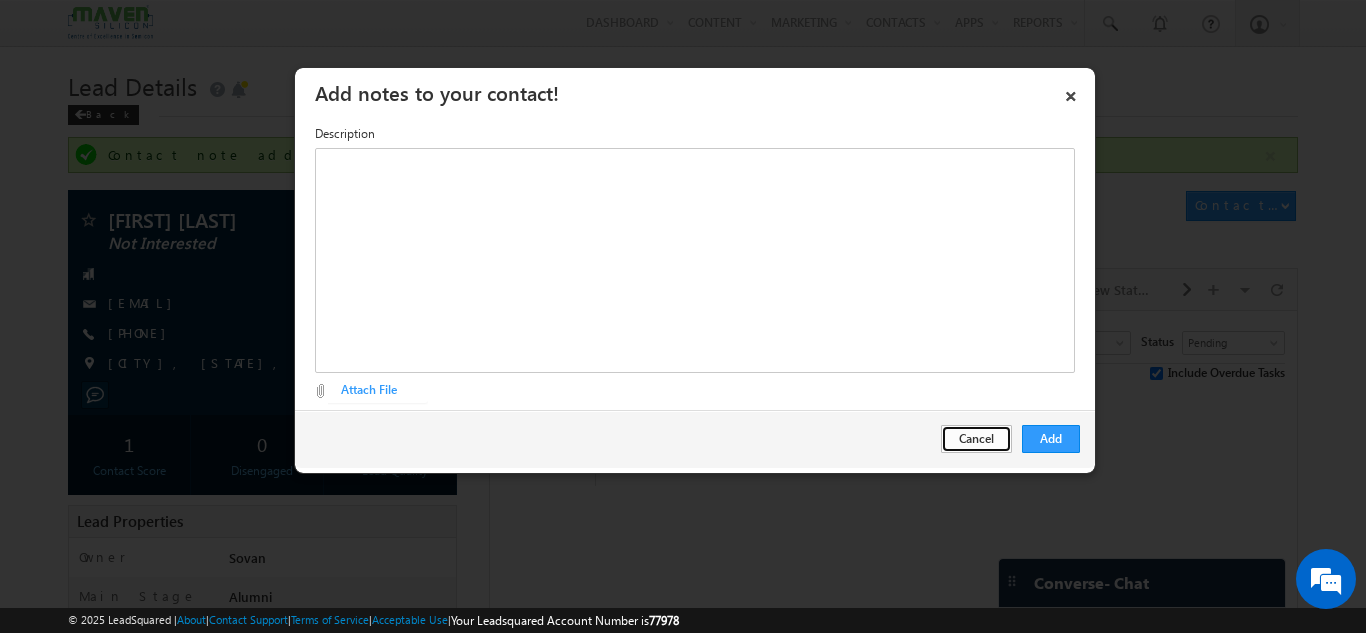 click on "Cancel" at bounding box center [976, 439] 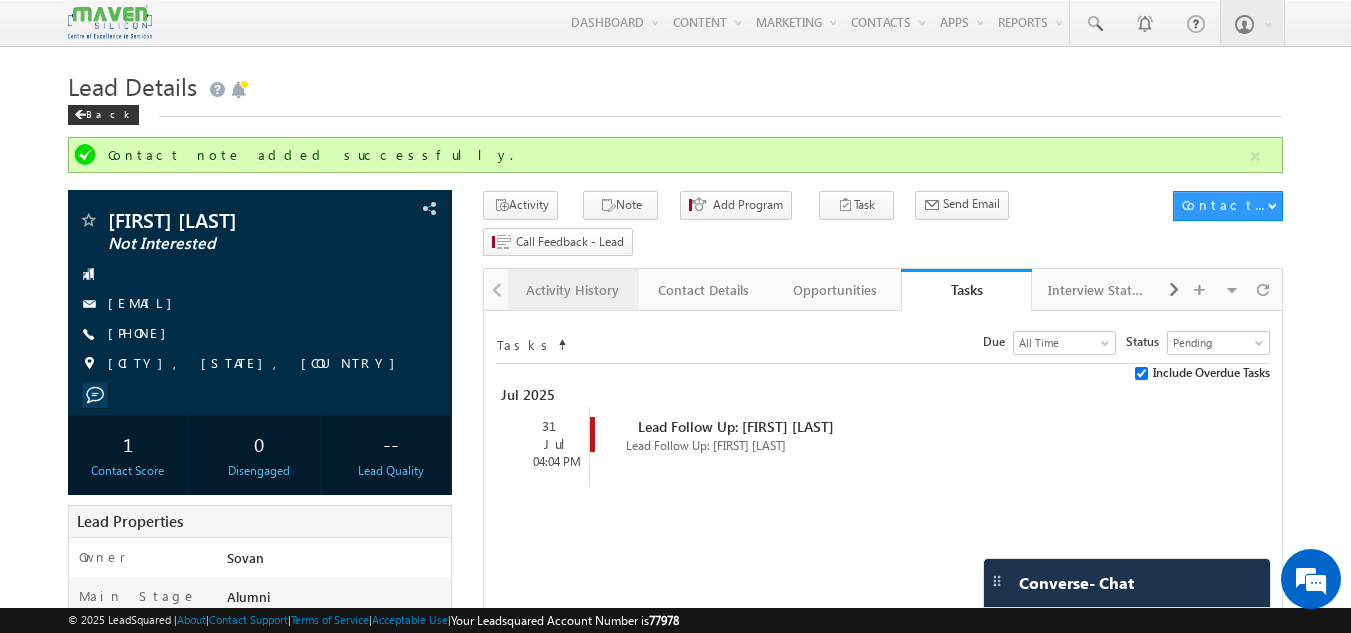 click on "Activity History" at bounding box center [572, 290] 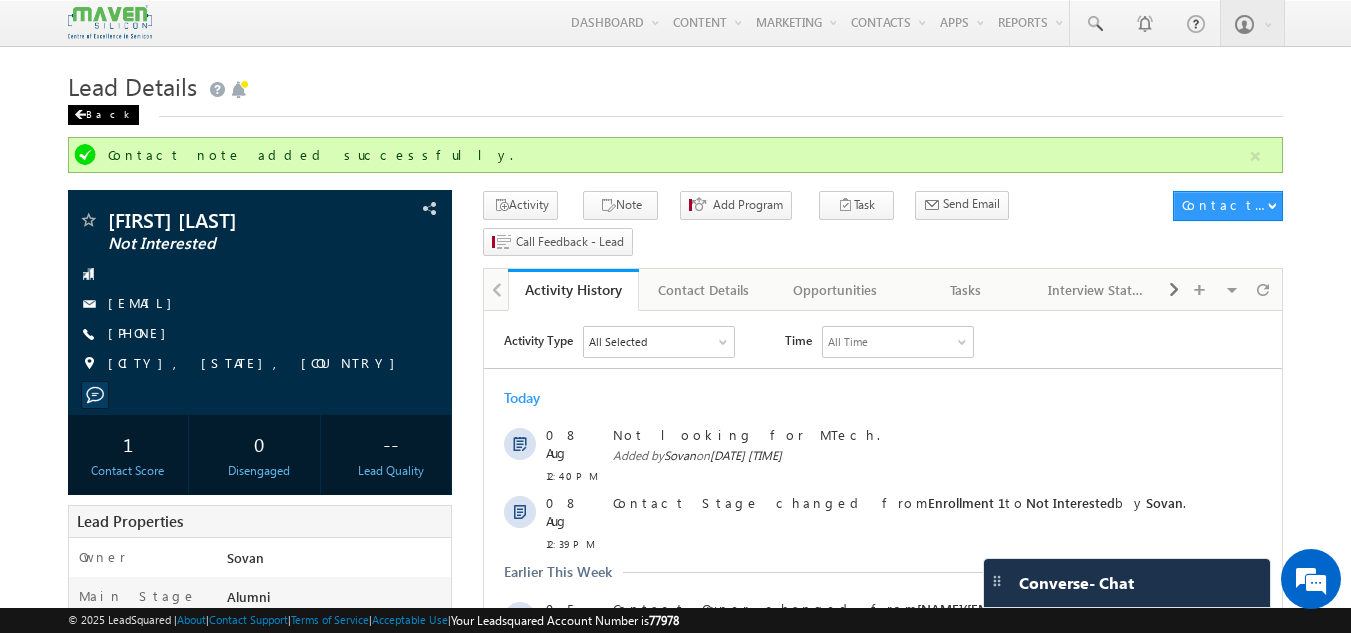 click on "Back" at bounding box center [103, 115] 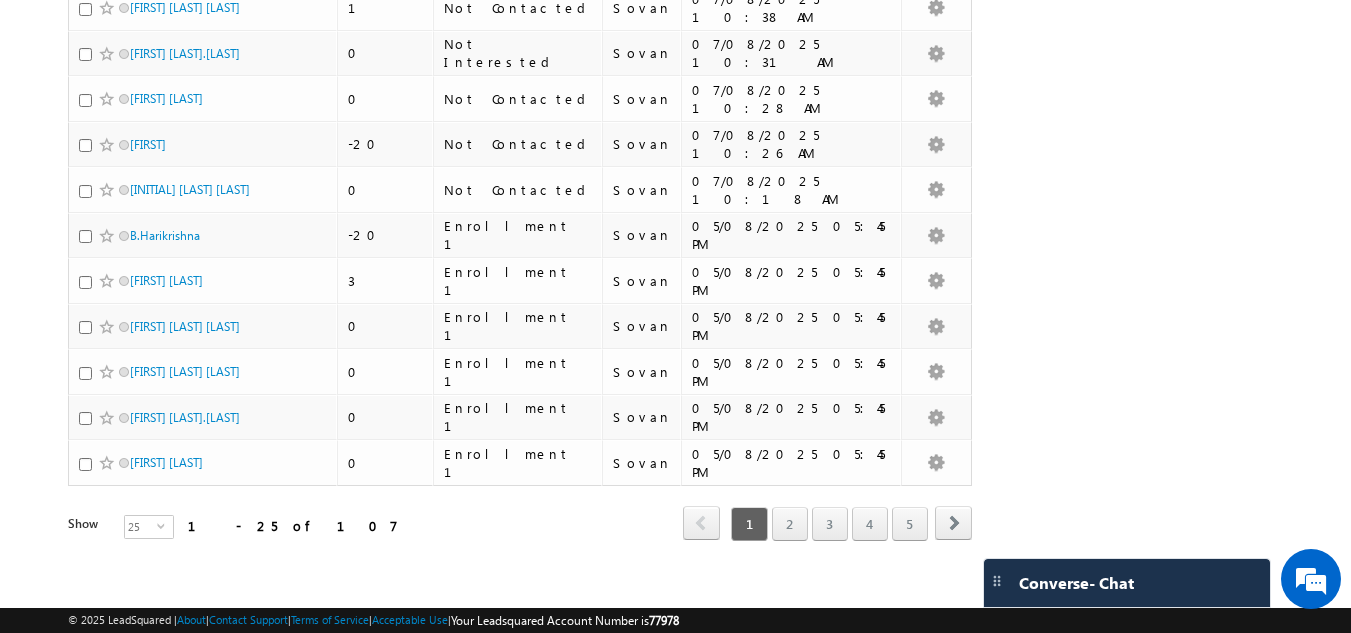 scroll, scrollTop: 930, scrollLeft: 0, axis: vertical 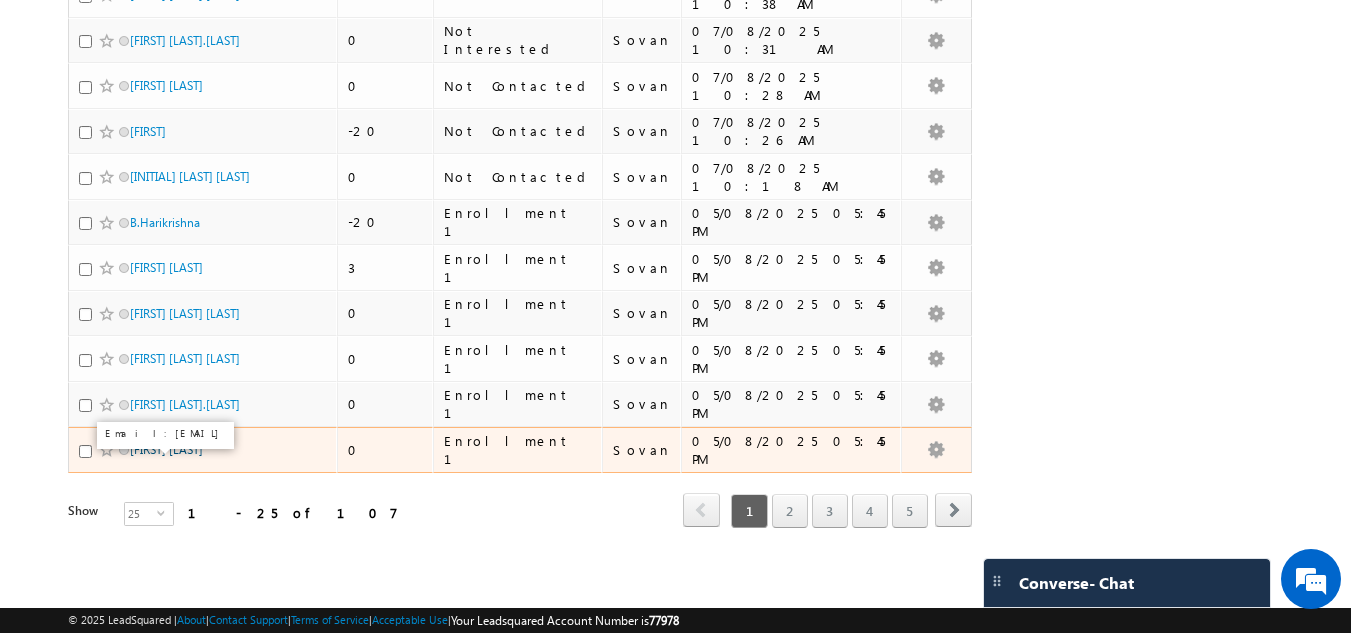 click on "[FIRST] [LAST]" at bounding box center (166, 449) 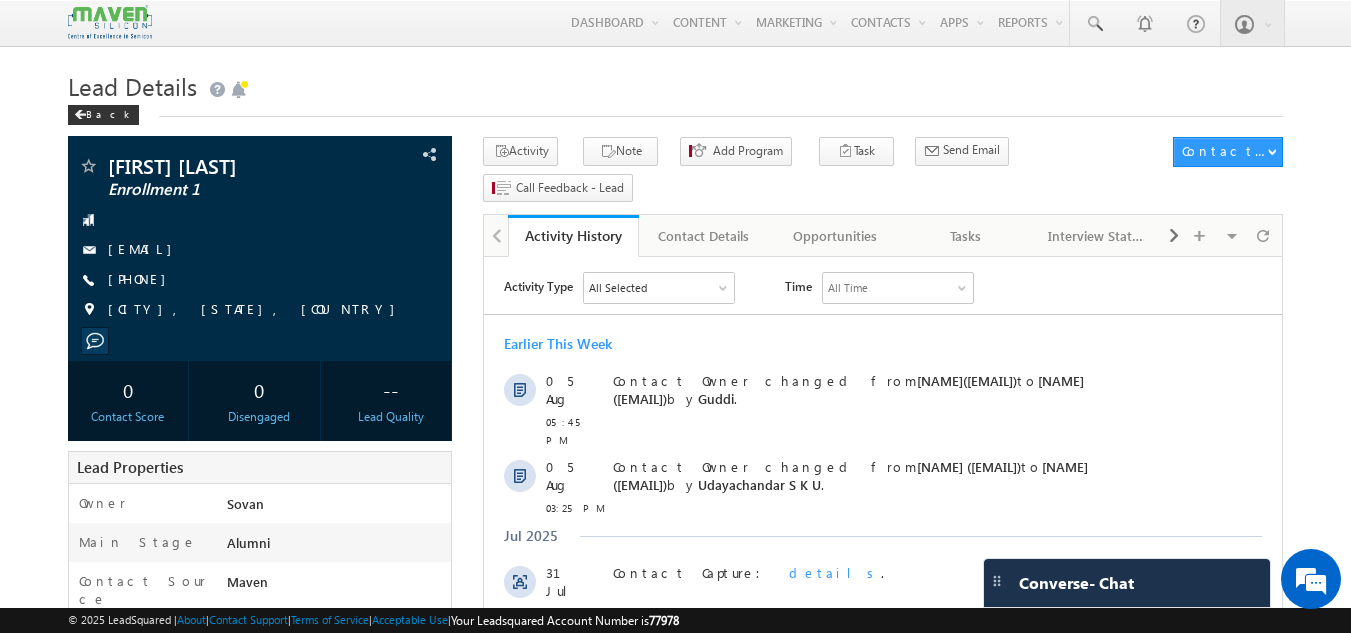 scroll, scrollTop: 0, scrollLeft: 0, axis: both 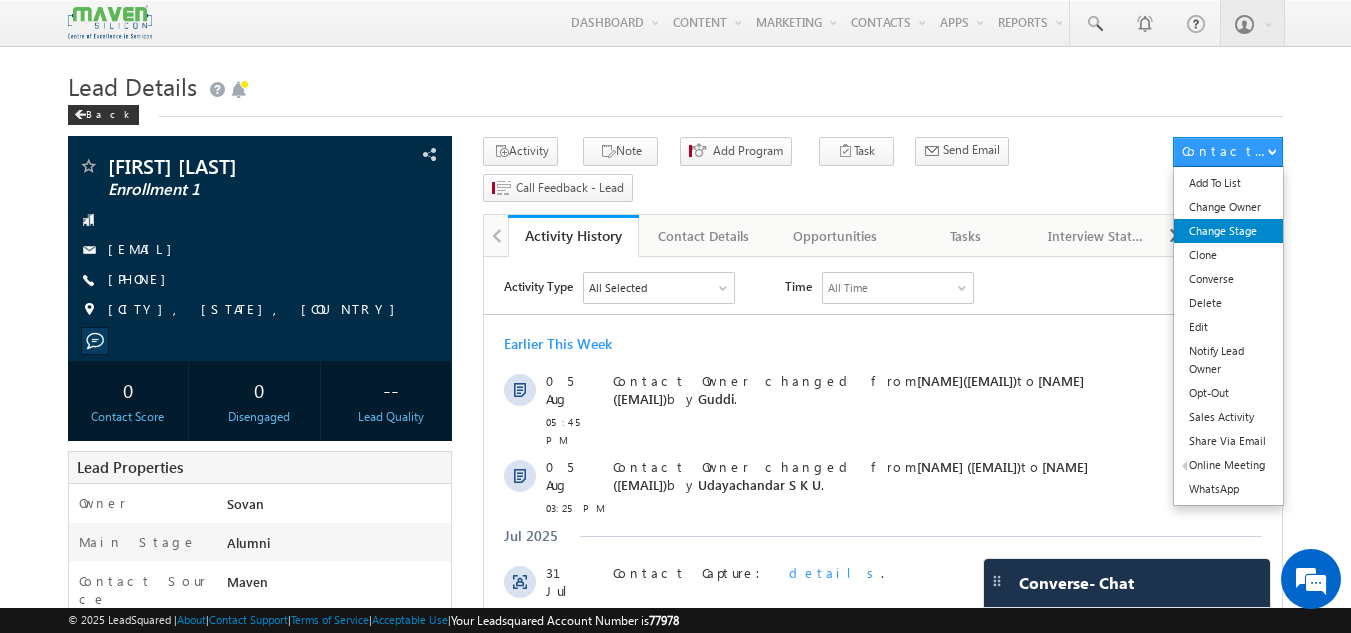 click on "Change Stage" at bounding box center [1228, 231] 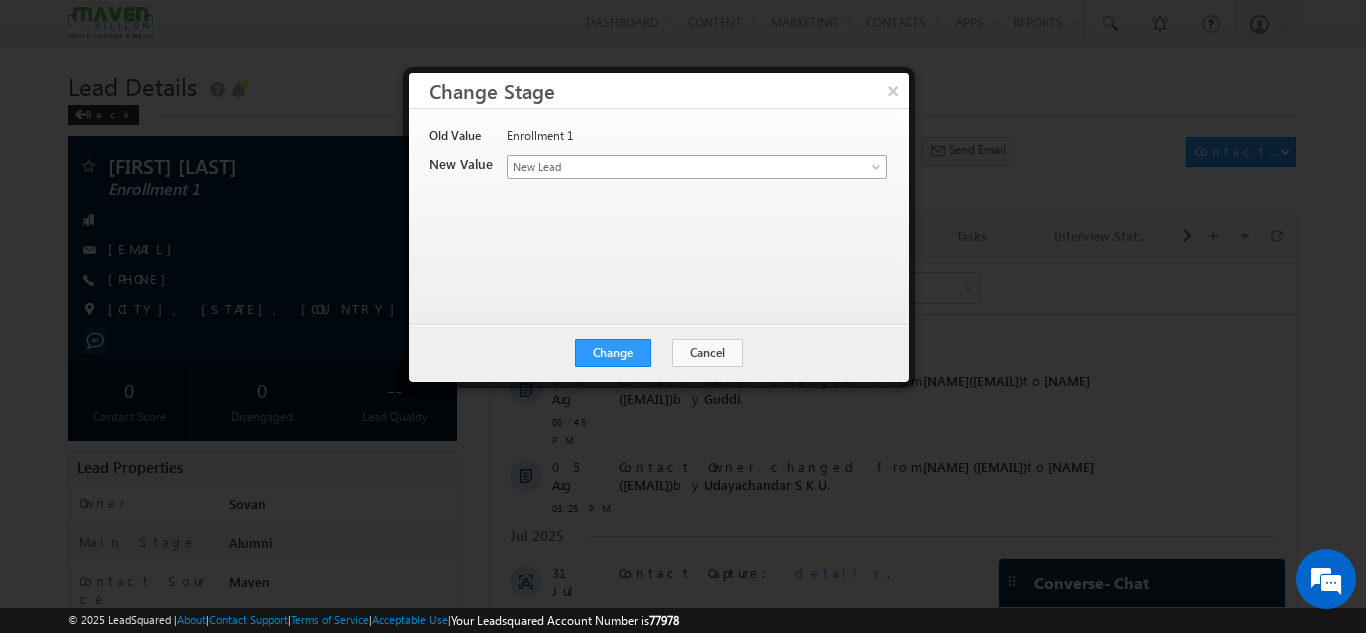 click on "New Lead" at bounding box center (664, 167) 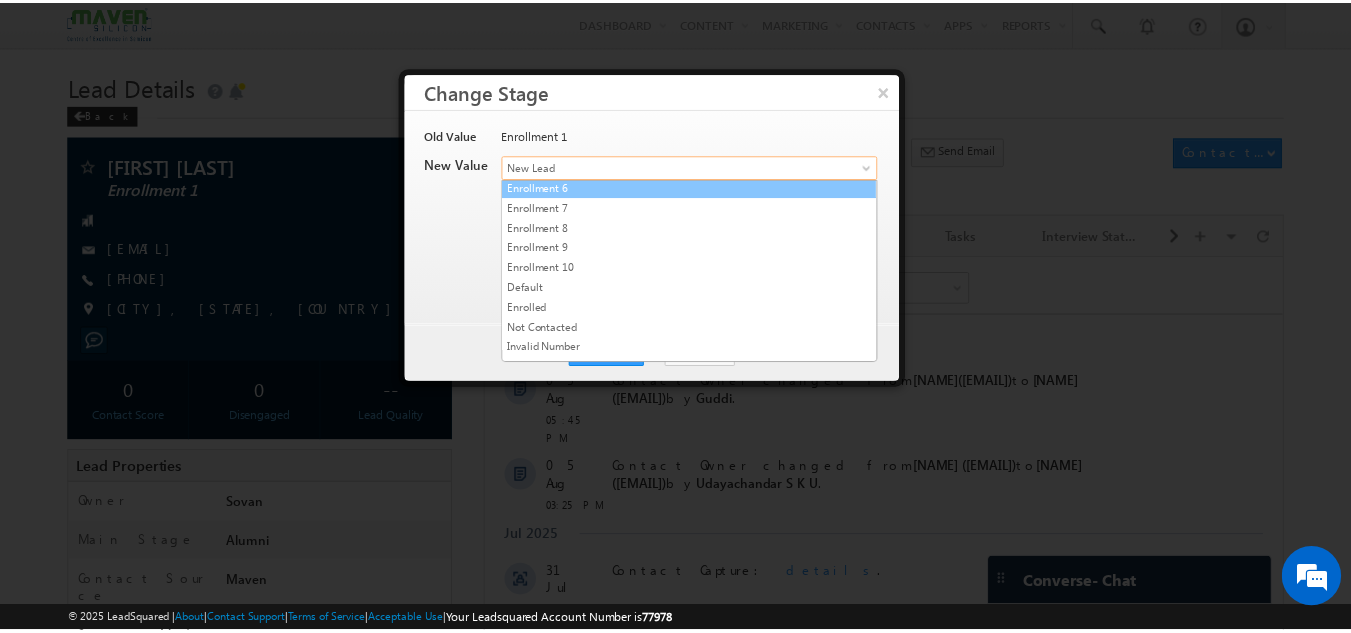 scroll, scrollTop: 378, scrollLeft: 0, axis: vertical 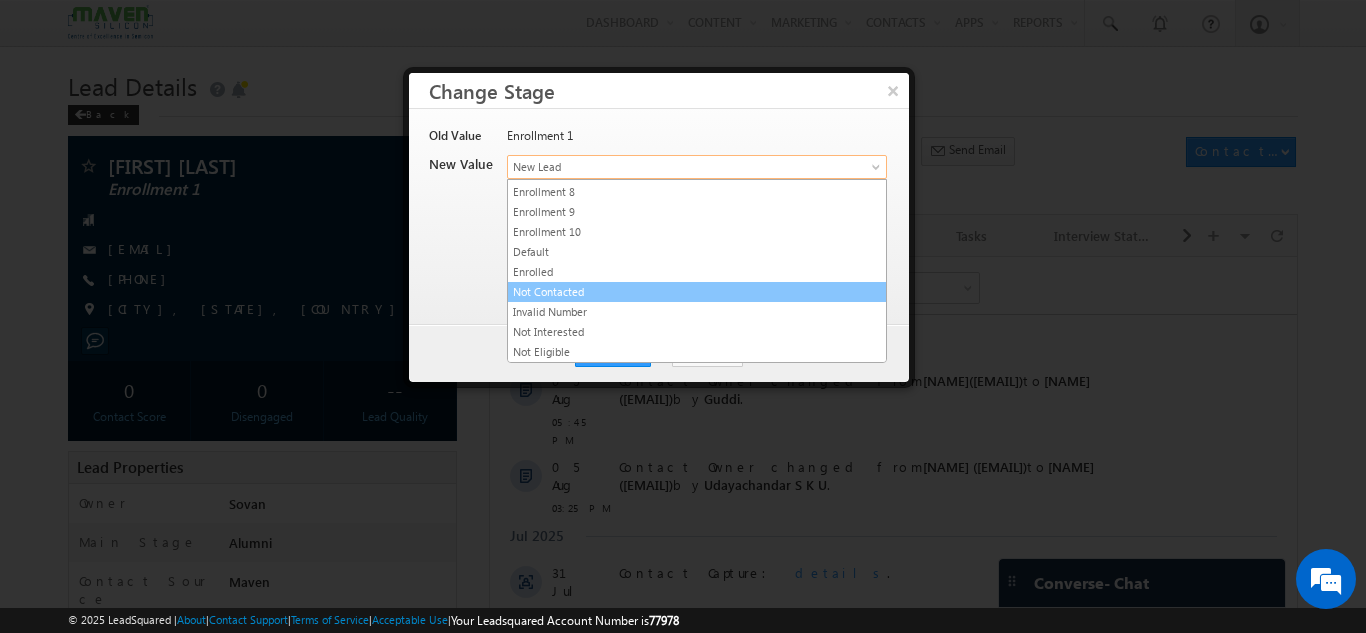 click on "Not Contacted" at bounding box center (697, 292) 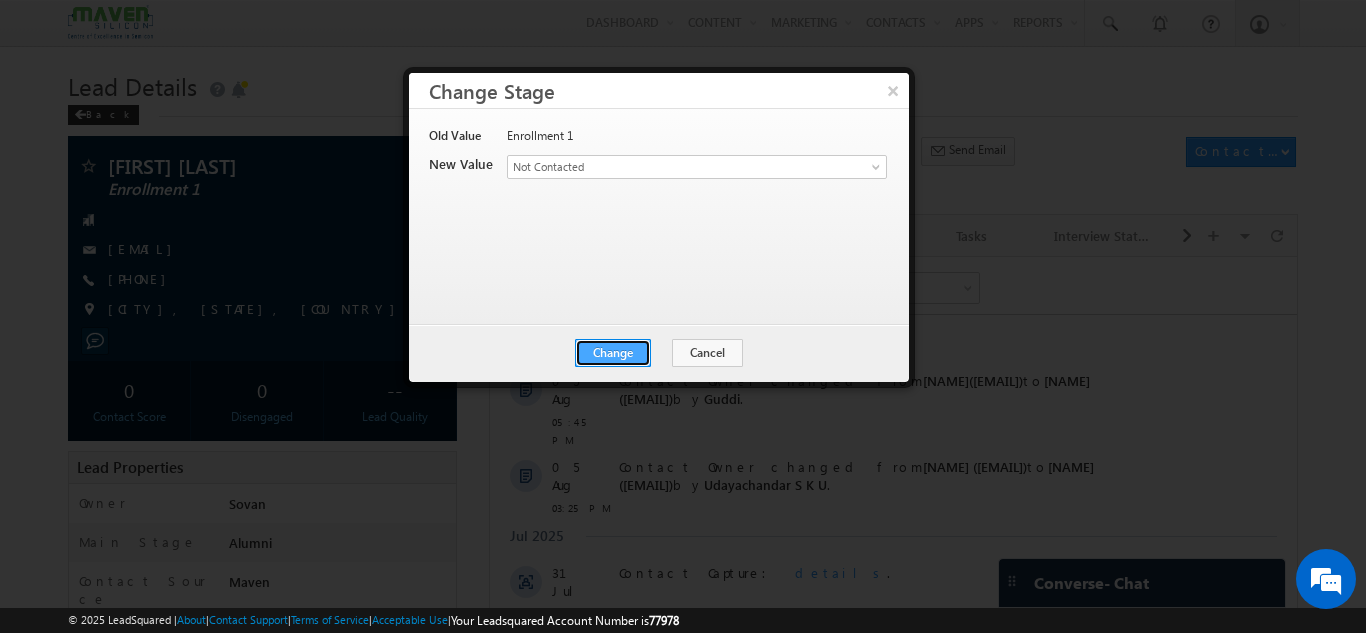 click on "Change" at bounding box center [613, 353] 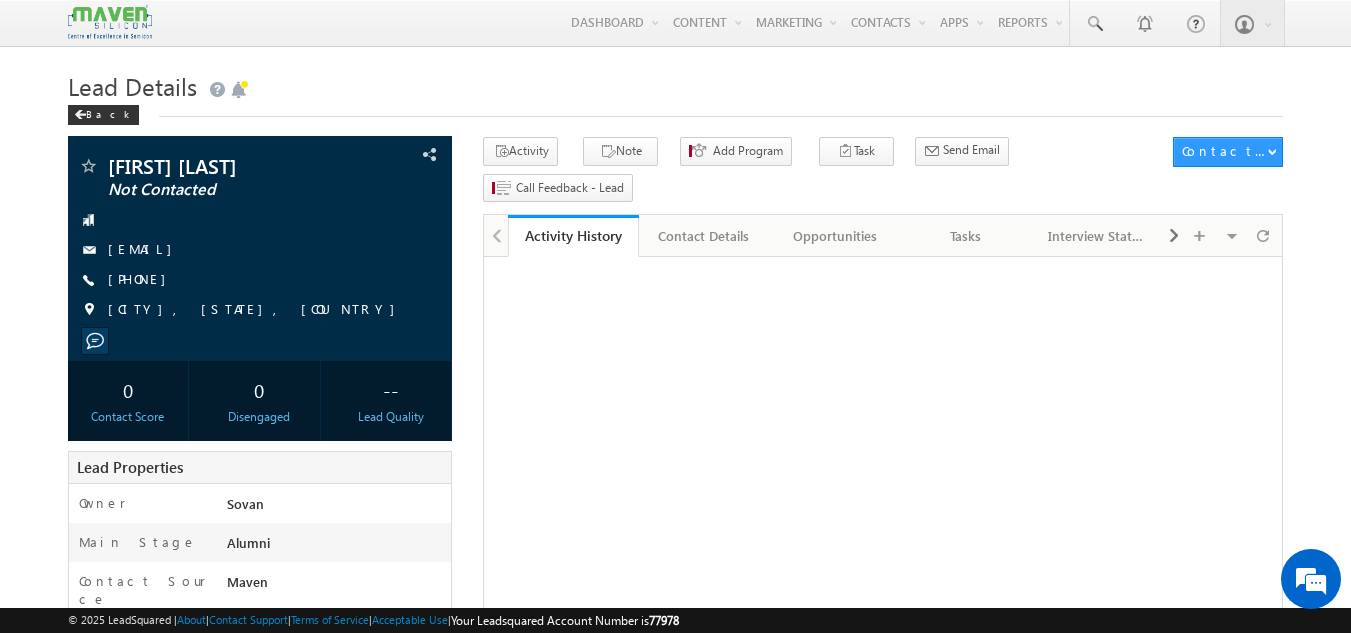 scroll, scrollTop: 0, scrollLeft: 0, axis: both 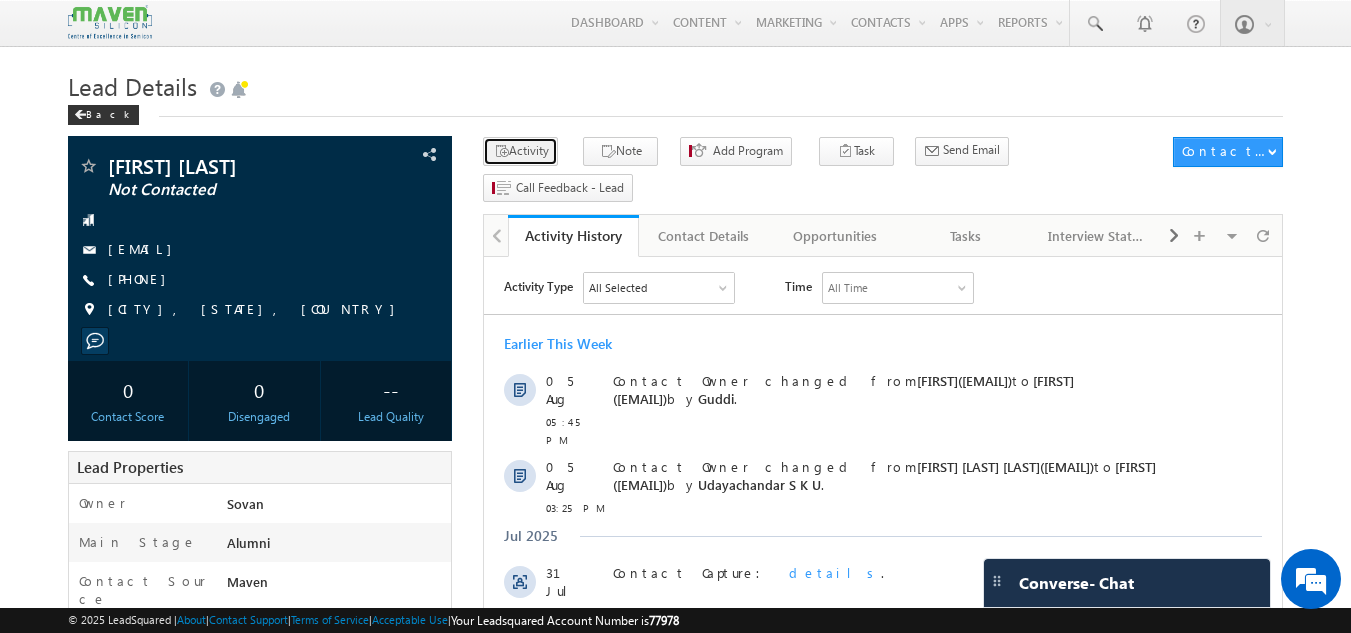 click on "Activity" at bounding box center (520, 151) 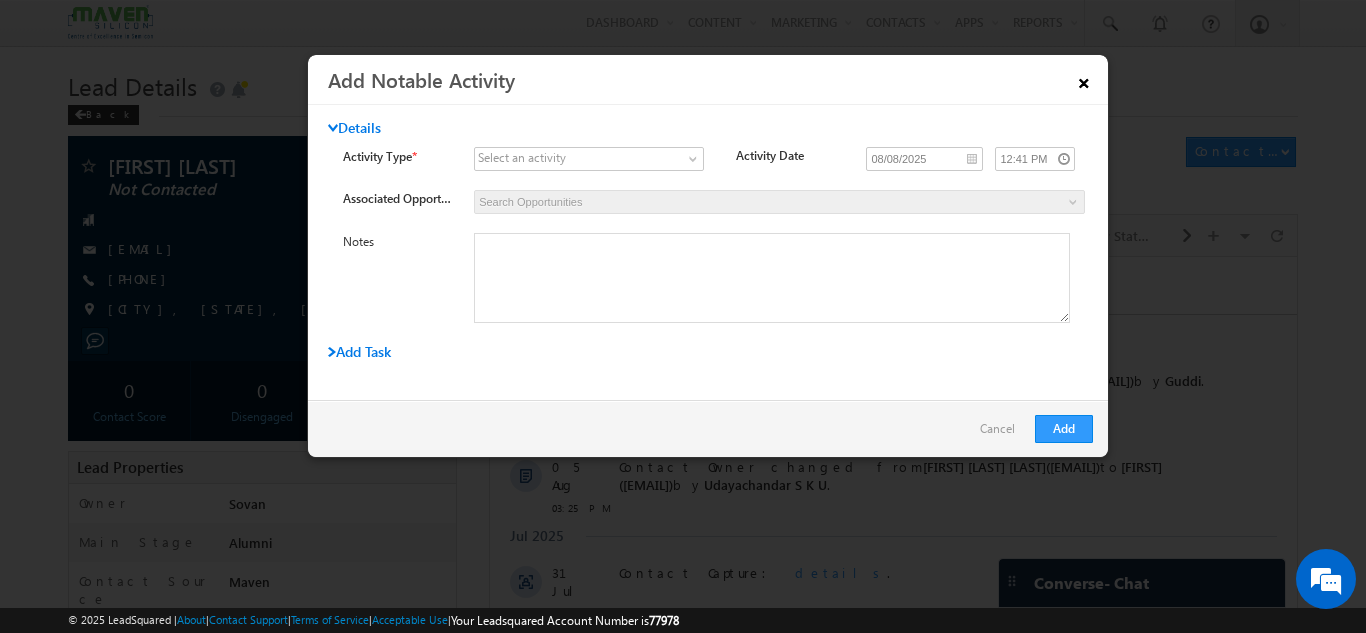 click on "×" at bounding box center (1084, 79) 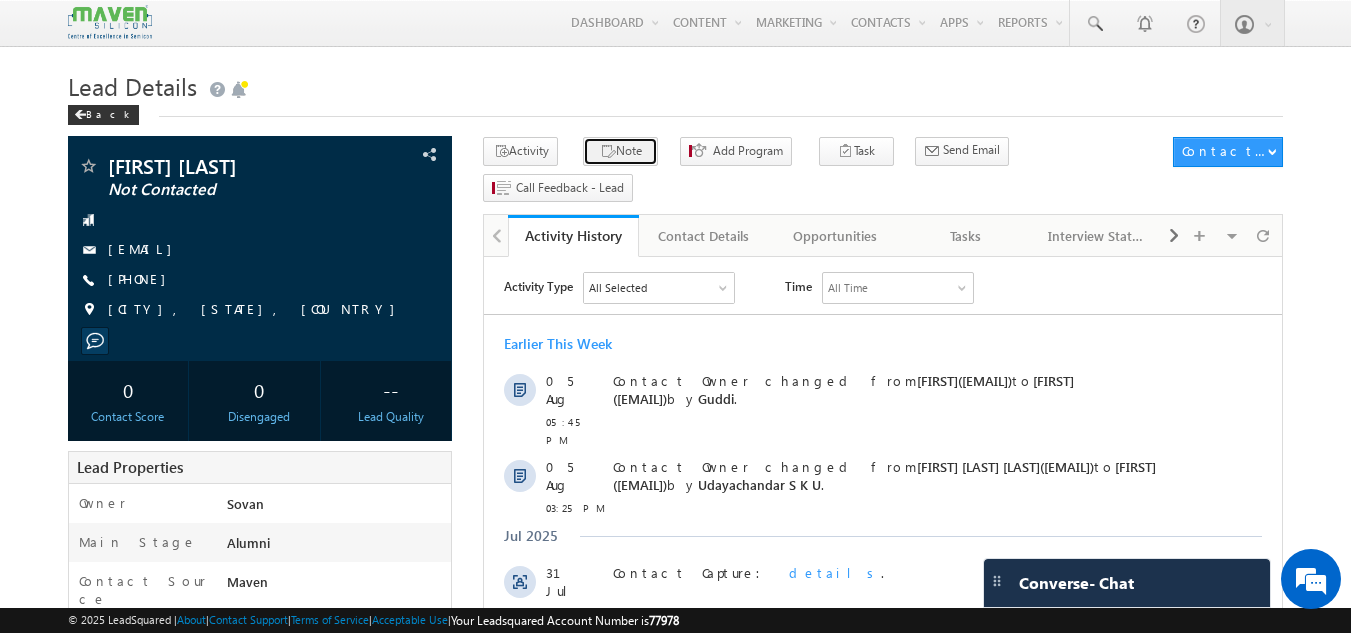 click at bounding box center (608, 152) 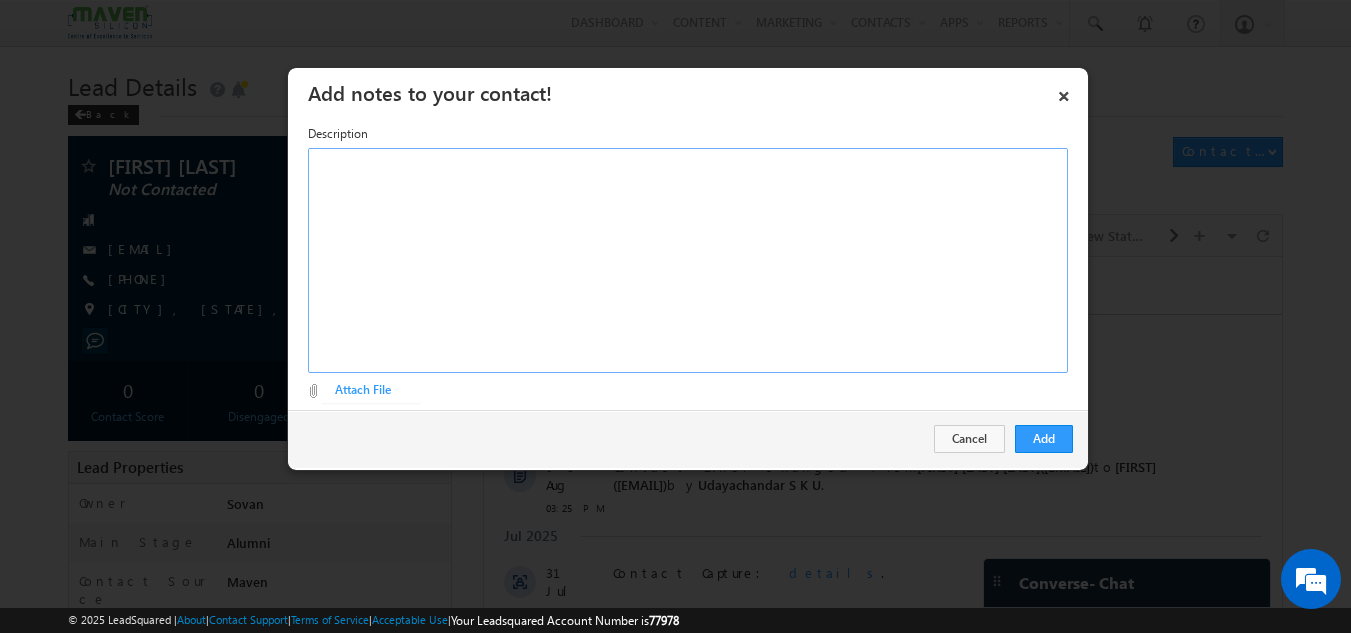 click at bounding box center [688, 260] 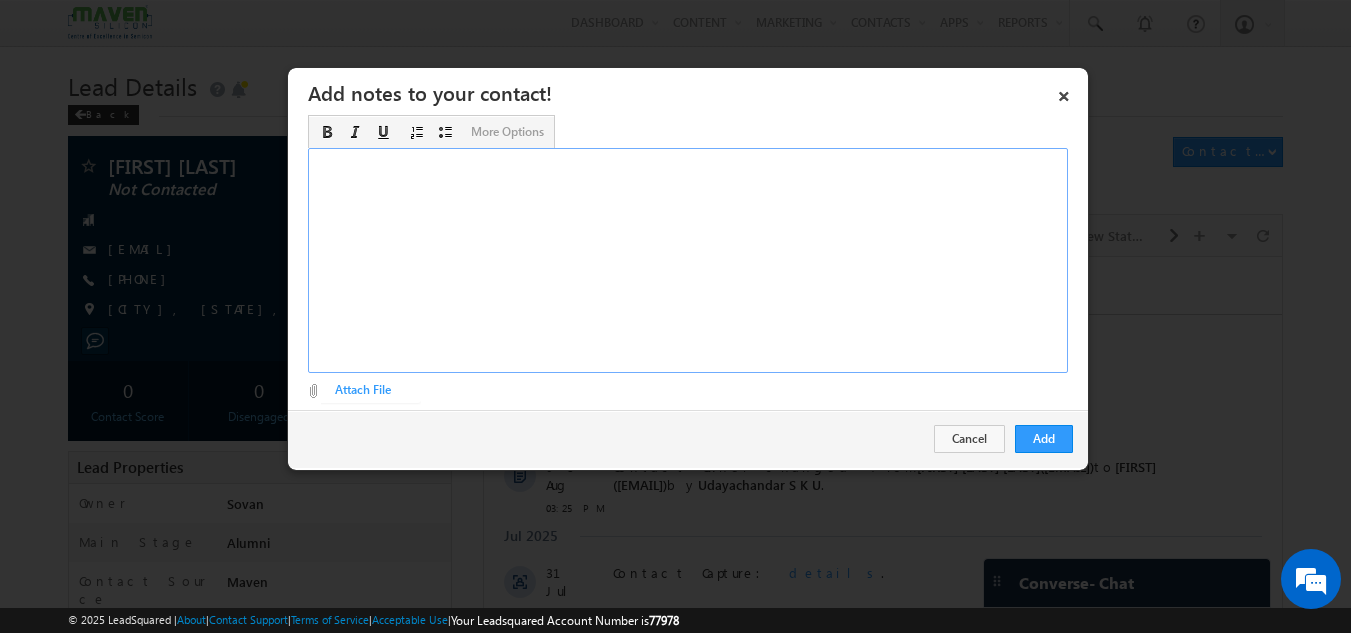 type 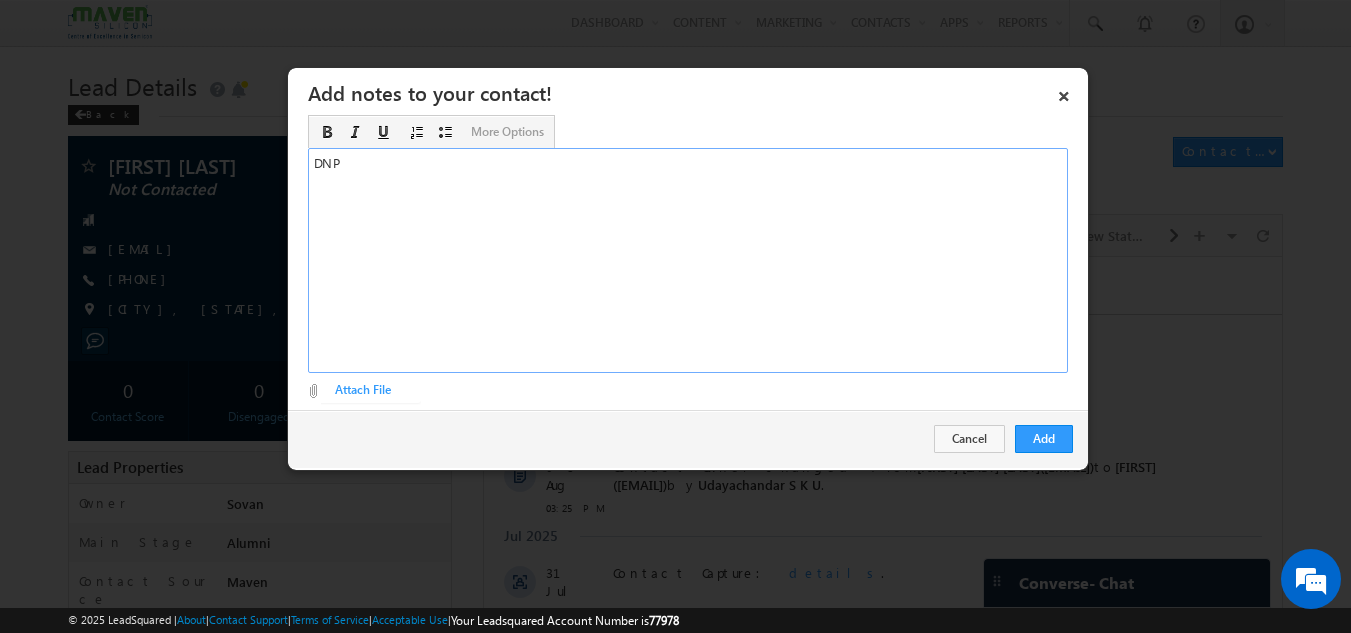 scroll, scrollTop: 0, scrollLeft: 0, axis: both 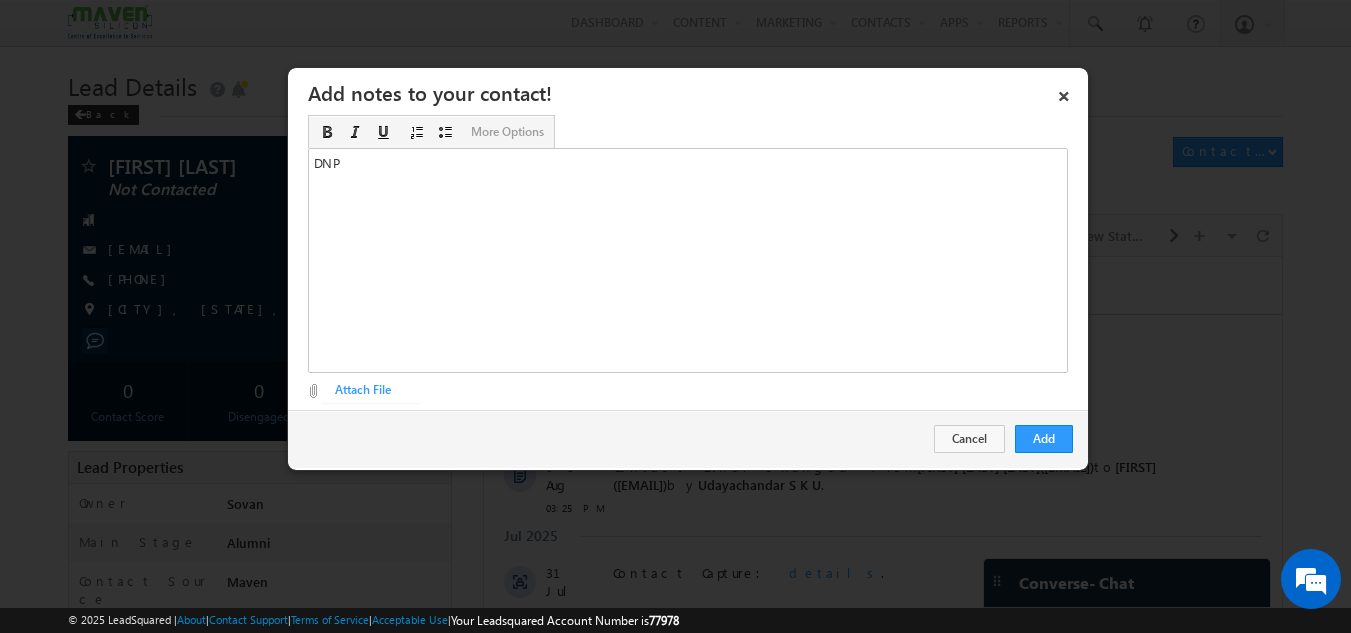 click on "Add
Cancel" at bounding box center [688, 439] 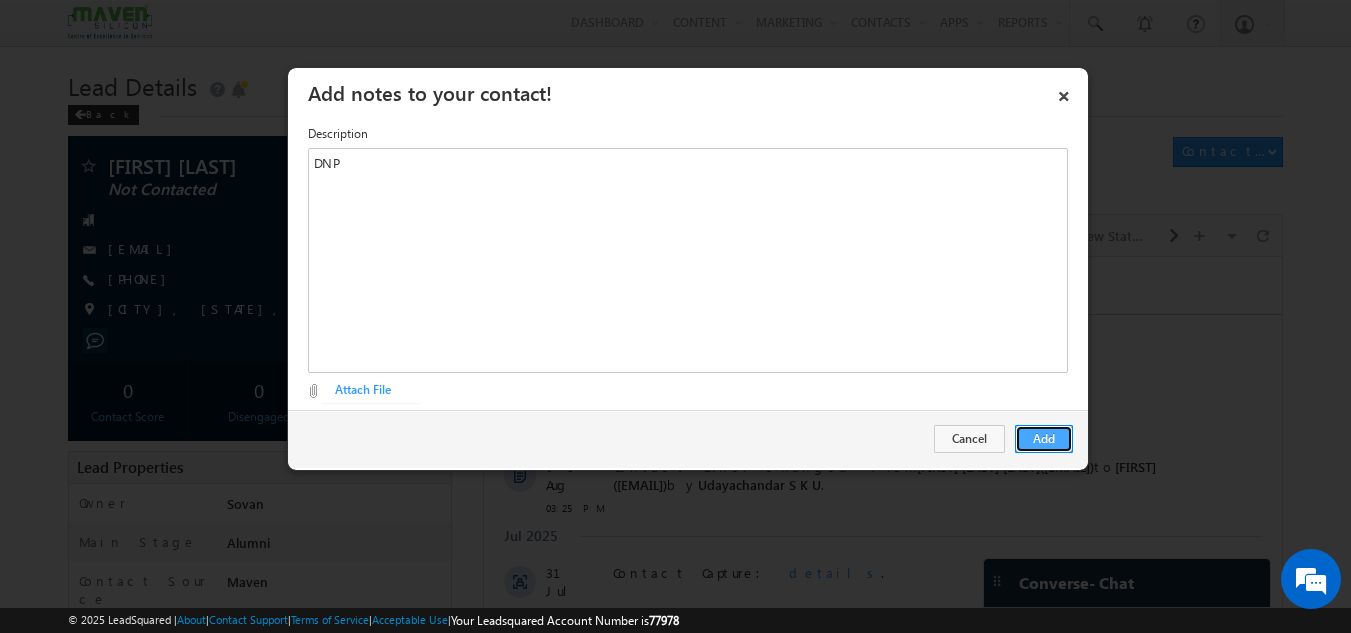 click on "Add" at bounding box center (1044, 439) 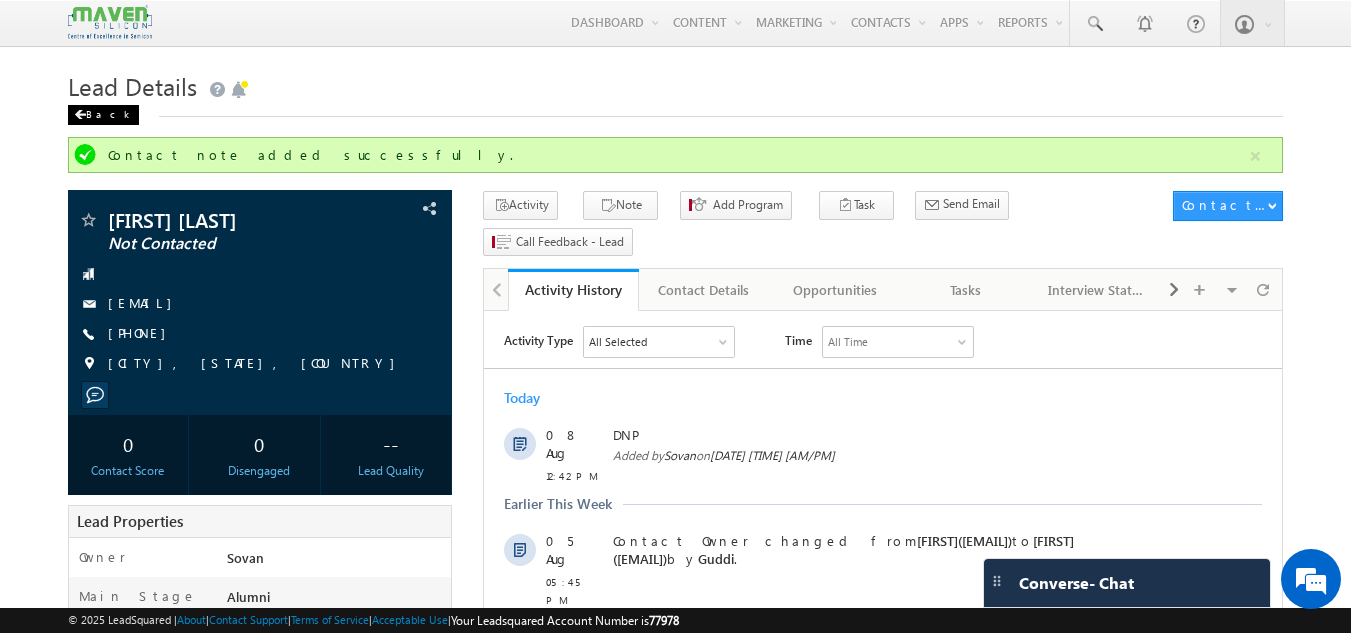 click on "Back" at bounding box center (103, 115) 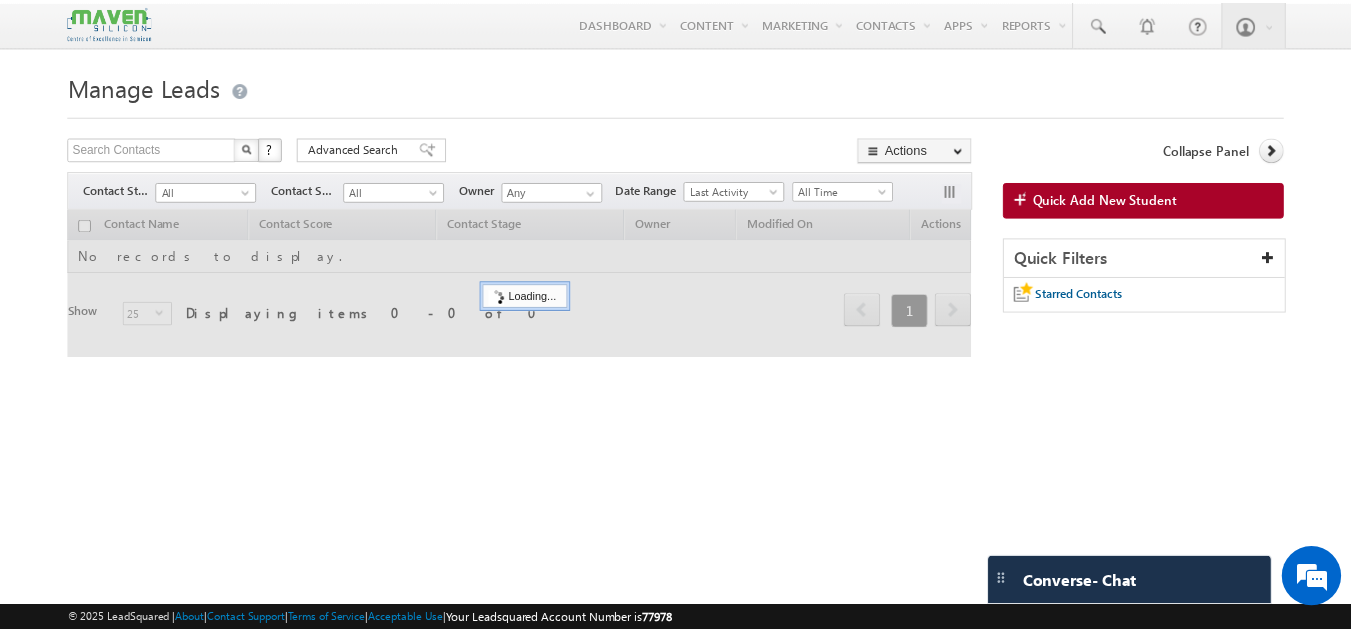 scroll, scrollTop: 0, scrollLeft: 0, axis: both 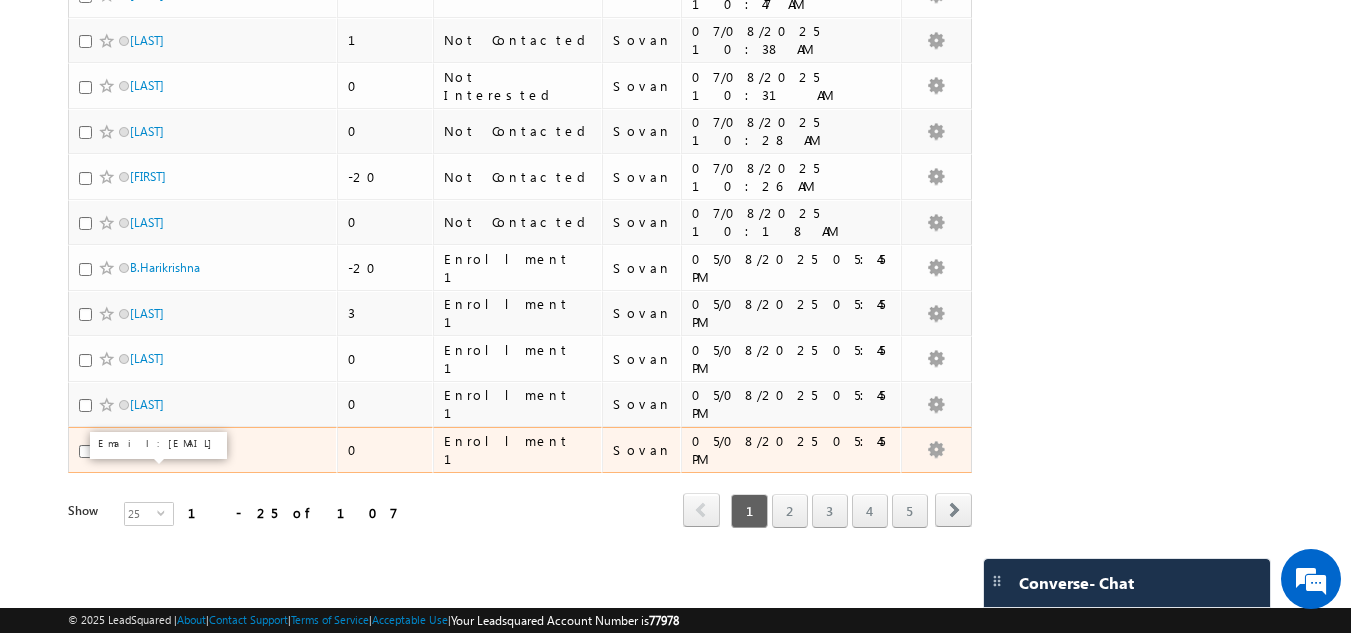click on "[FIRST] [LAST].[LAST]" at bounding box center [166, 449] 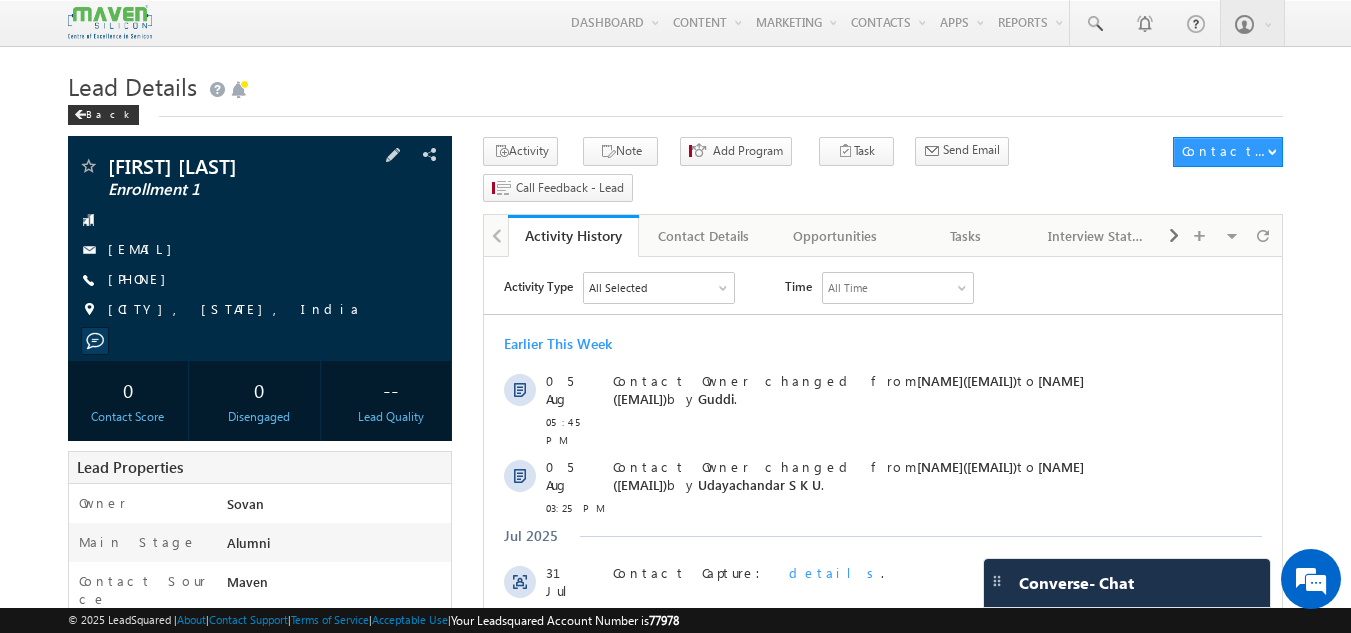 scroll, scrollTop: 0, scrollLeft: 0, axis: both 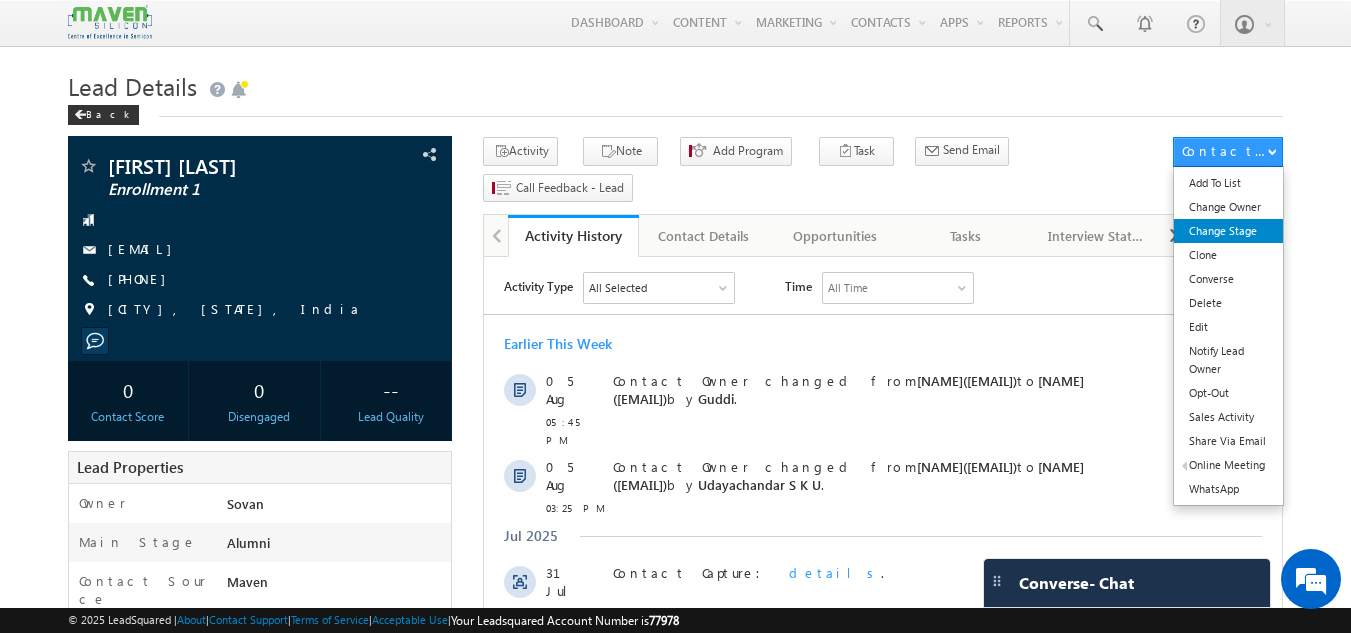 click on "Change Stage" at bounding box center [1228, 231] 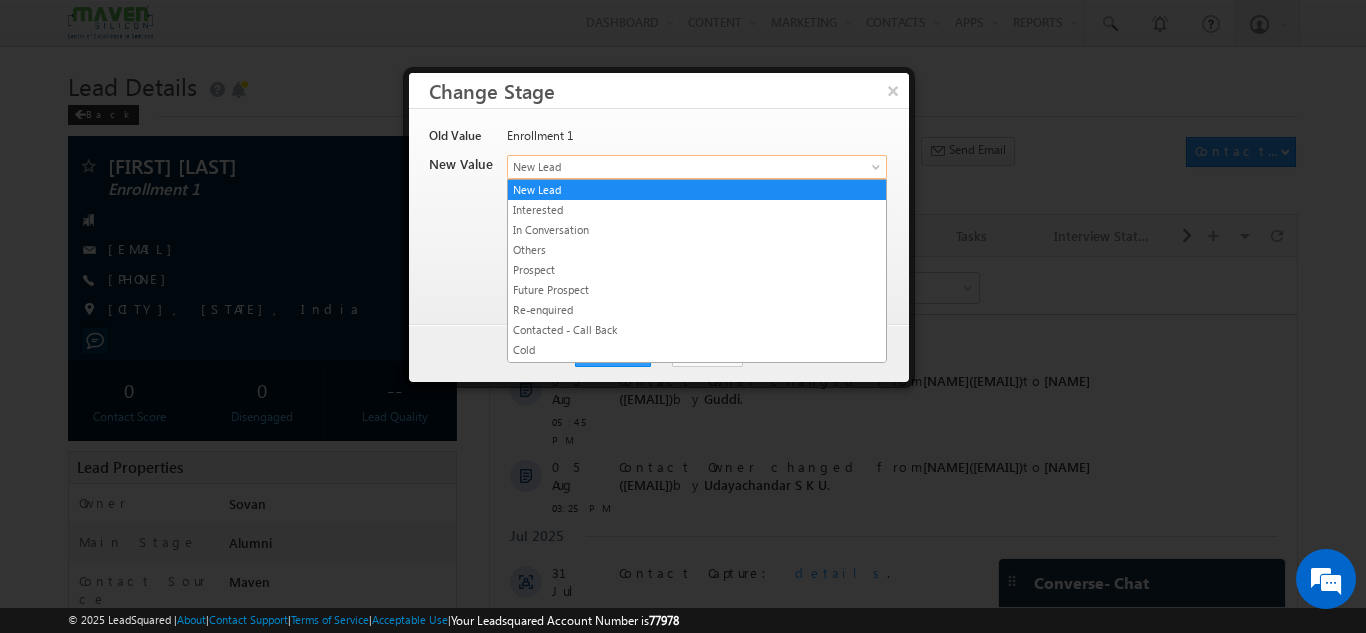 click on "New Lead" at bounding box center [664, 167] 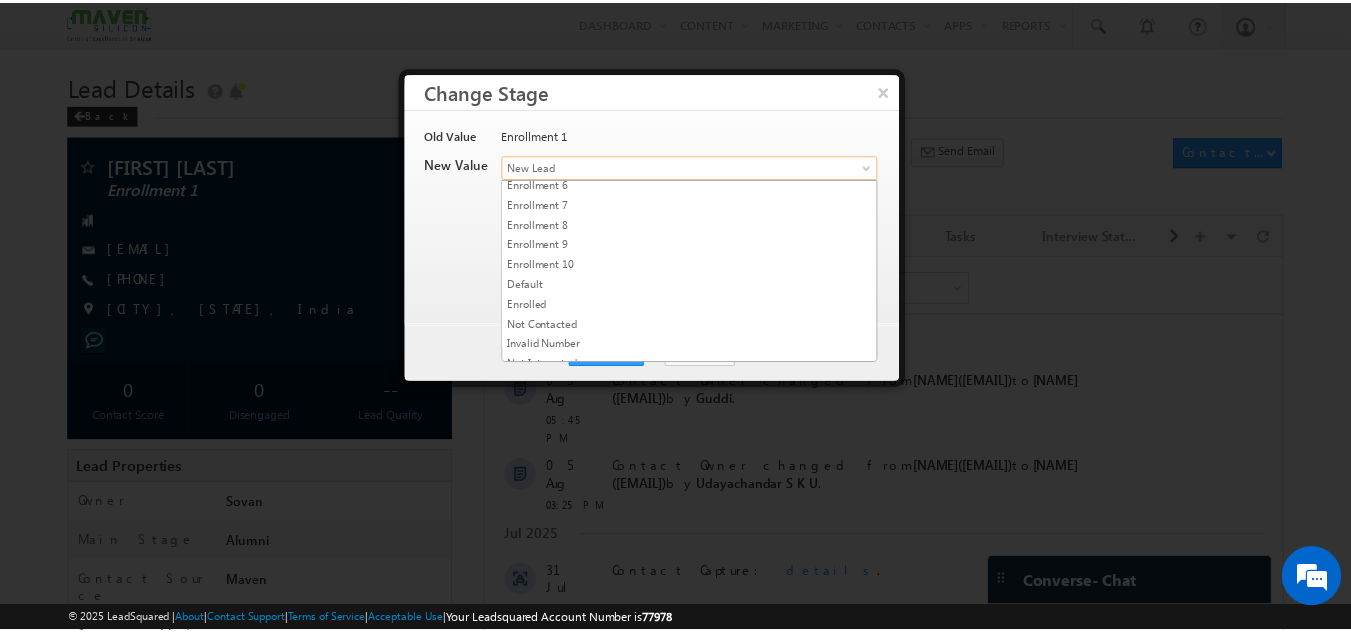 scroll, scrollTop: 378, scrollLeft: 0, axis: vertical 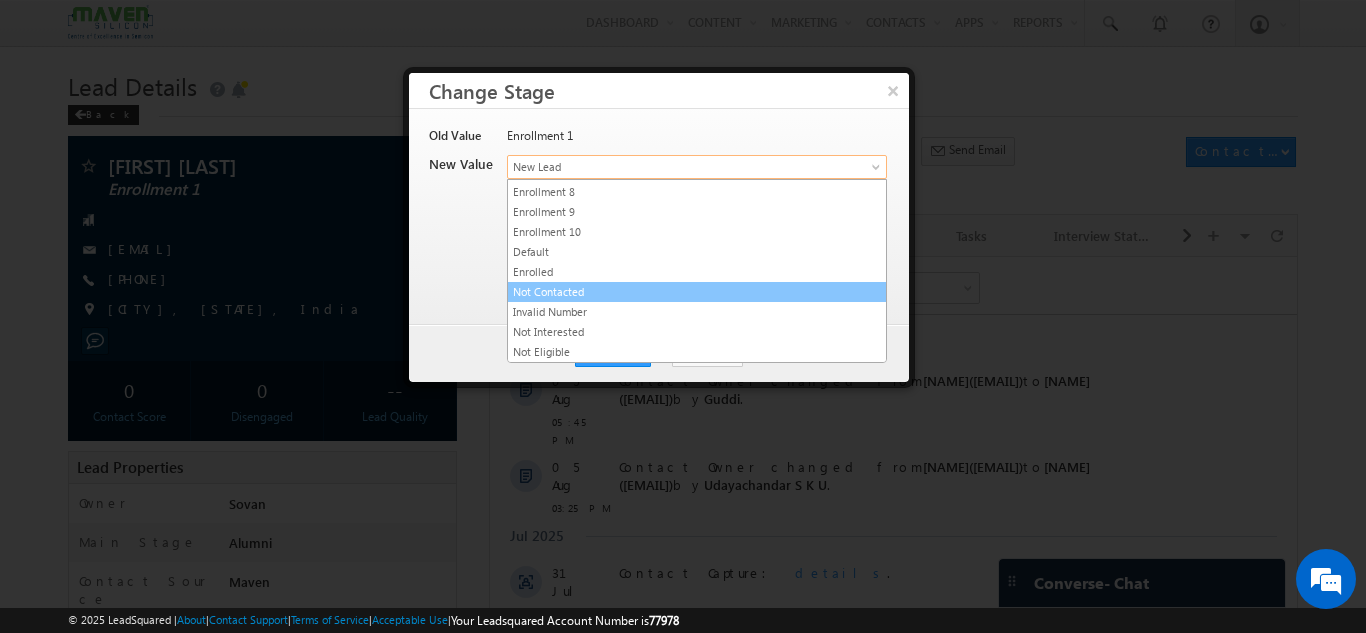 click on "Not Contacted" at bounding box center [697, 292] 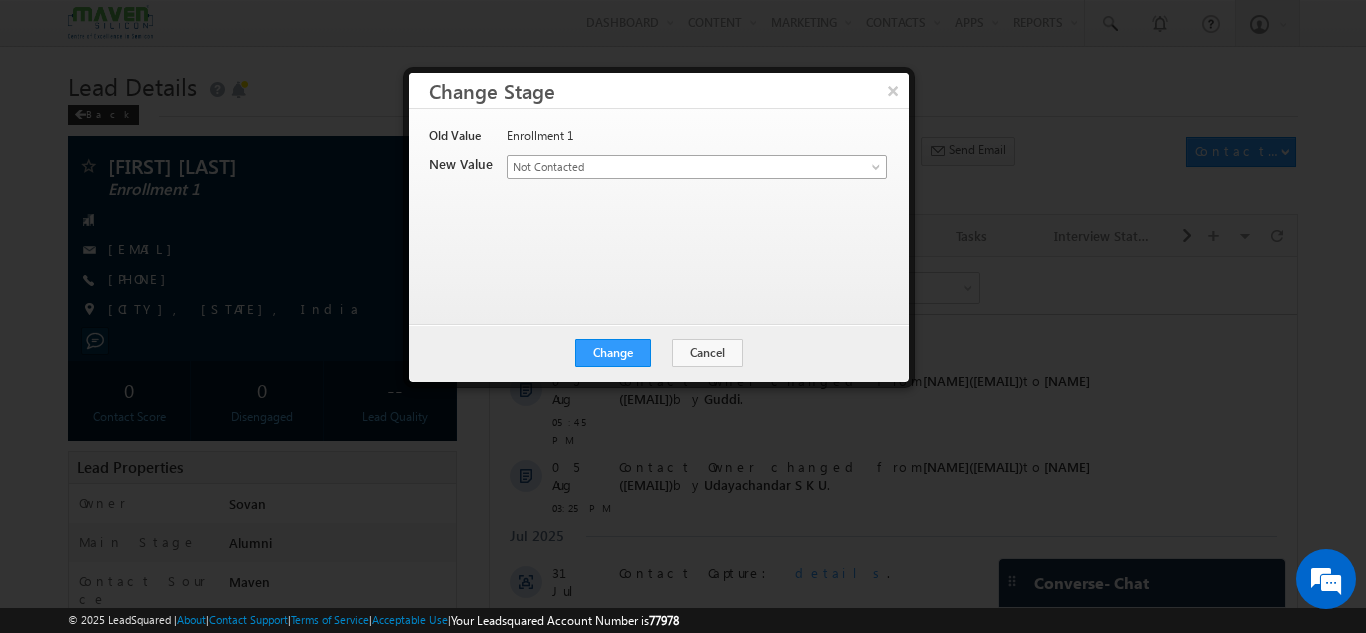 click on "Not Contacted" at bounding box center [664, 167] 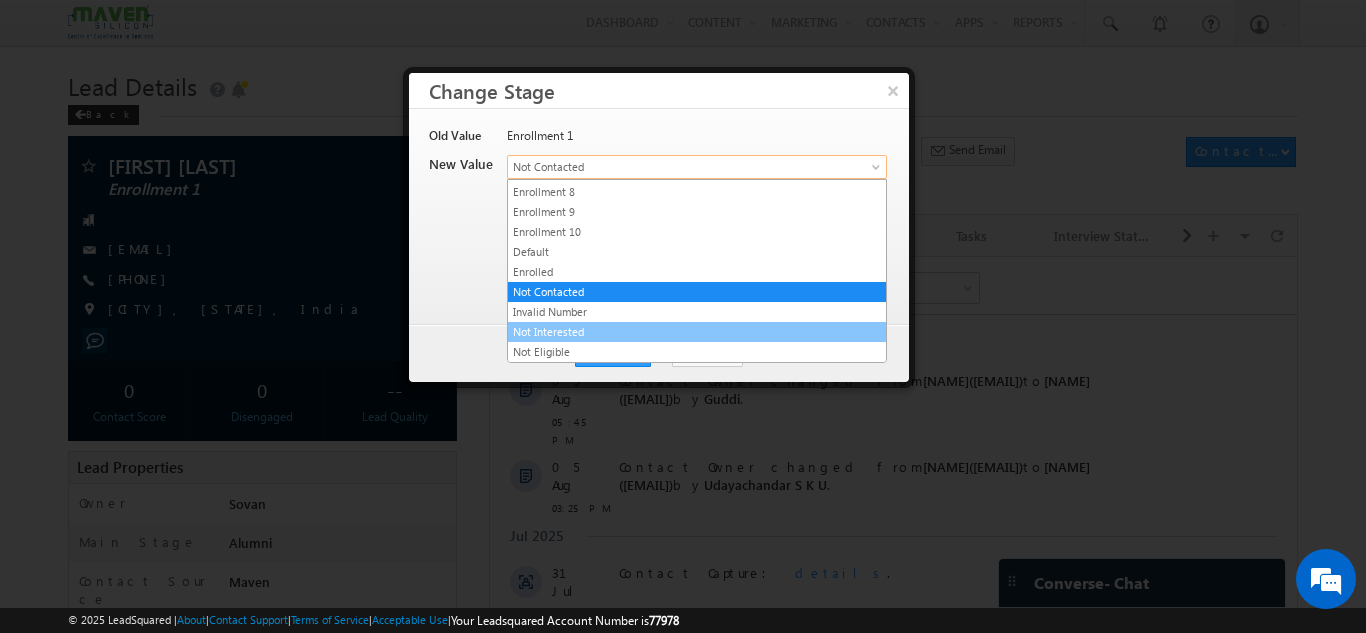click on "Not Interested" at bounding box center (697, 332) 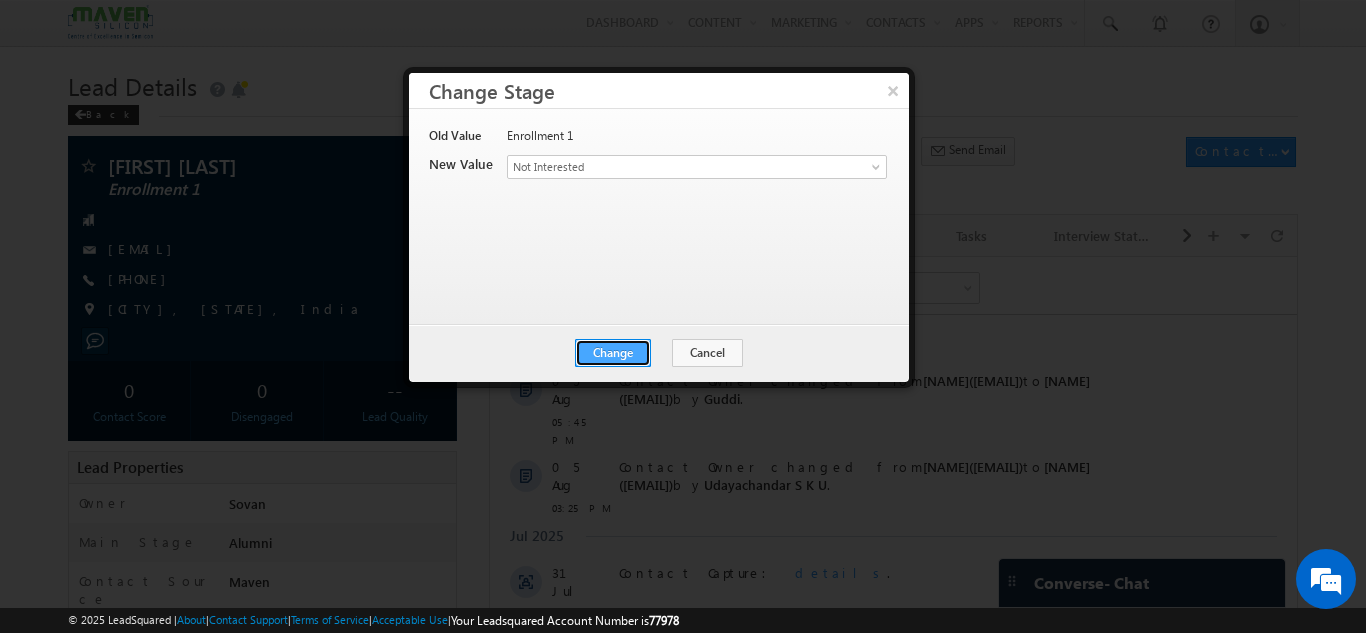 click on "Change" at bounding box center [613, 353] 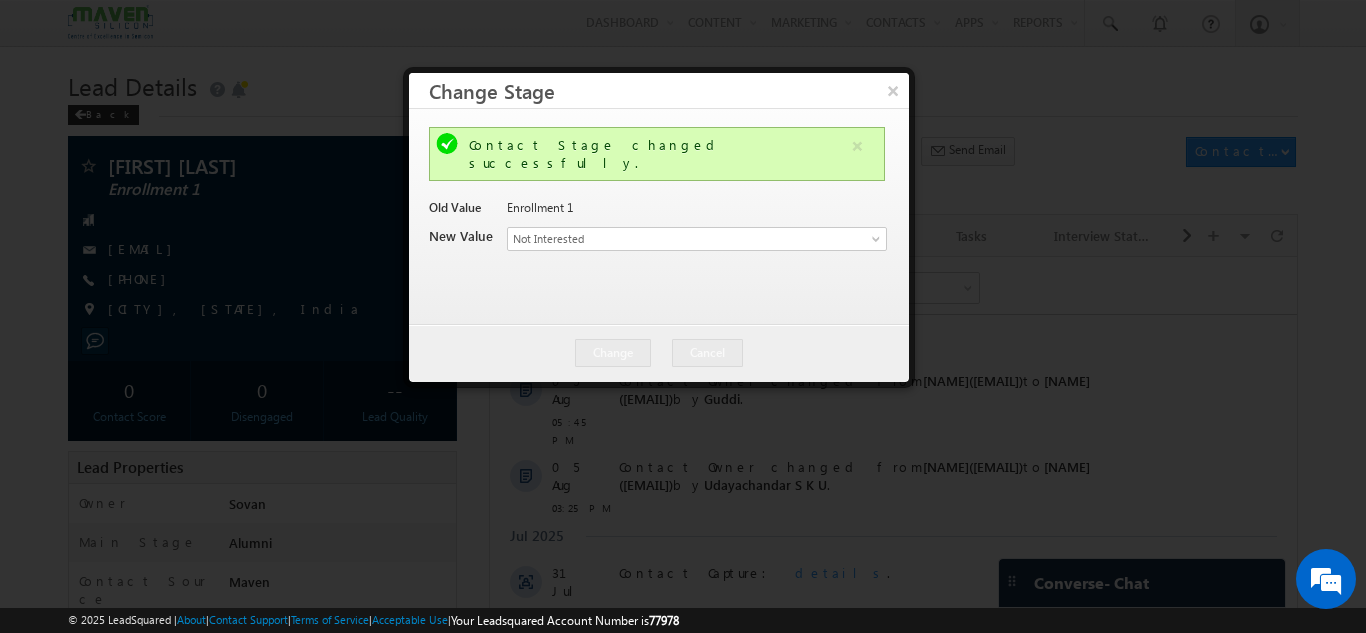 click at bounding box center (683, 316) 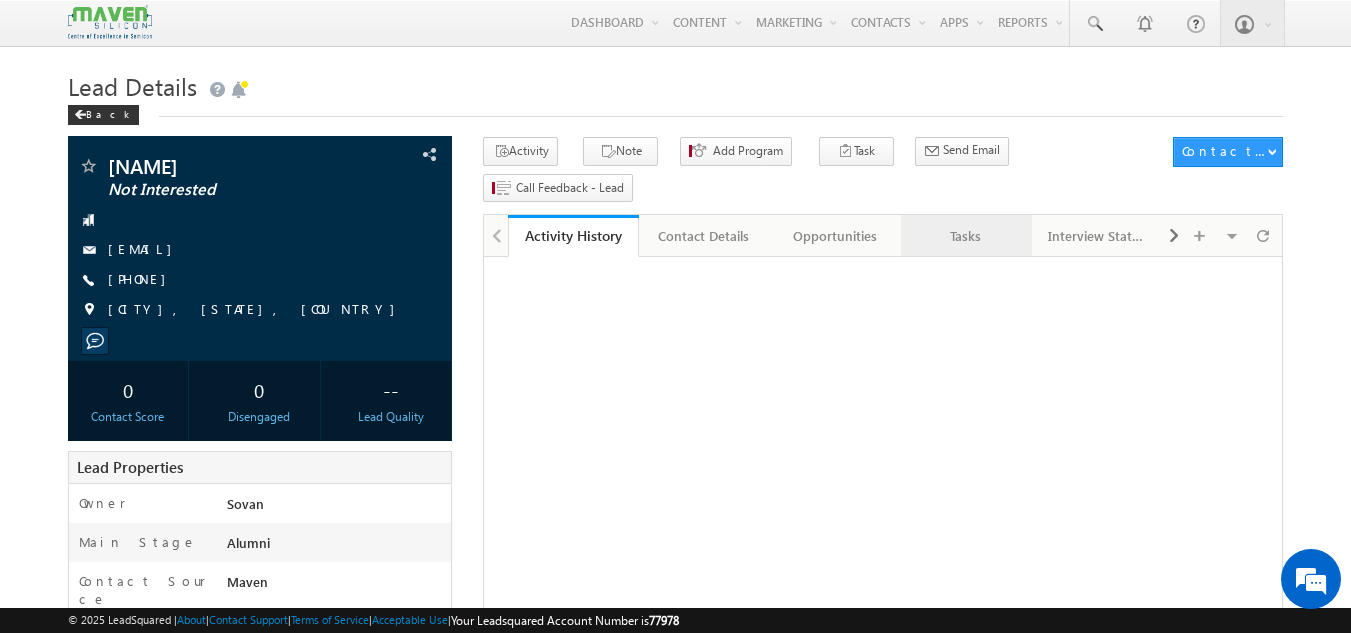 scroll, scrollTop: 0, scrollLeft: 0, axis: both 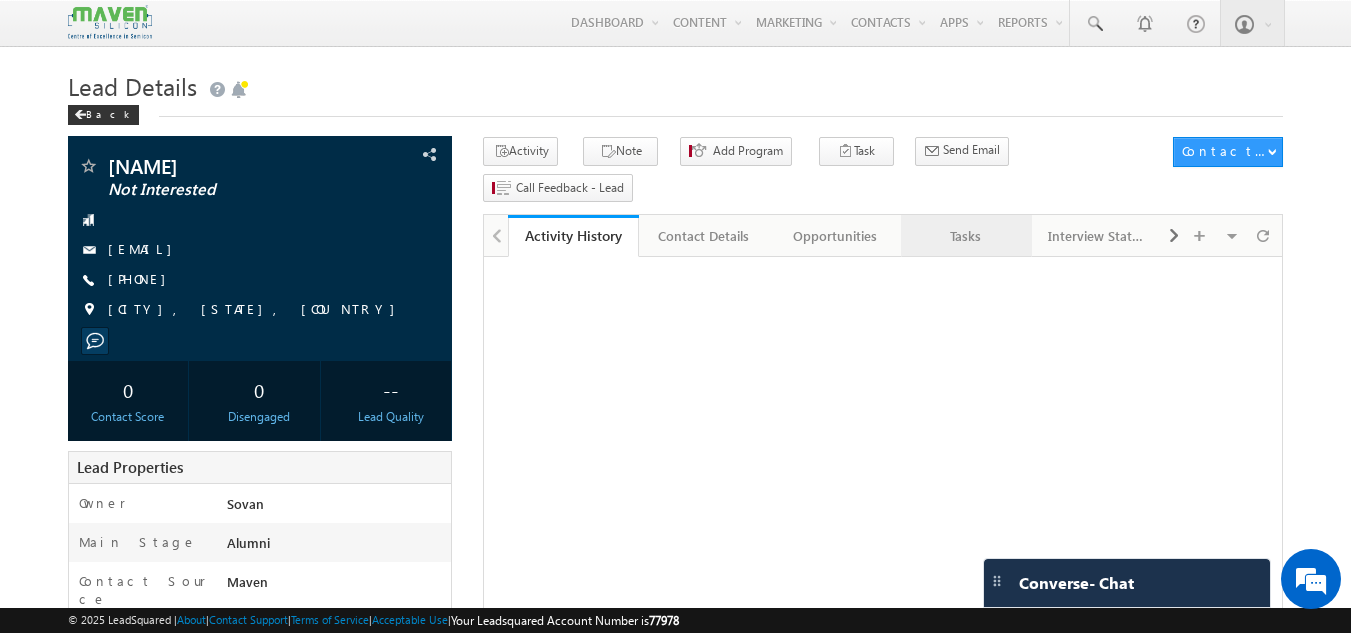 click on "Tasks" at bounding box center (965, 236) 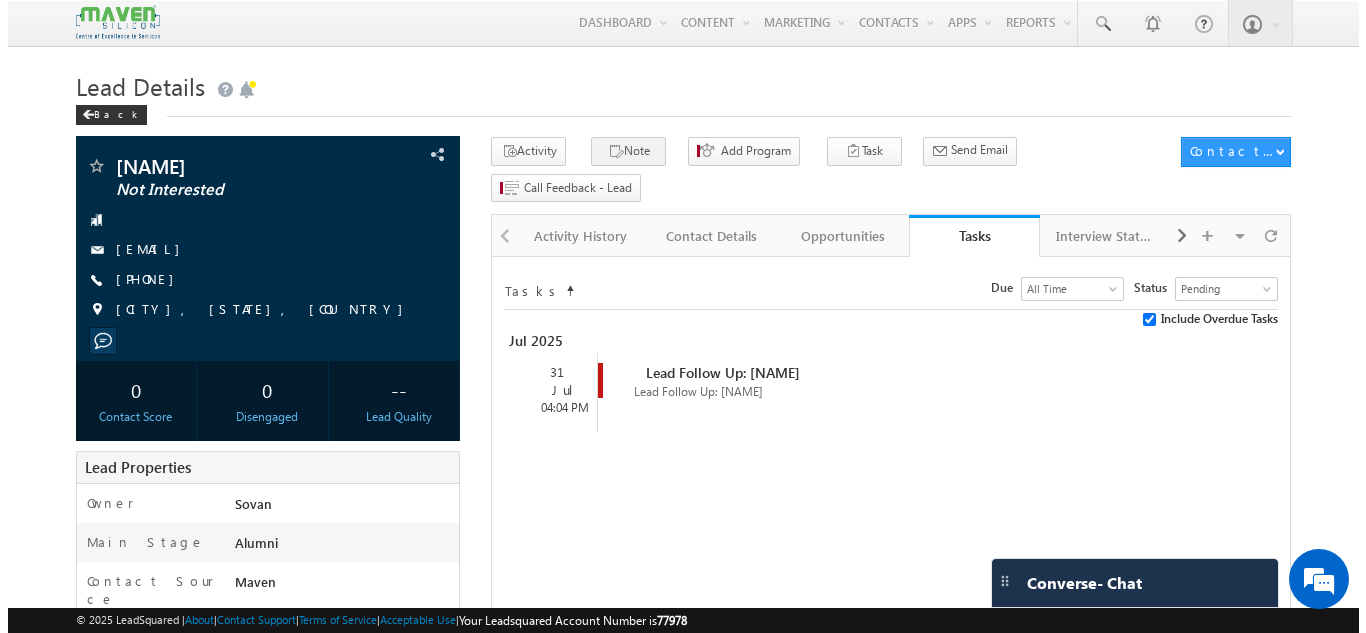 scroll, scrollTop: 0, scrollLeft: 0, axis: both 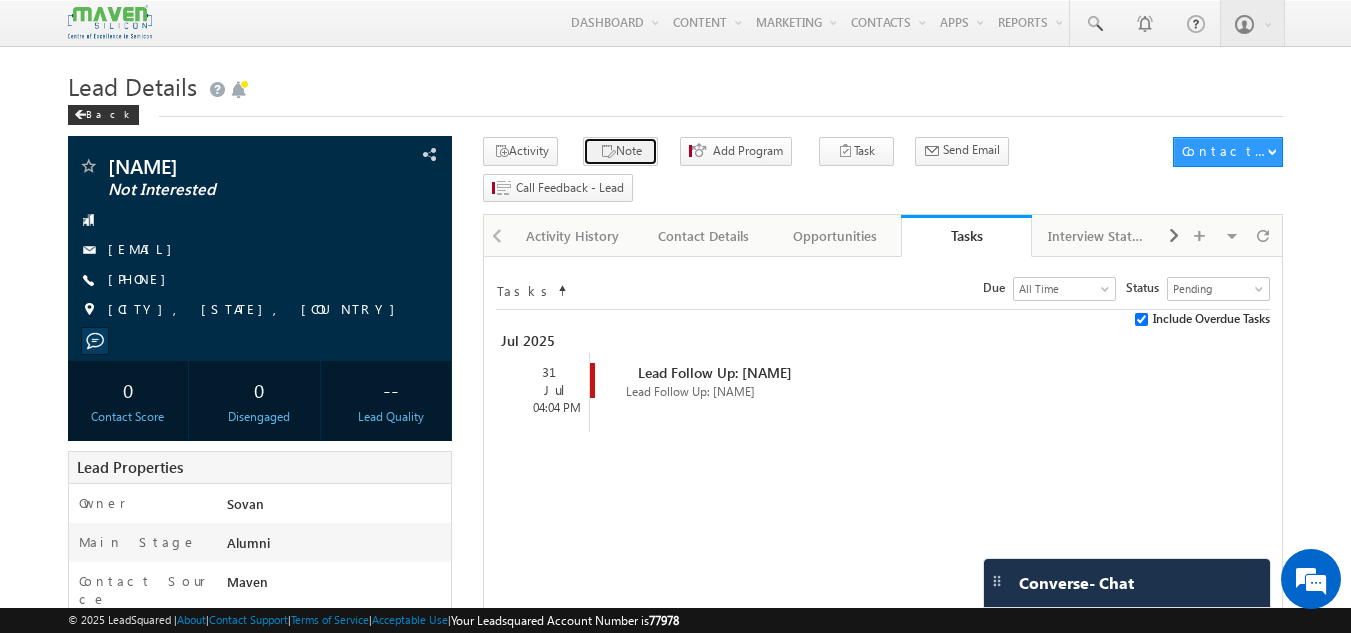 click on "Note" at bounding box center (620, 151) 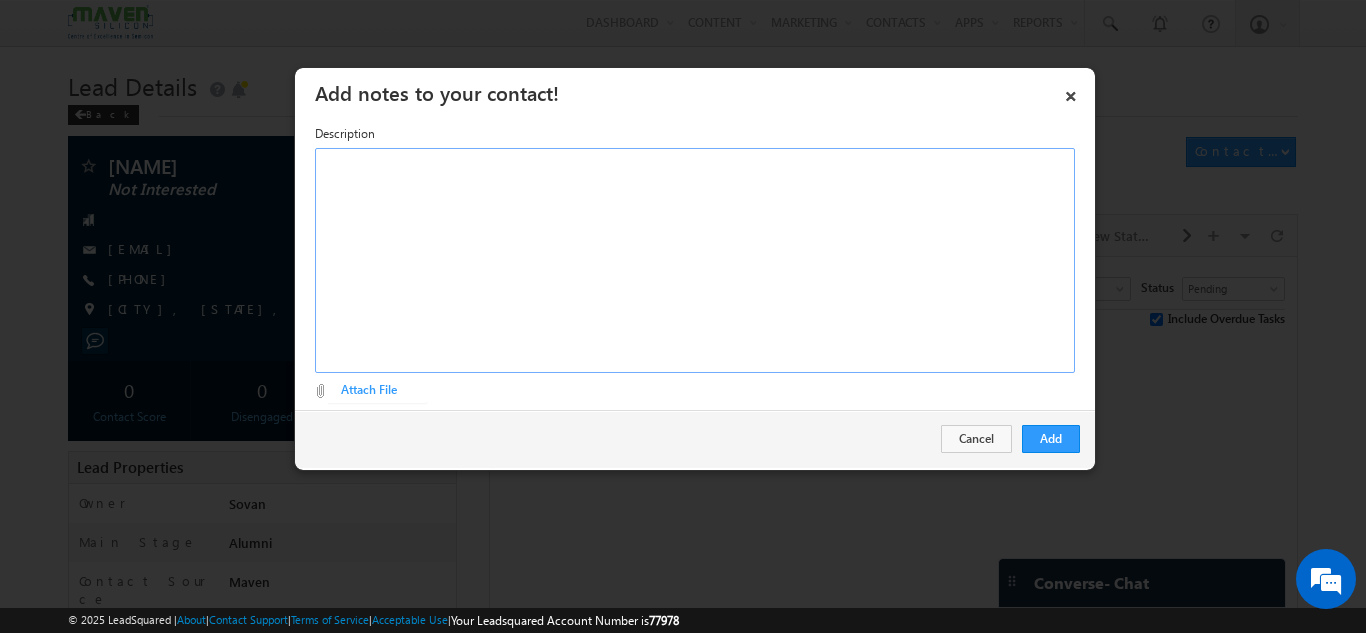 click at bounding box center [695, 260] 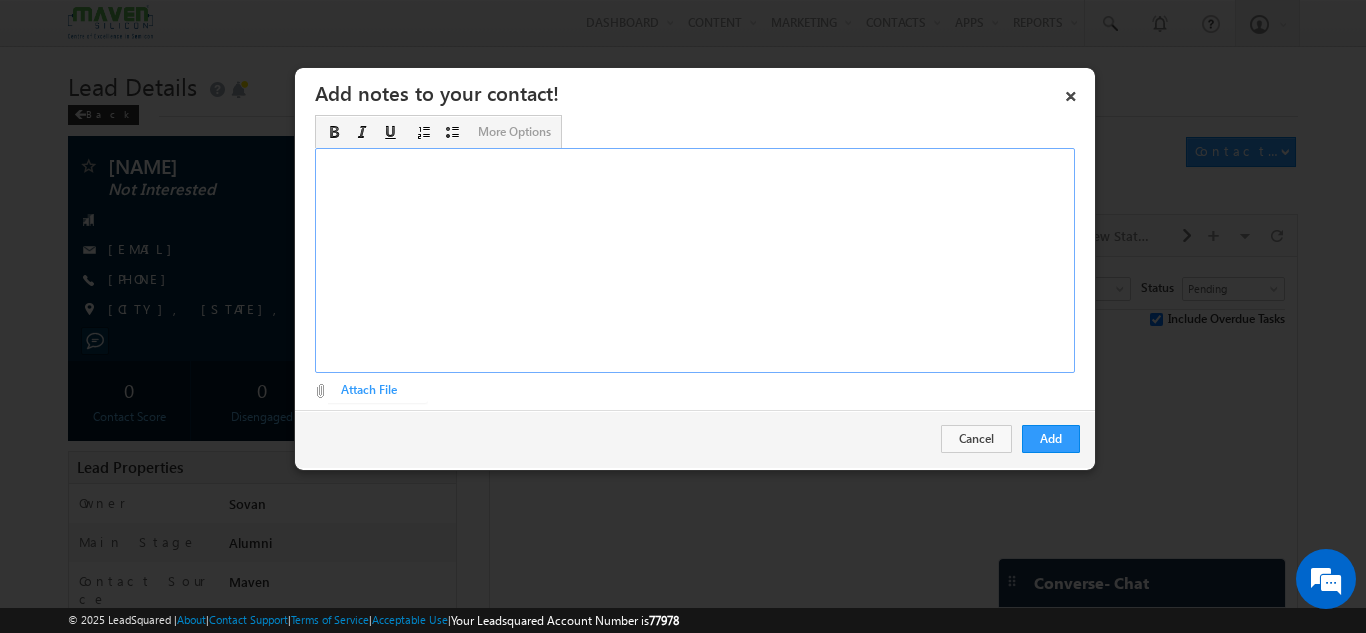 type 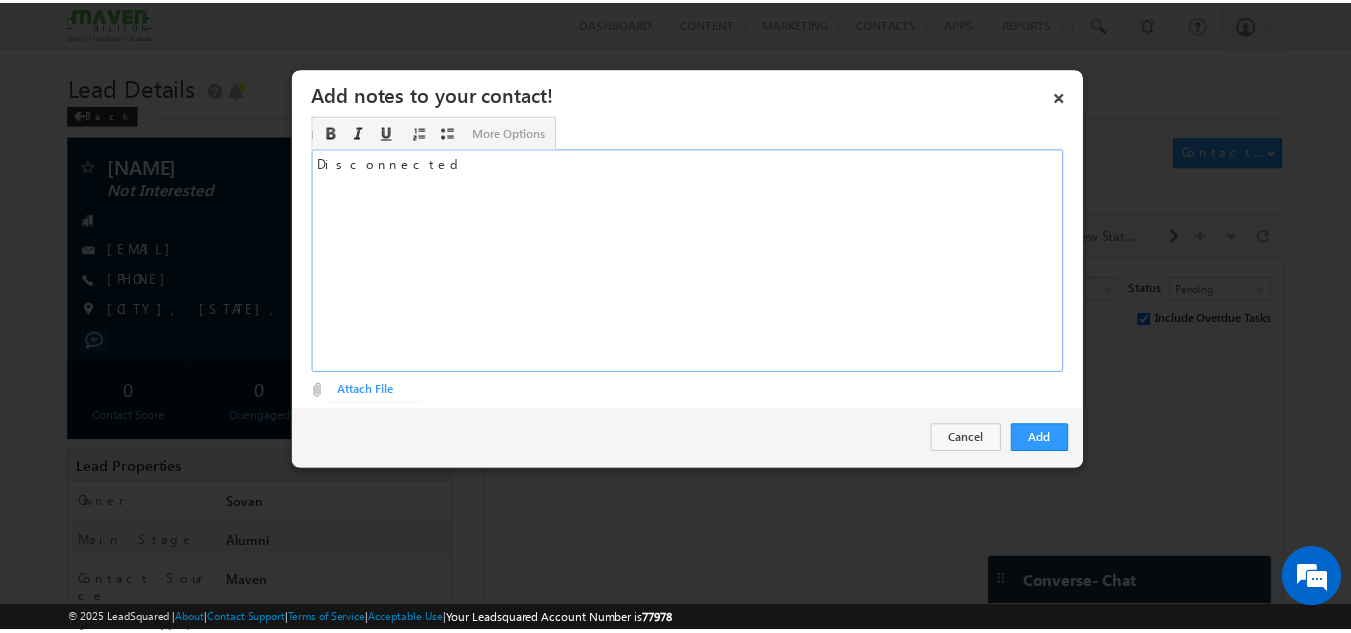 scroll, scrollTop: 0, scrollLeft: 0, axis: both 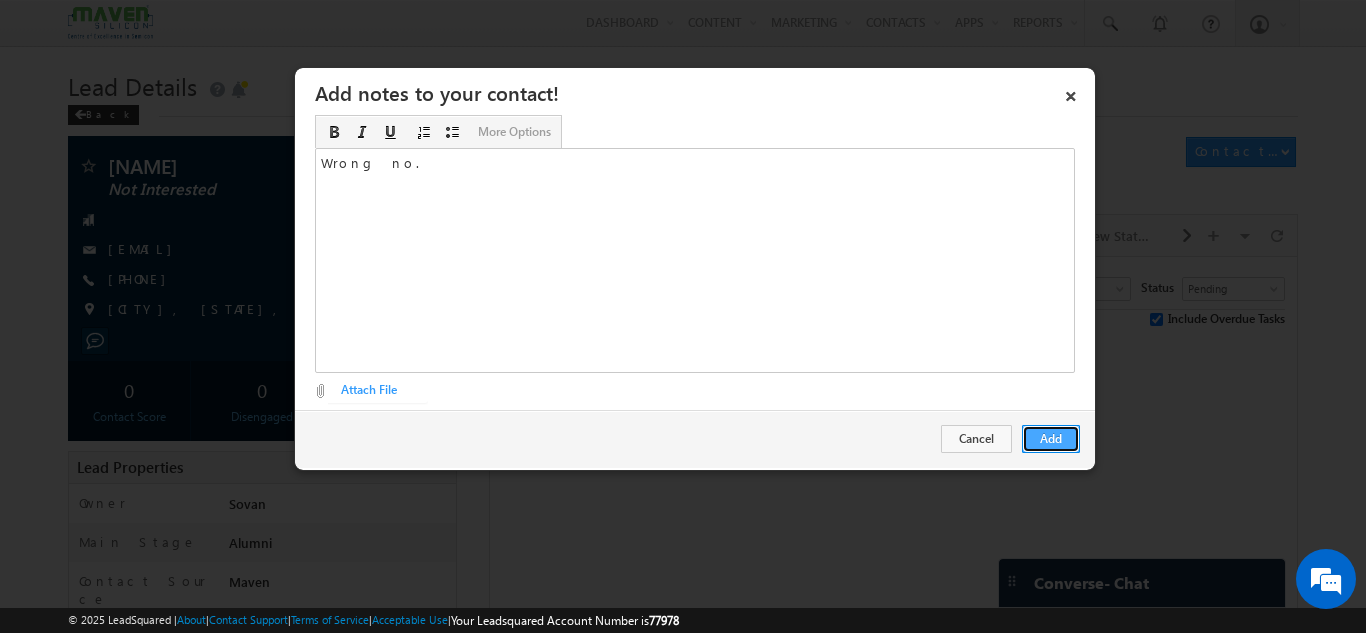 click on "Add" at bounding box center (1051, 439) 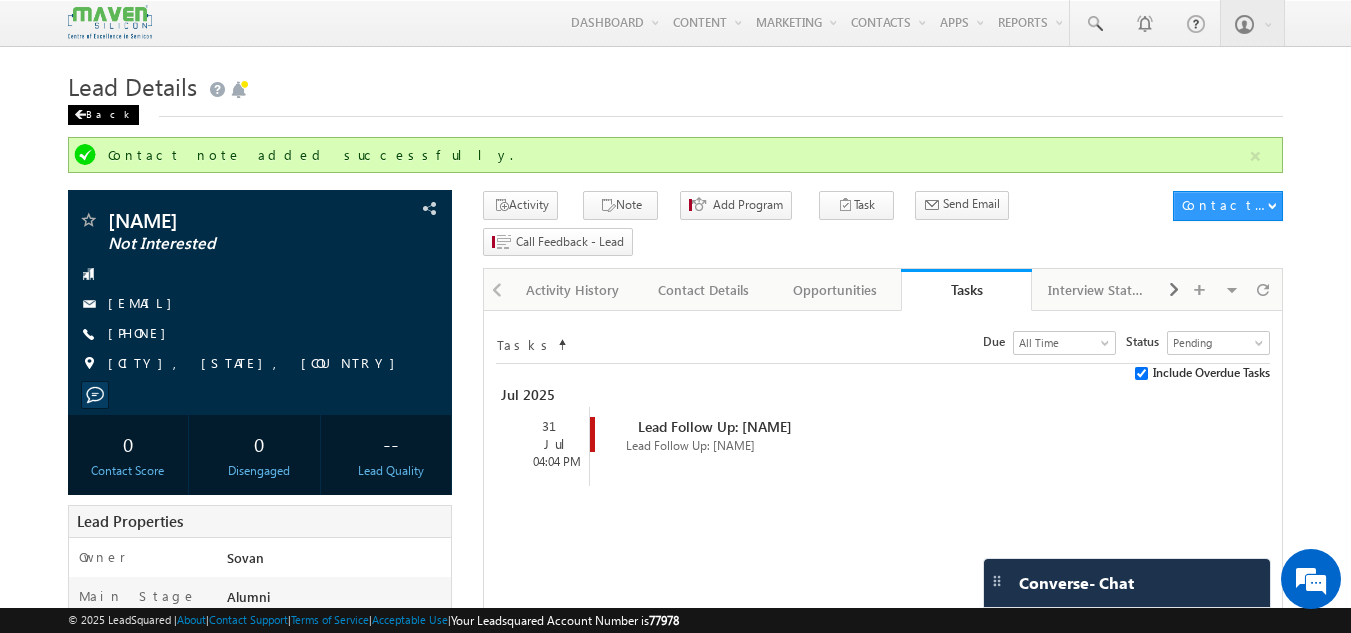 click on "Back" at bounding box center (103, 115) 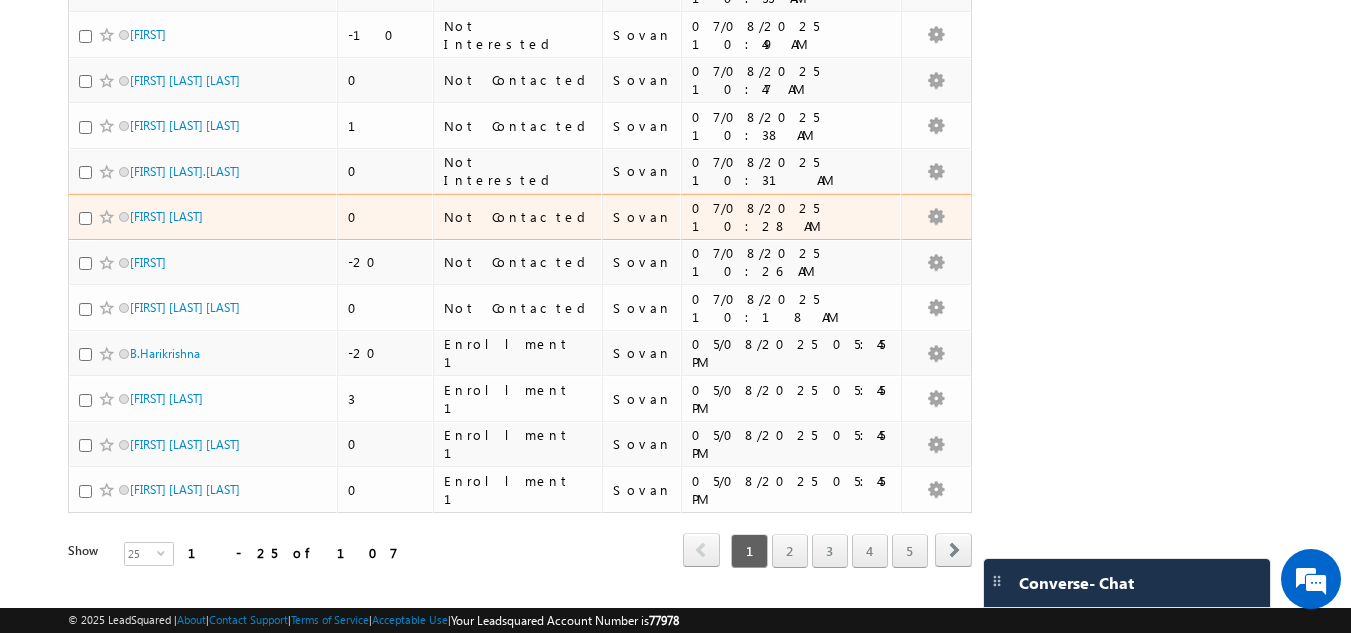 scroll, scrollTop: 900, scrollLeft: 0, axis: vertical 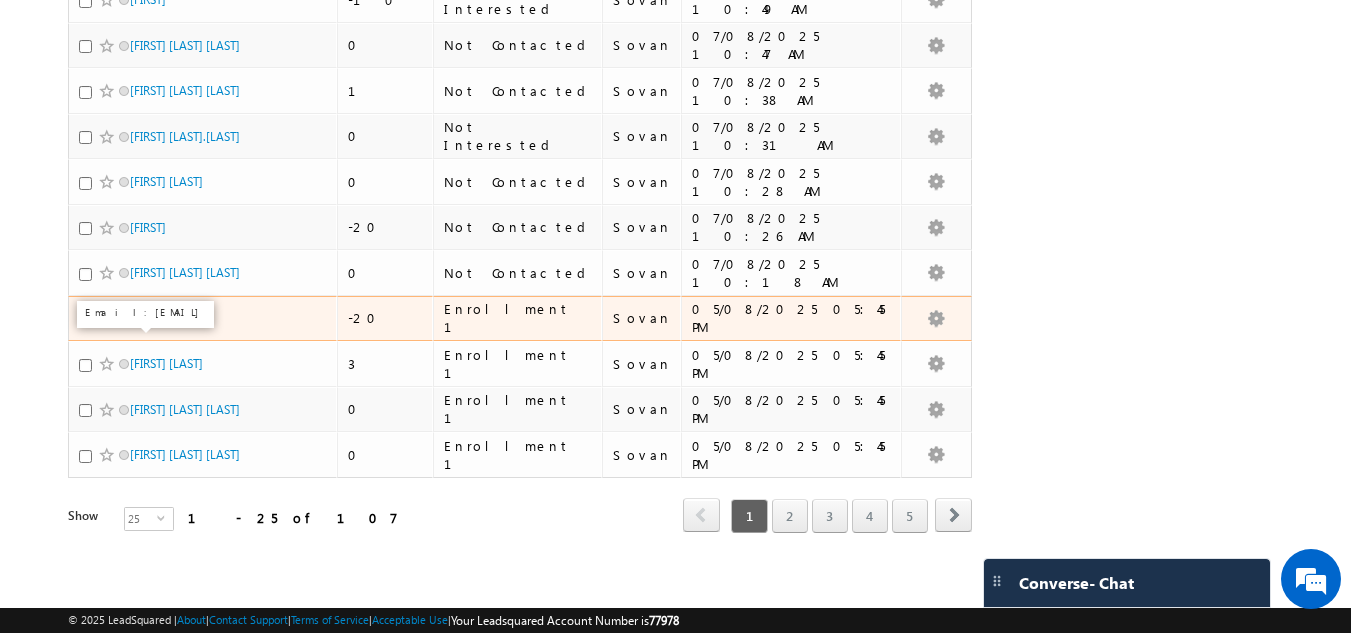 click on "B.Harikrishna" at bounding box center [165, 318] 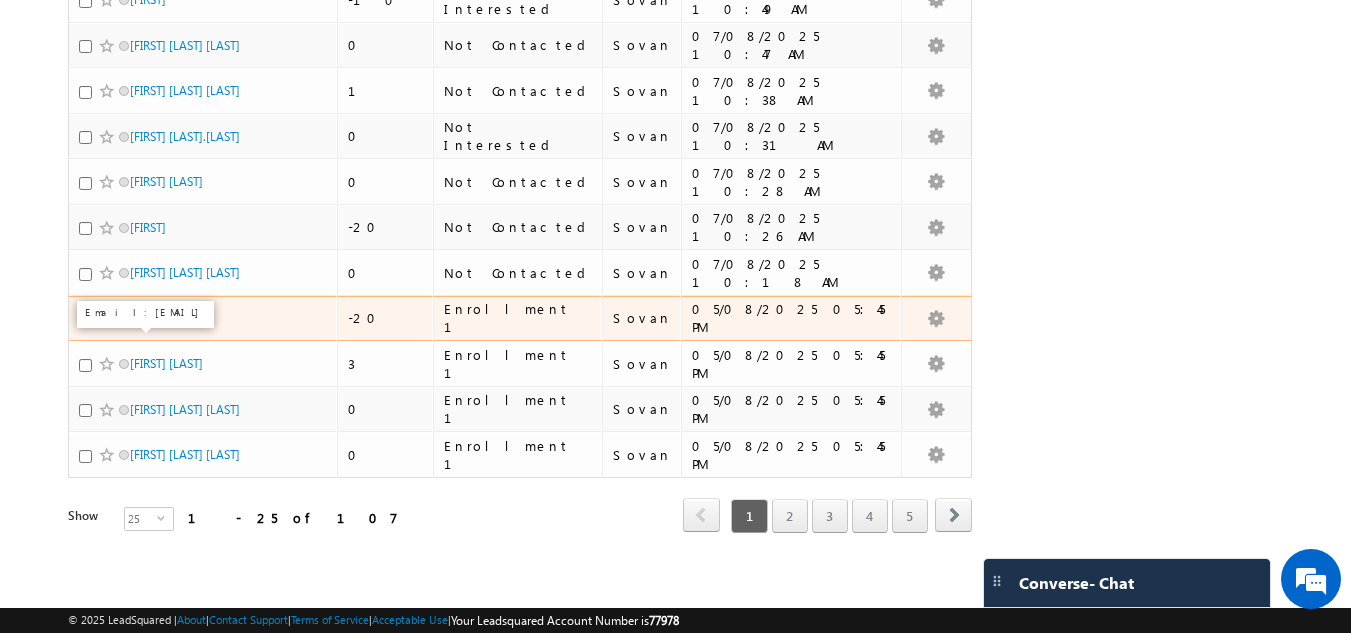 scroll, scrollTop: 0, scrollLeft: 0, axis: both 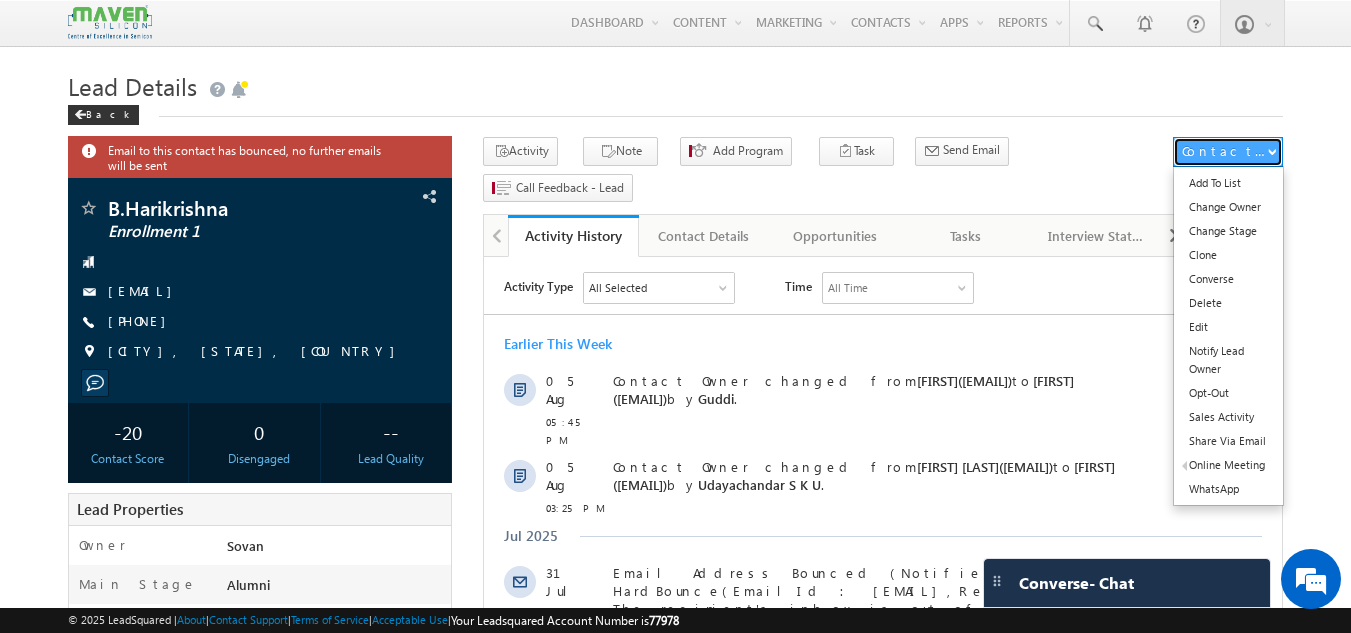 click on "Contact Actions" at bounding box center [1224, 151] 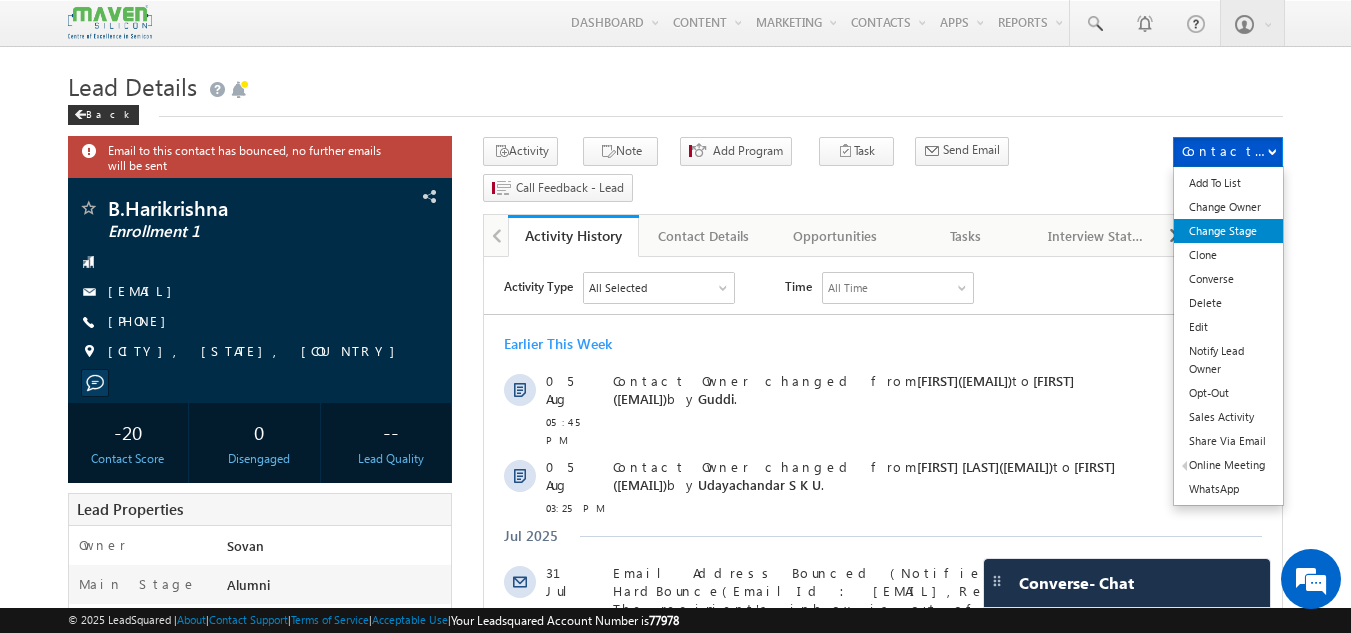 click on "Change Stage" at bounding box center (1228, 231) 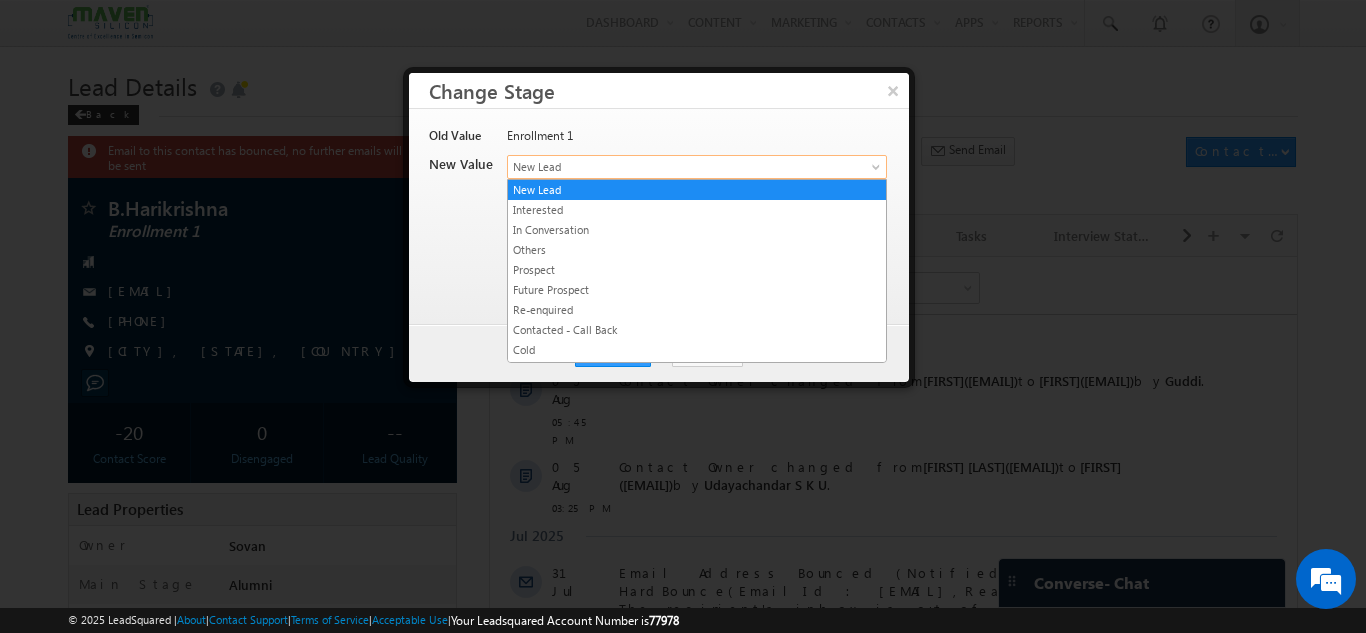 click on "New Lead" at bounding box center (664, 167) 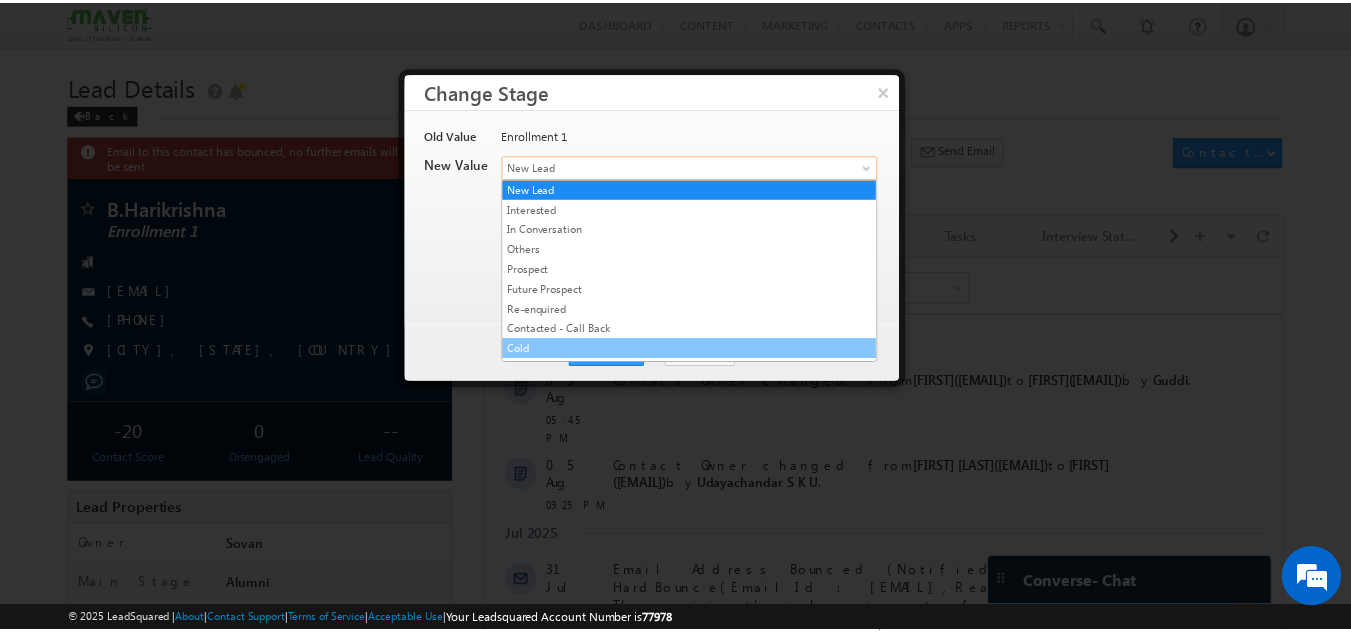 scroll, scrollTop: 0, scrollLeft: 0, axis: both 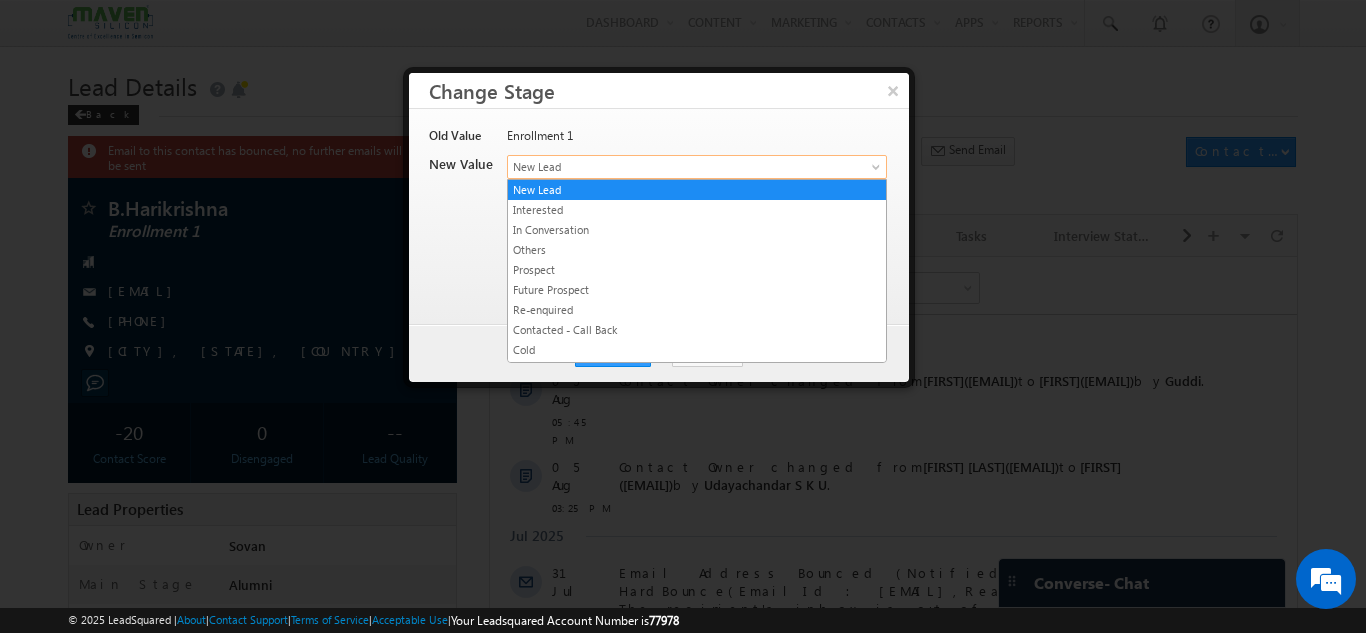 click at bounding box center [683, 316] 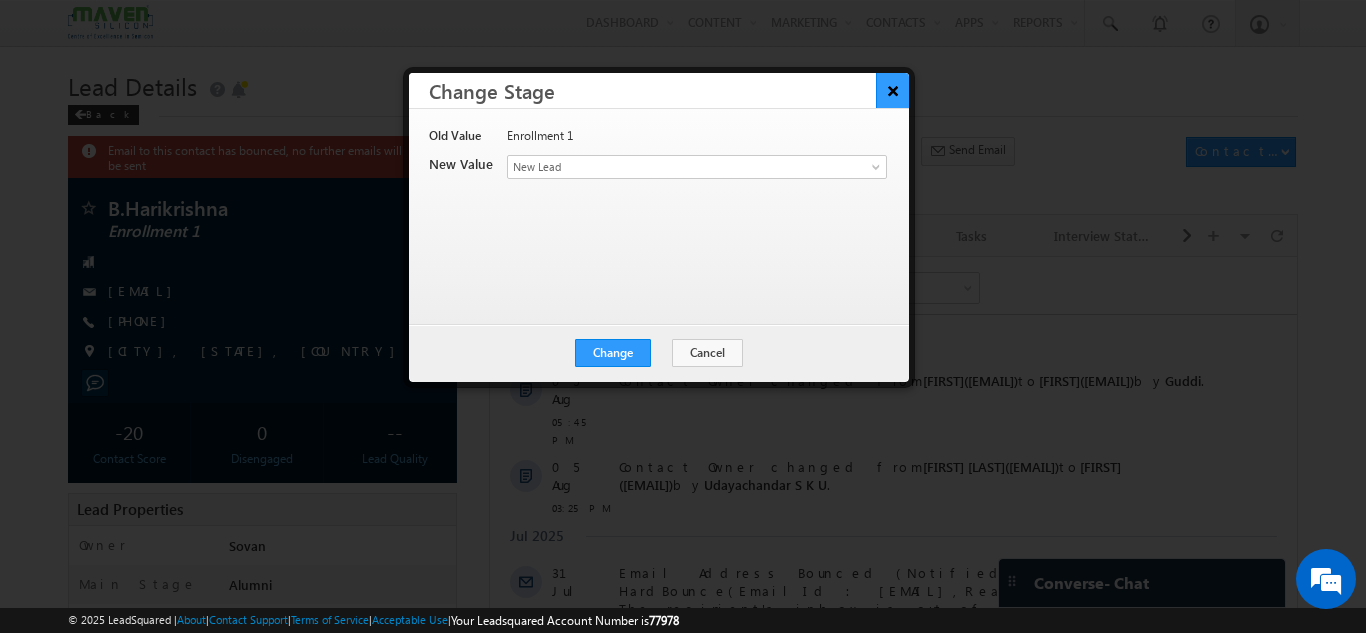 click on "×" at bounding box center (892, 90) 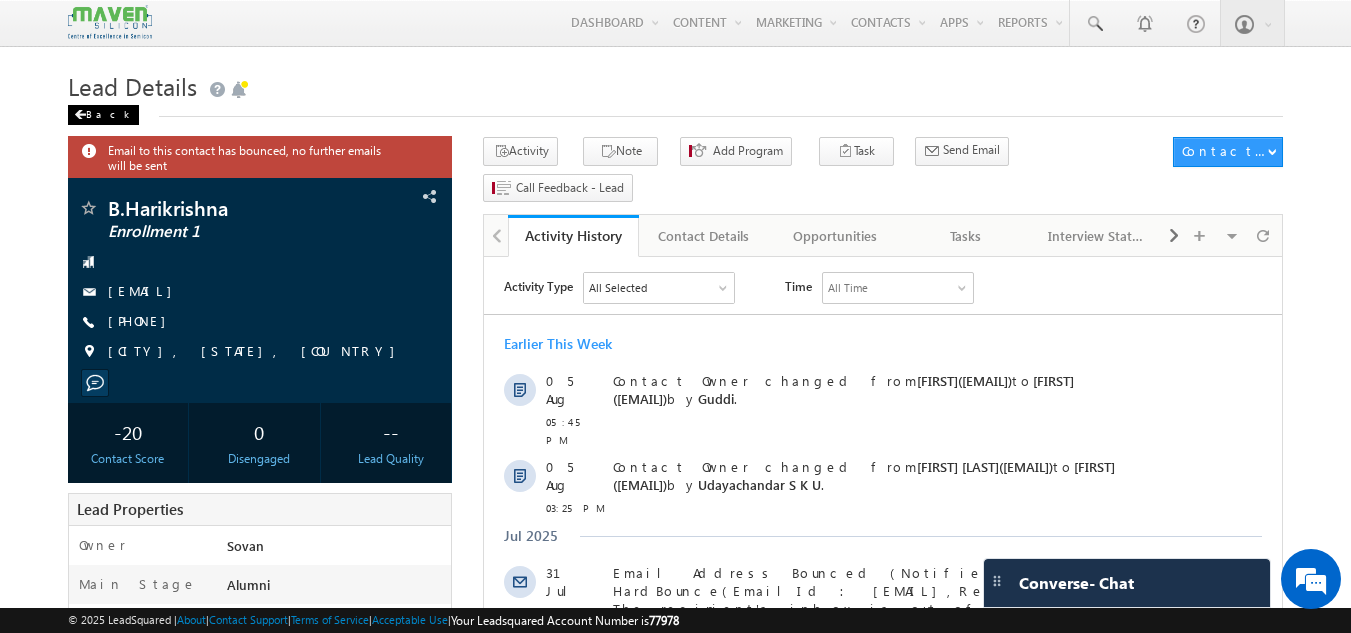 click on "Back" at bounding box center [103, 115] 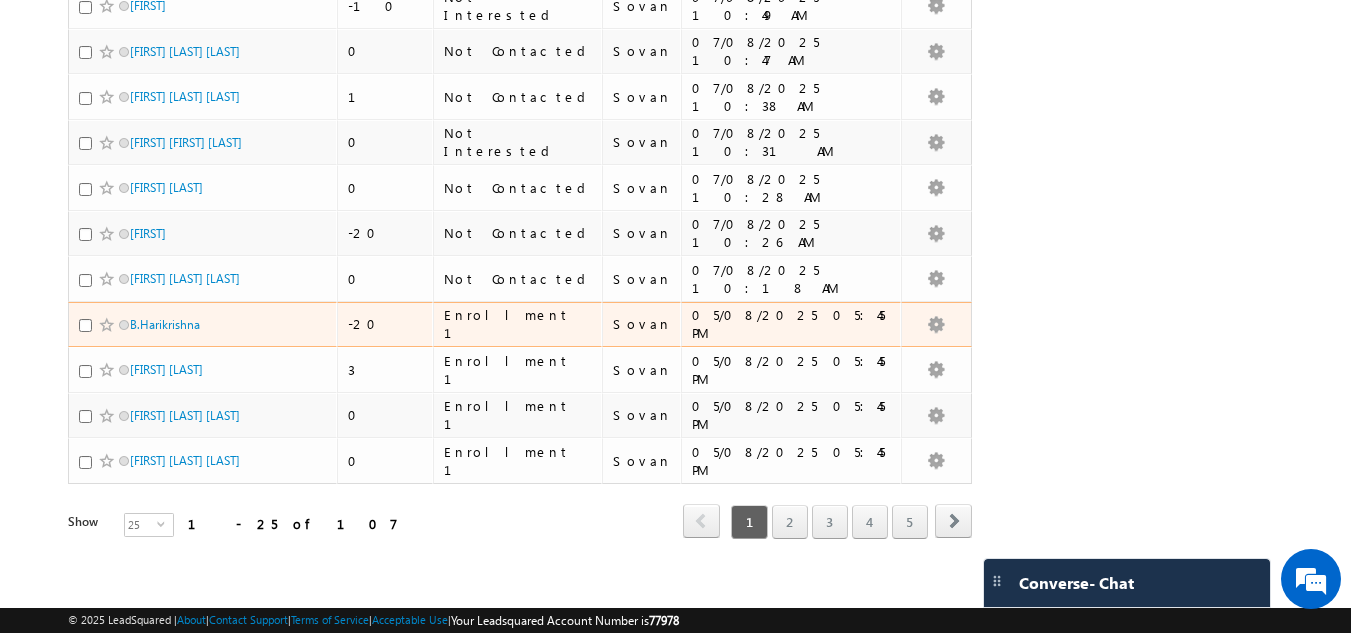 scroll, scrollTop: 900, scrollLeft: 0, axis: vertical 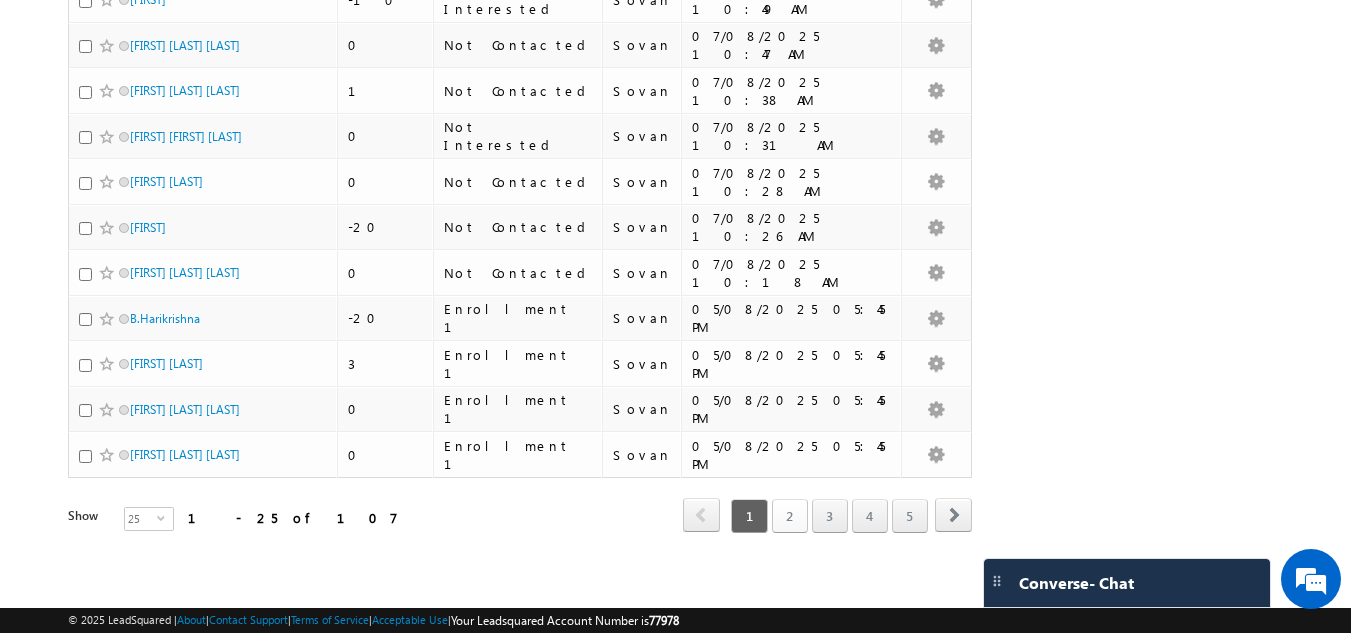 click on "2" at bounding box center [790, 516] 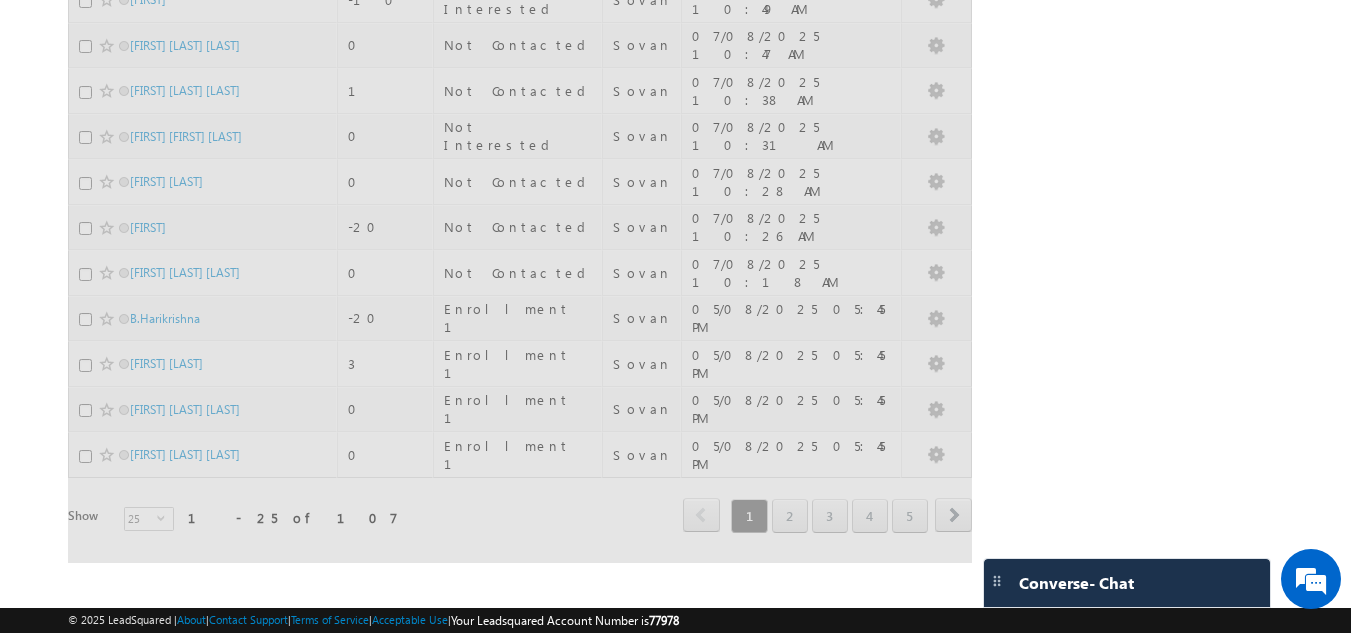 scroll, scrollTop: 0, scrollLeft: 0, axis: both 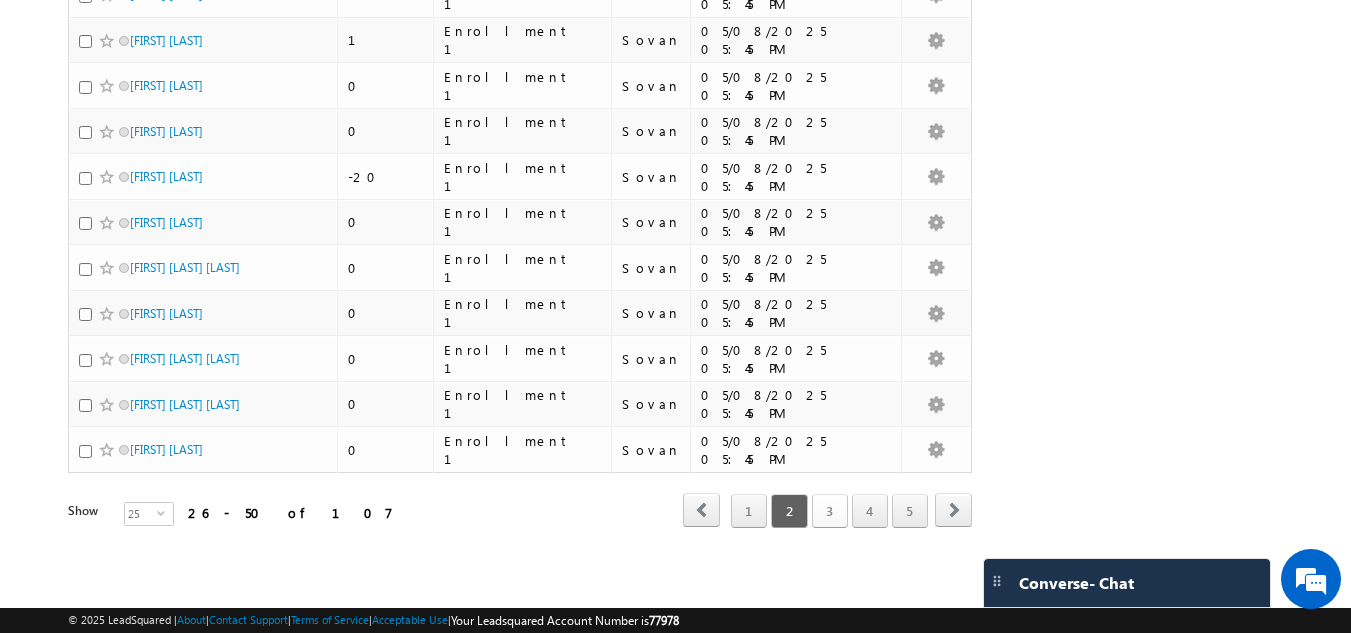 click on "3" at bounding box center (830, 511) 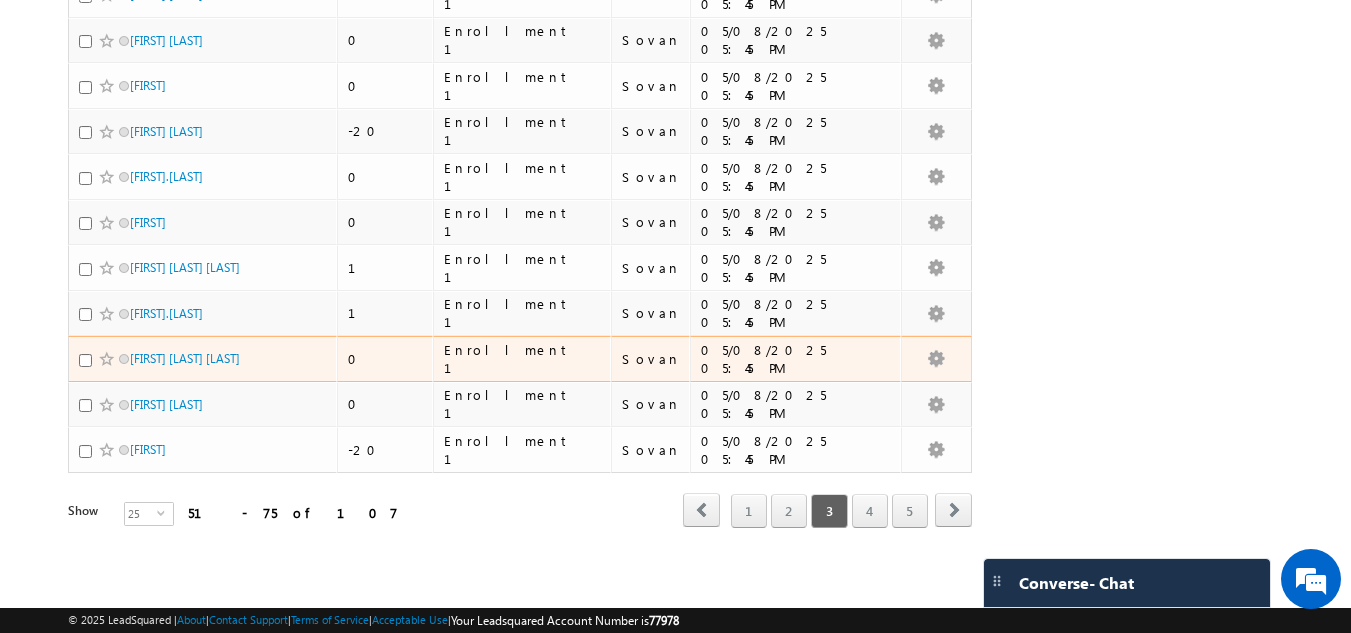 scroll, scrollTop: 914, scrollLeft: 0, axis: vertical 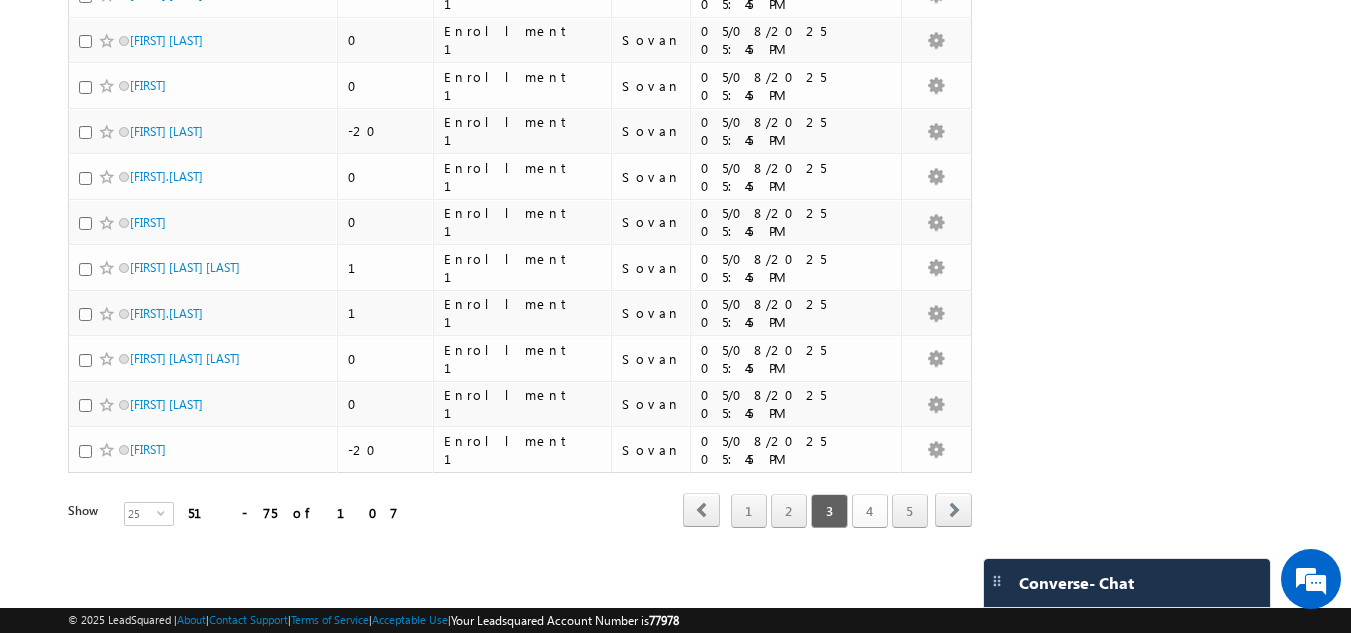 click on "4" at bounding box center (870, 511) 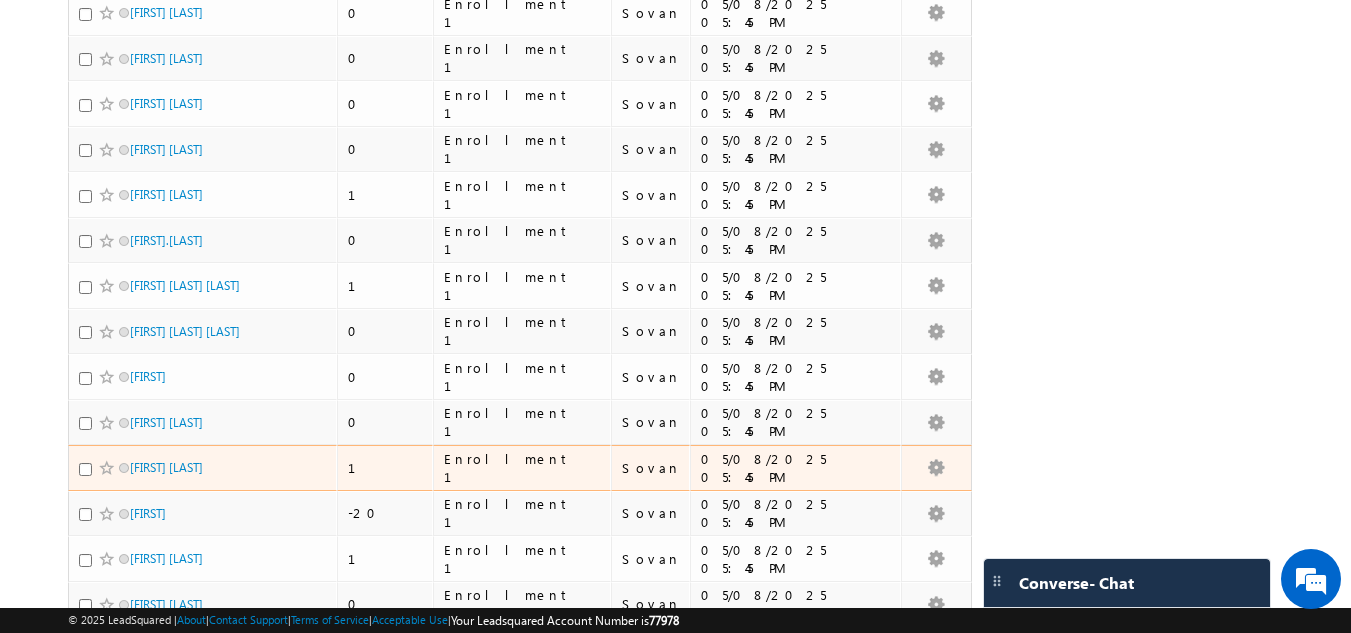 scroll, scrollTop: 914, scrollLeft: 0, axis: vertical 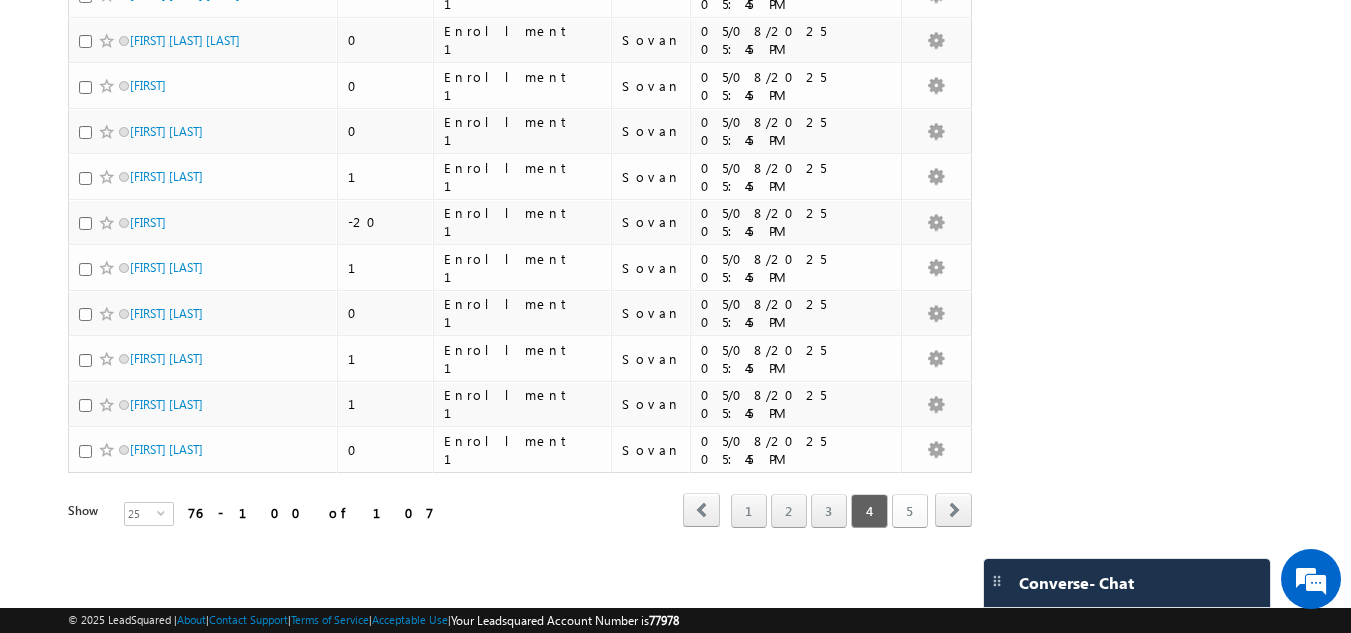 click on "5" at bounding box center (910, 511) 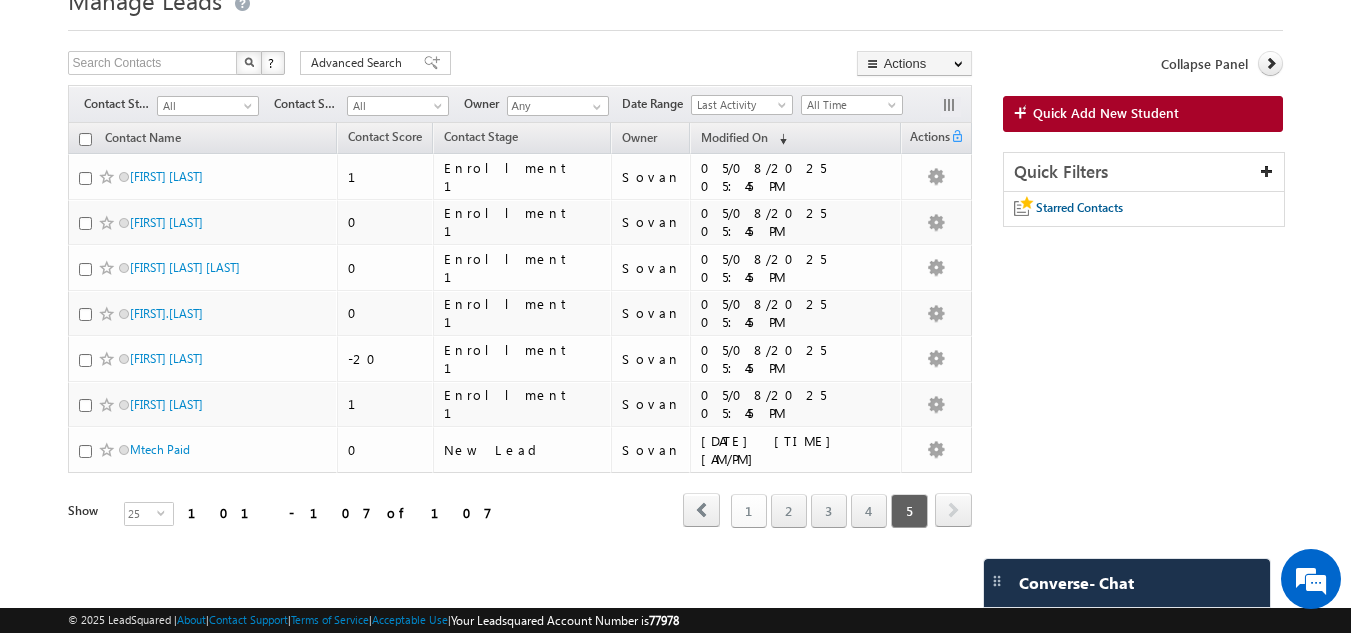 scroll, scrollTop: 87, scrollLeft: 0, axis: vertical 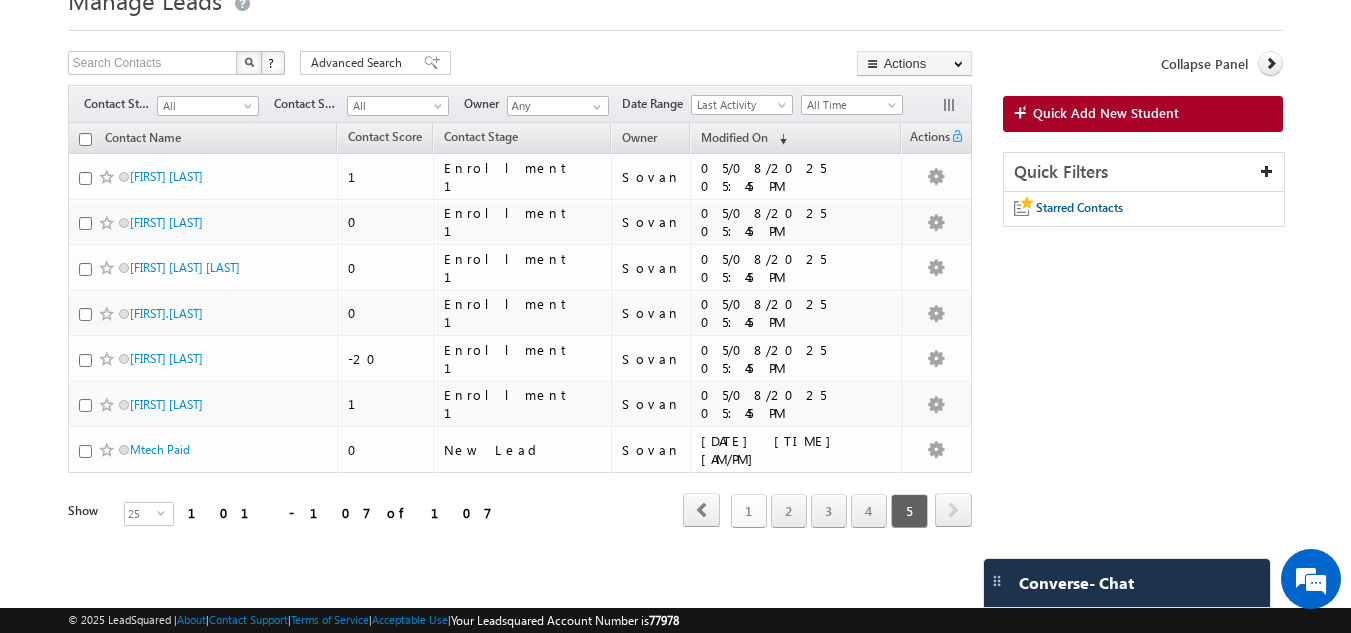 click on "1" at bounding box center [749, 511] 